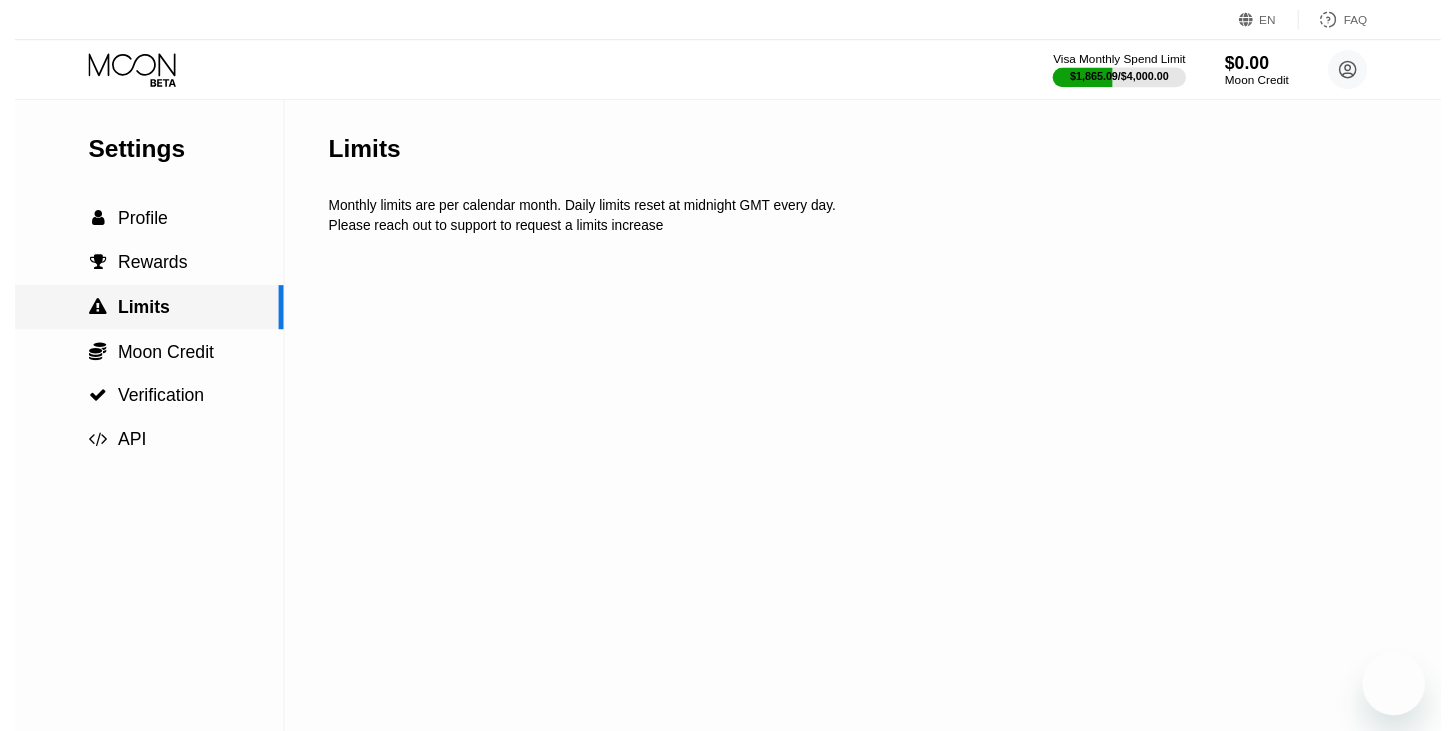scroll, scrollTop: 0, scrollLeft: 0, axis: both 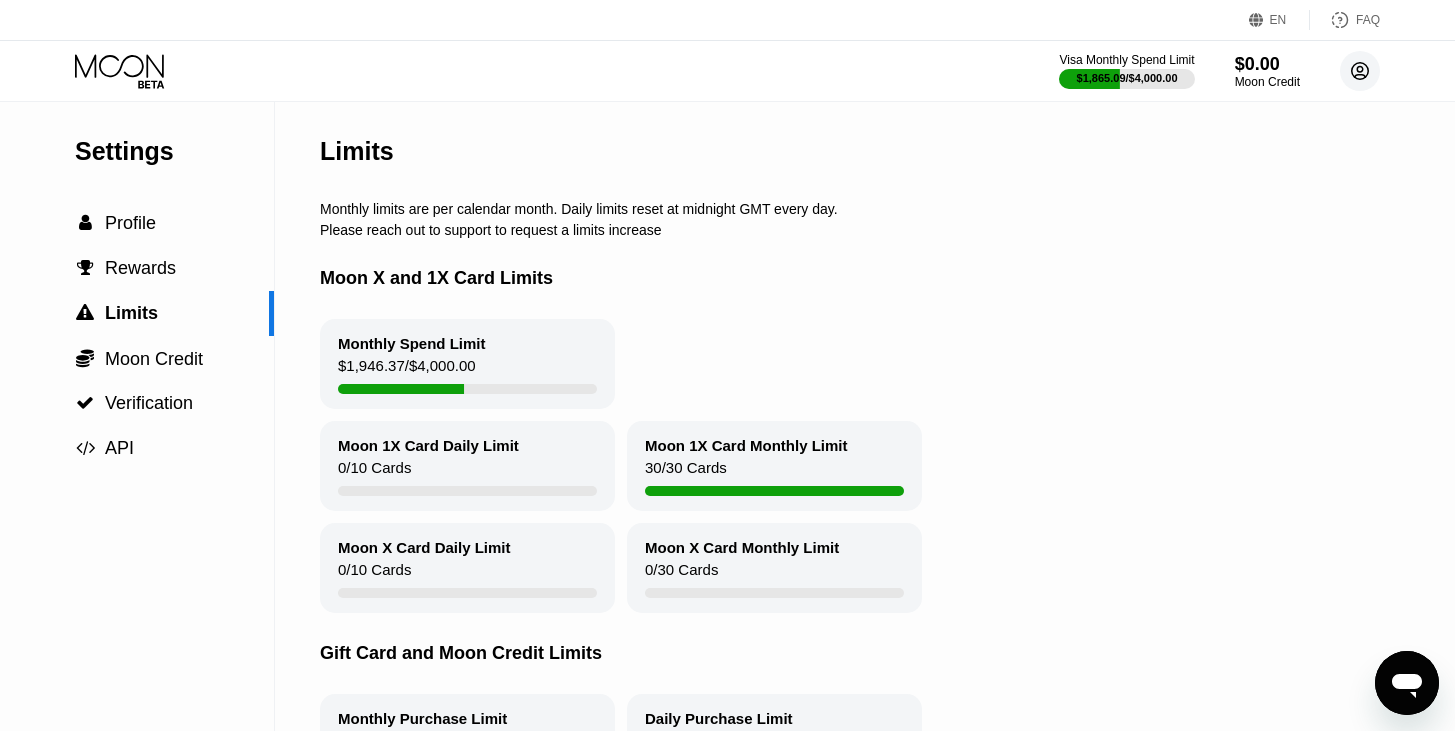 click 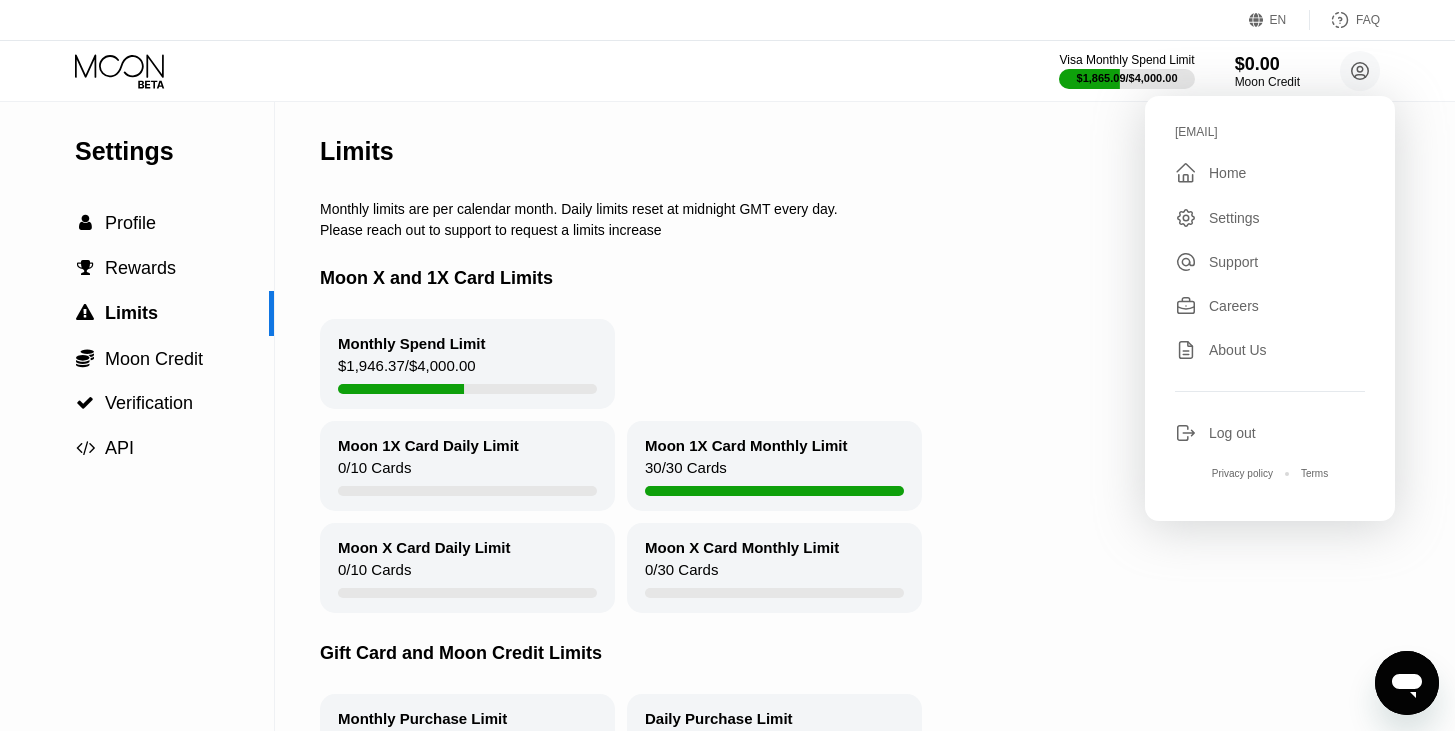 click on "Log out" at bounding box center (1270, 433) 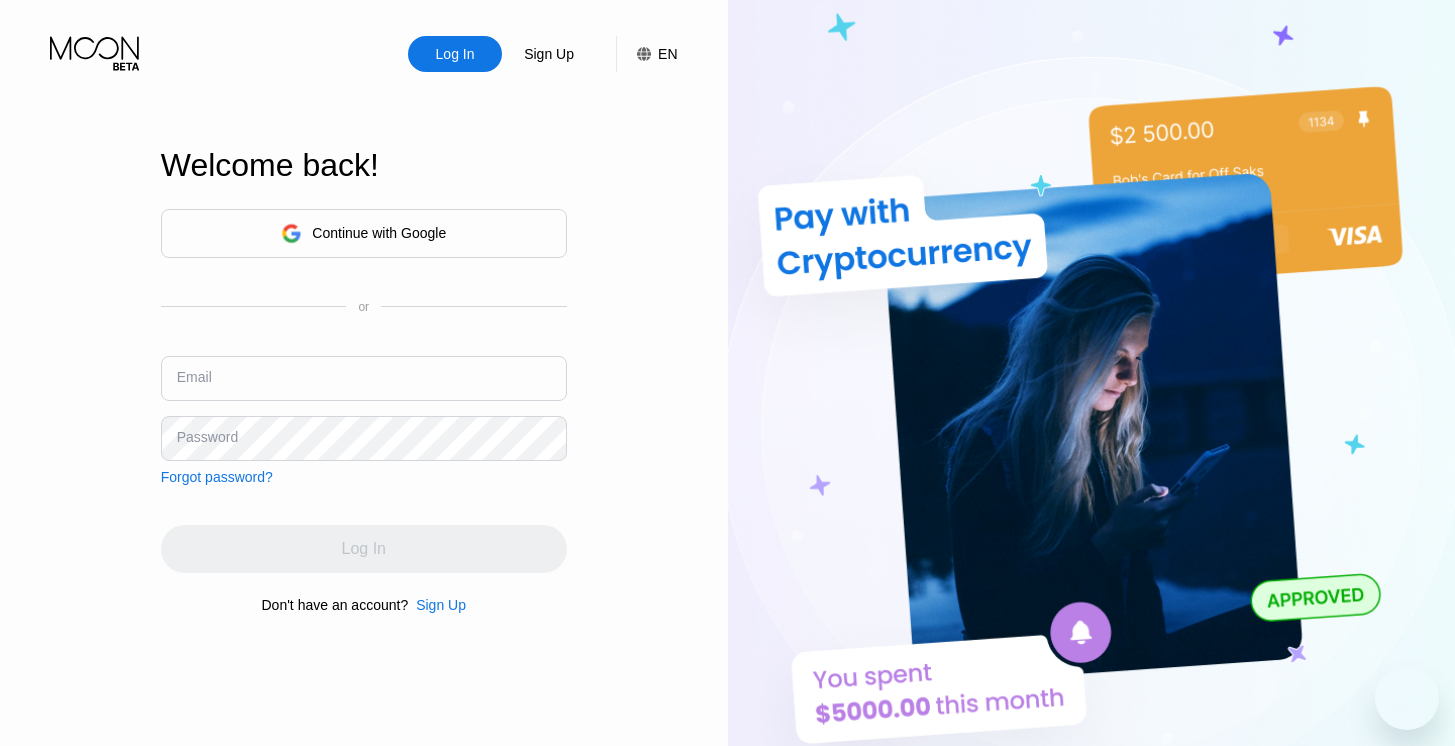 scroll, scrollTop: 0, scrollLeft: 0, axis: both 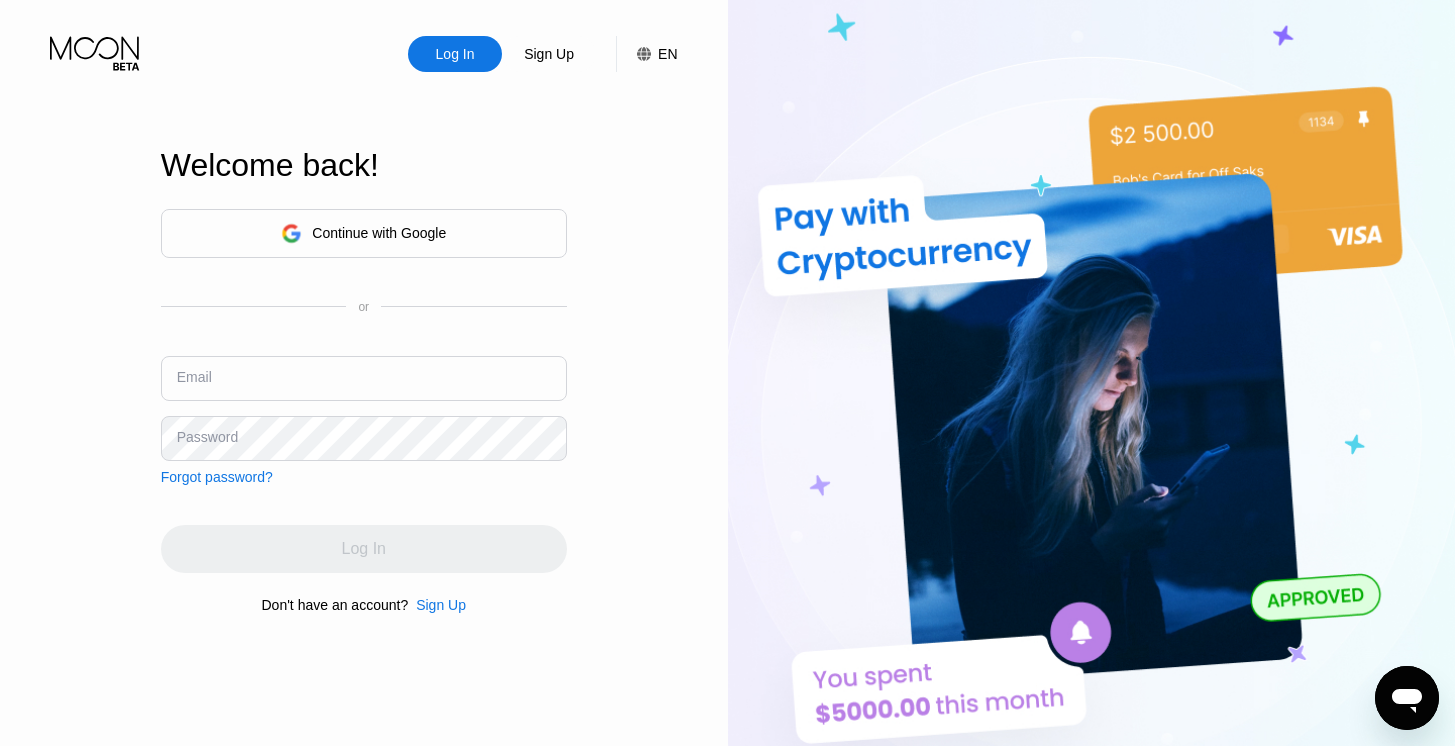 type on "[EMAIL]" 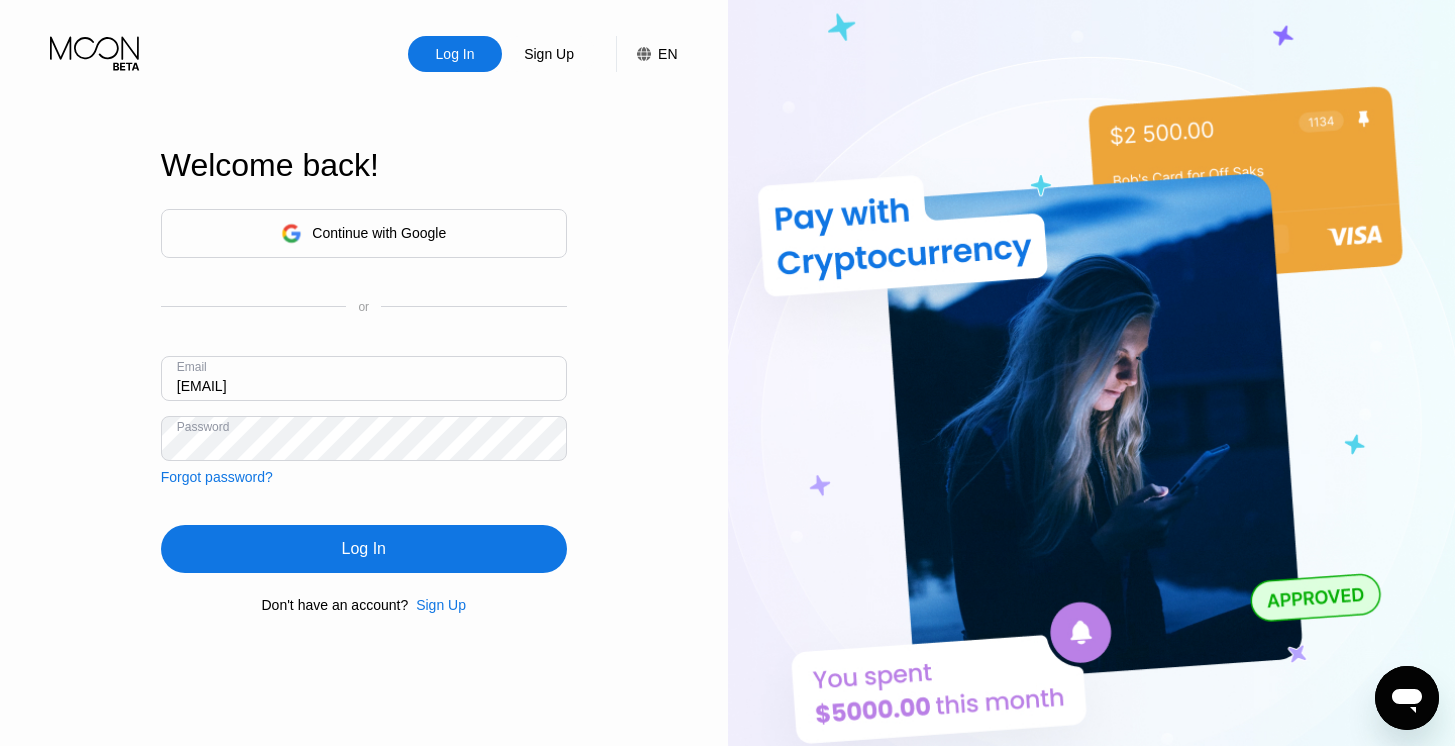 drag, startPoint x: 343, startPoint y: 385, endPoint x: 138, endPoint y: 386, distance: 205.00244 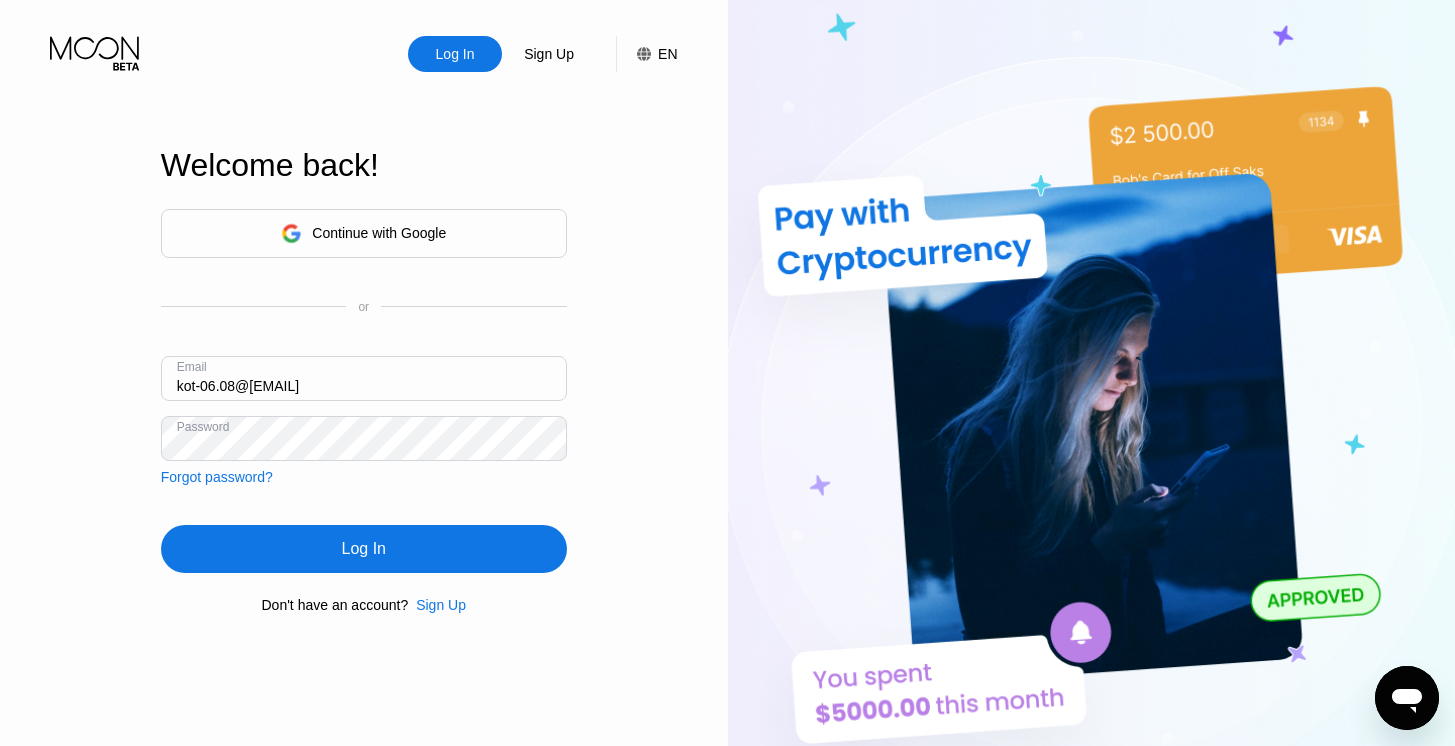 type on "[EMAIL]" 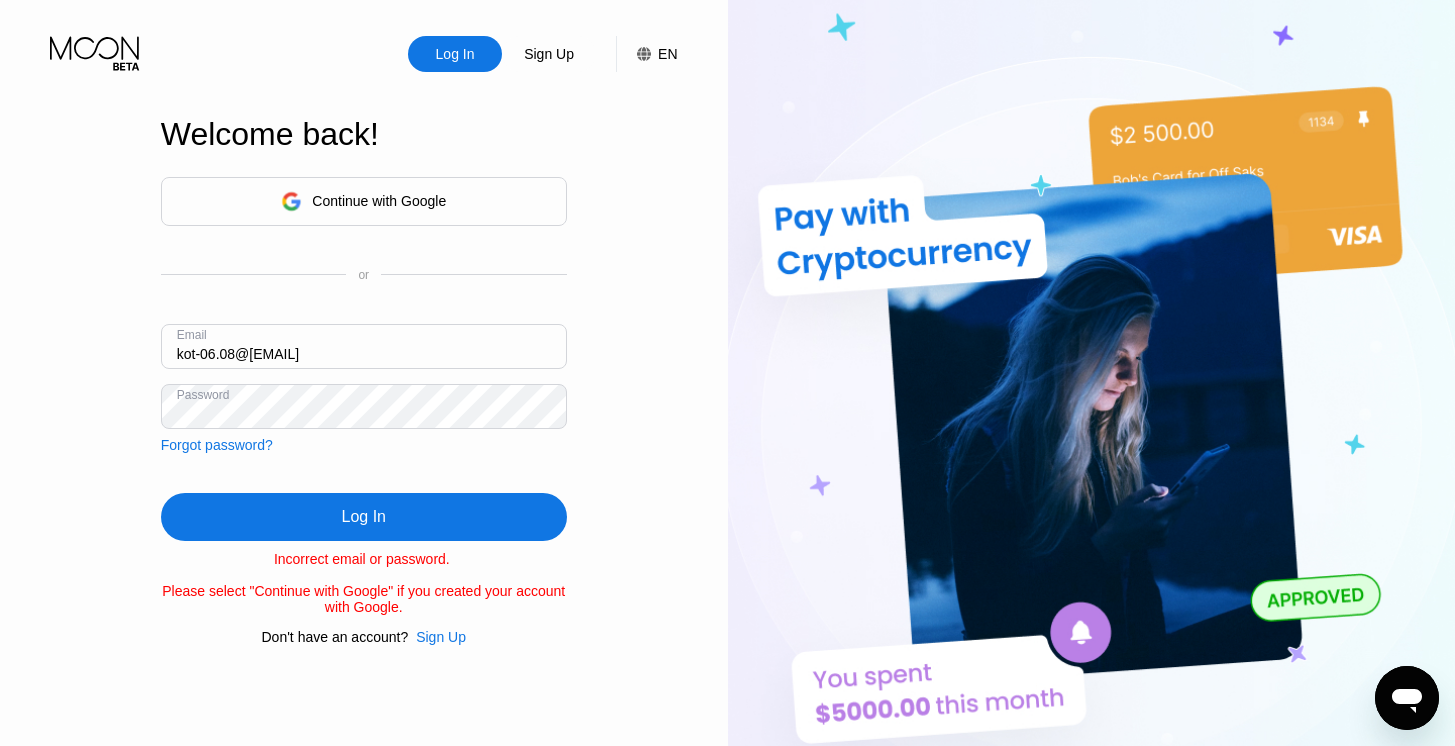click on "kot-06.08@inbox.lv" at bounding box center [364, 346] 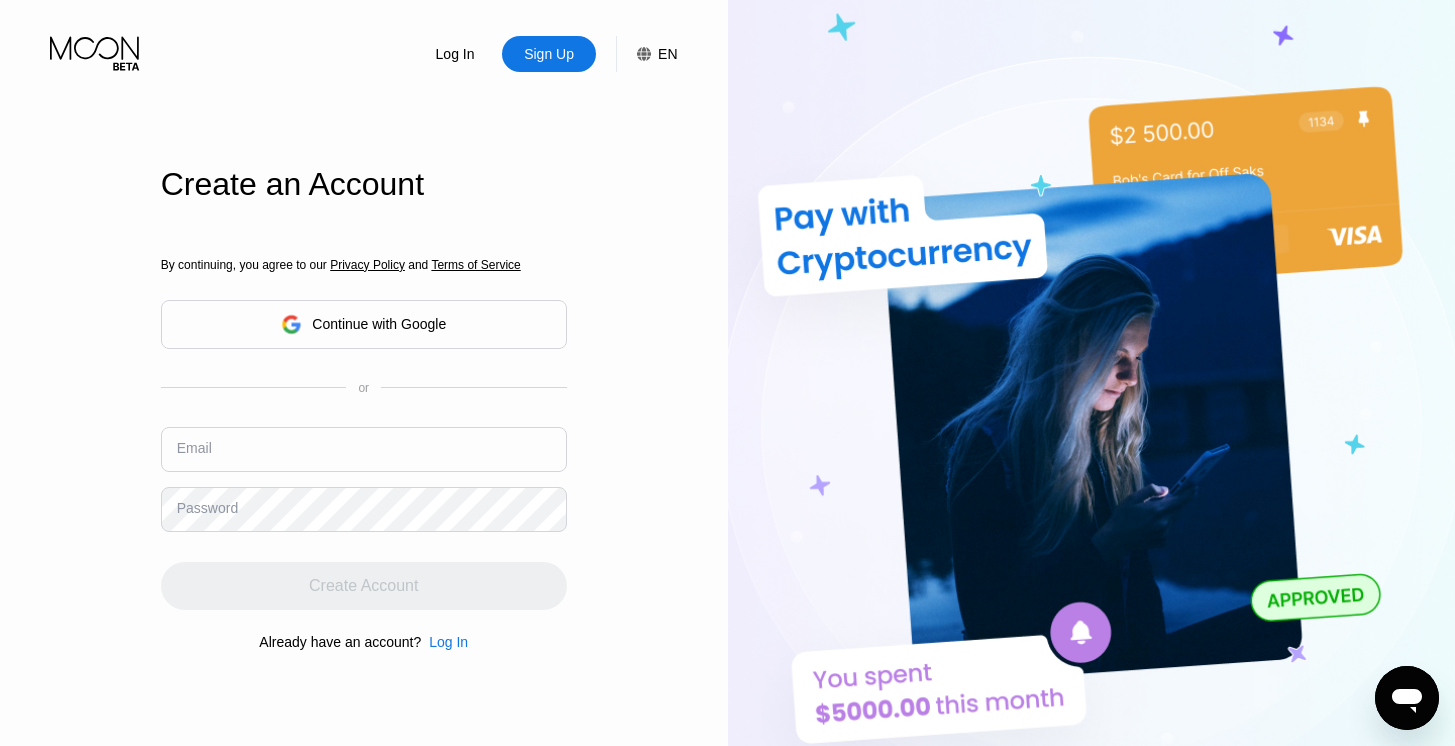 click at bounding box center [364, 449] 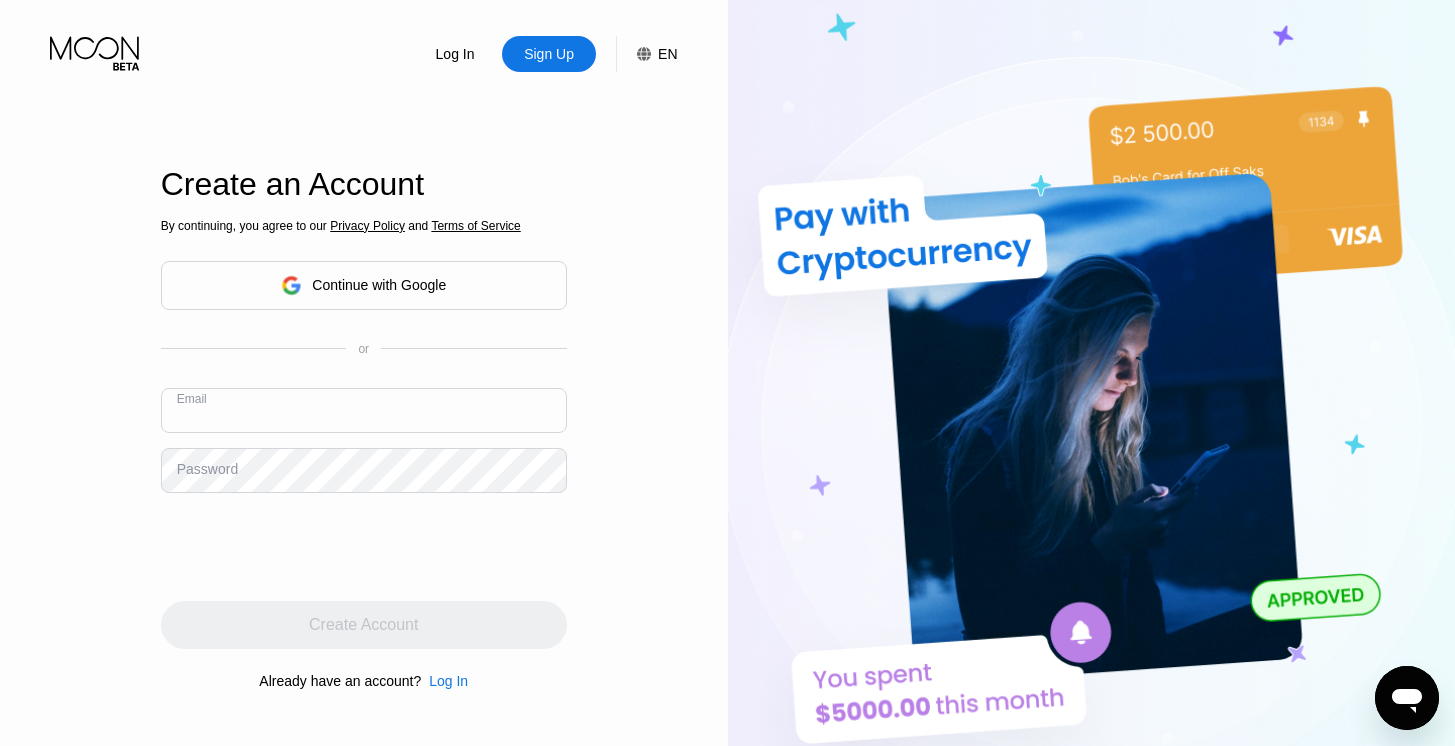 paste on "kot-06.08@inbox.lv" 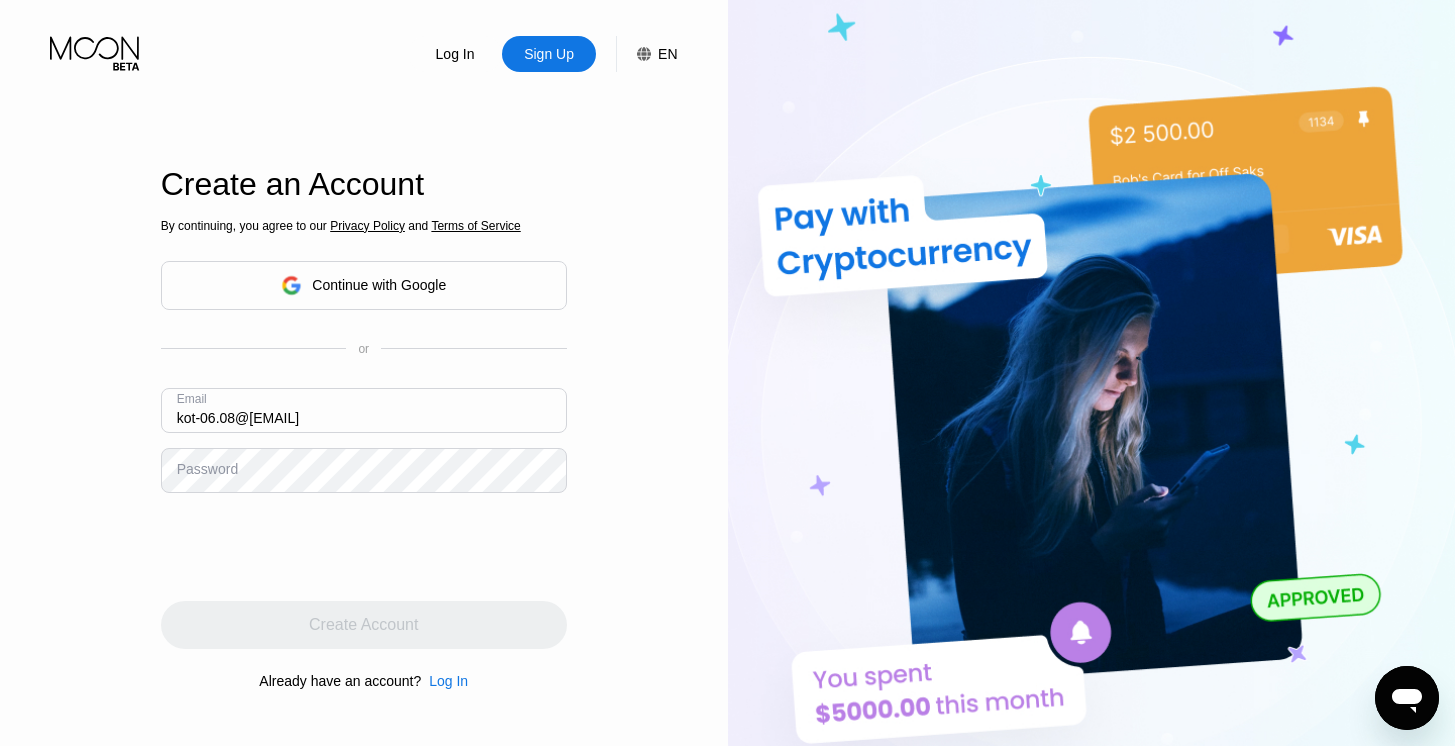 paste on "8v6k9Y2xWWHTD6j*" 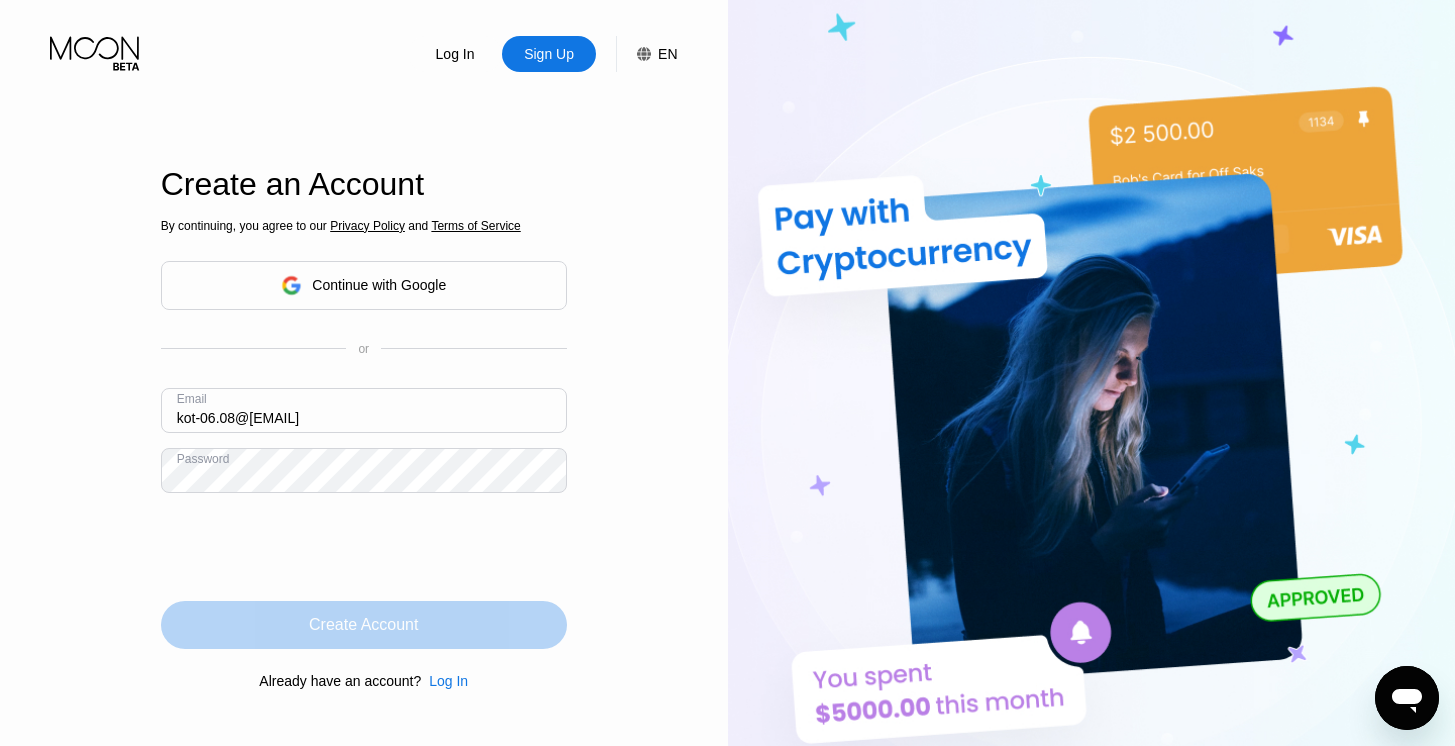 click on "Create Account" at bounding box center (364, 625) 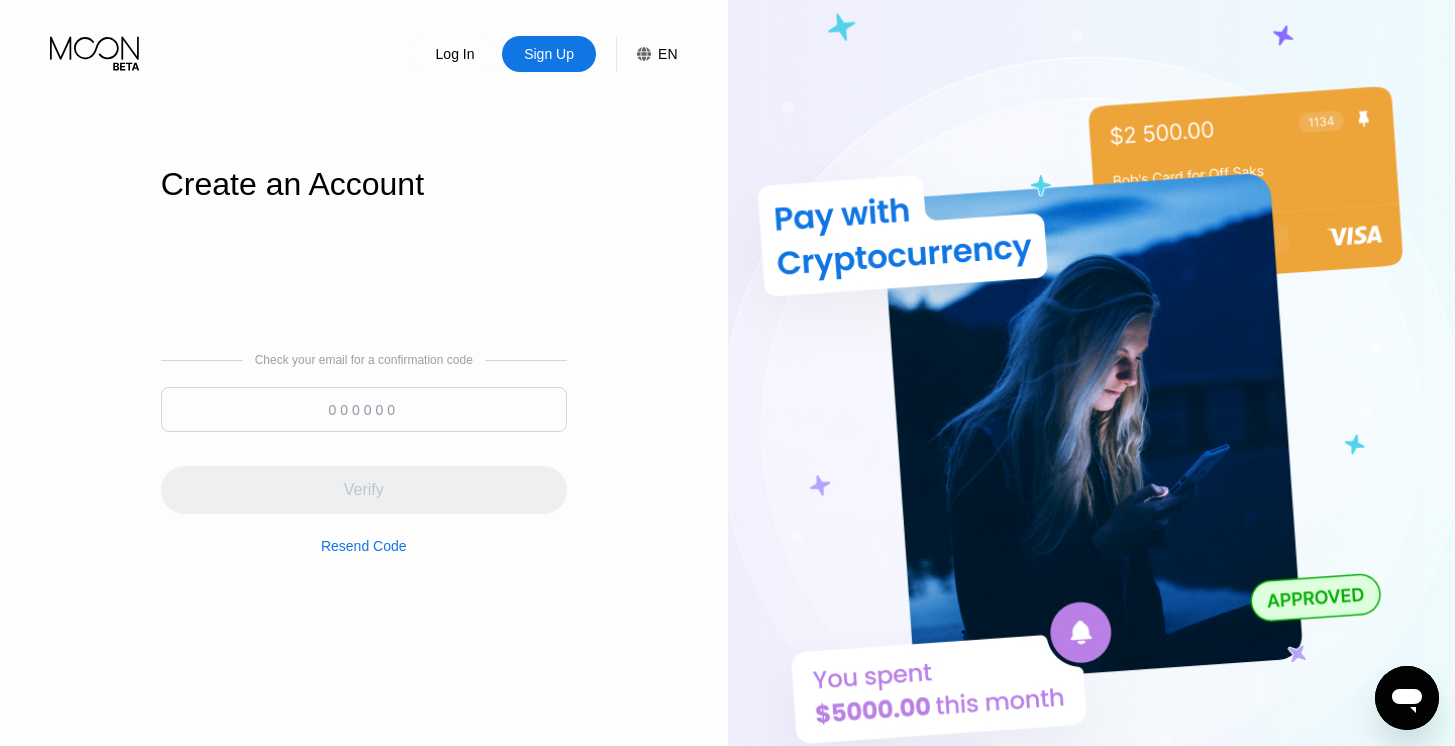 click at bounding box center [364, 409] 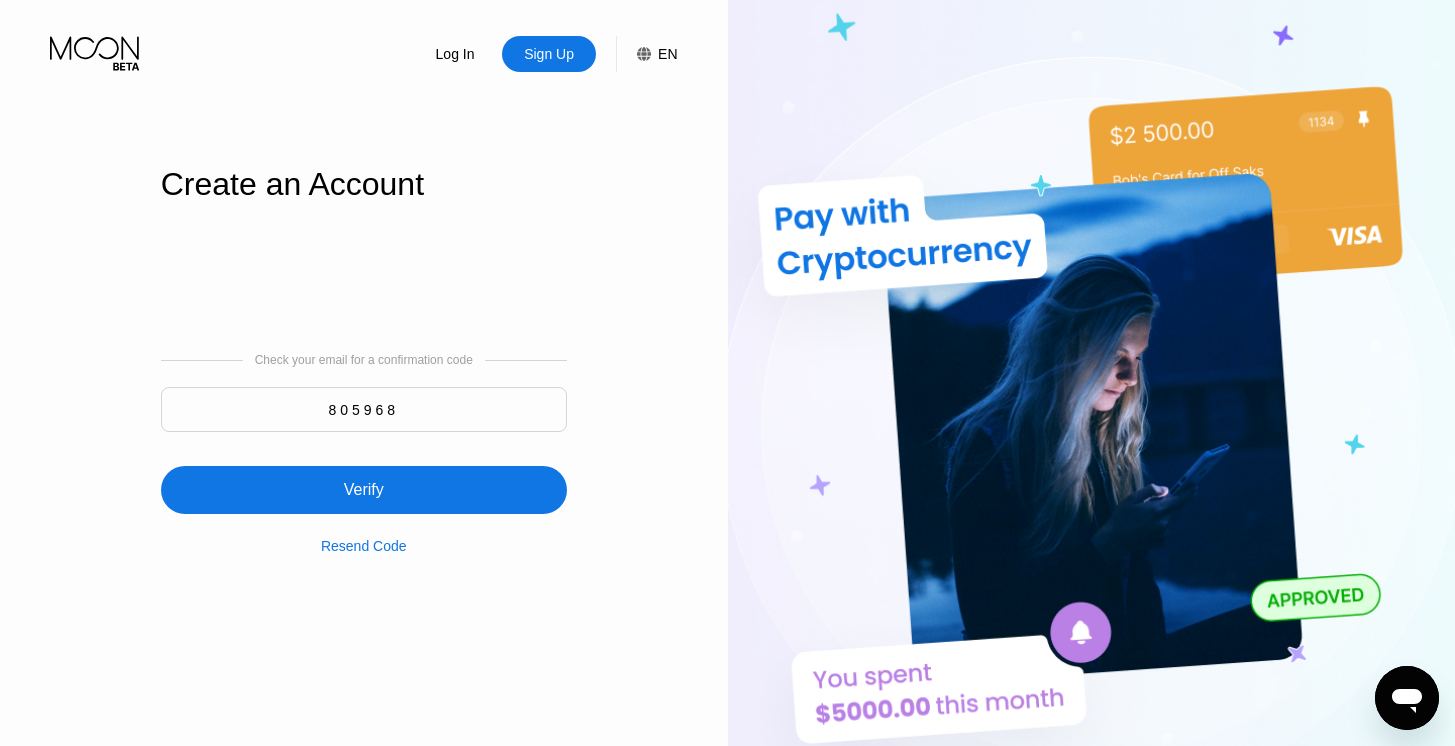 type on "805968" 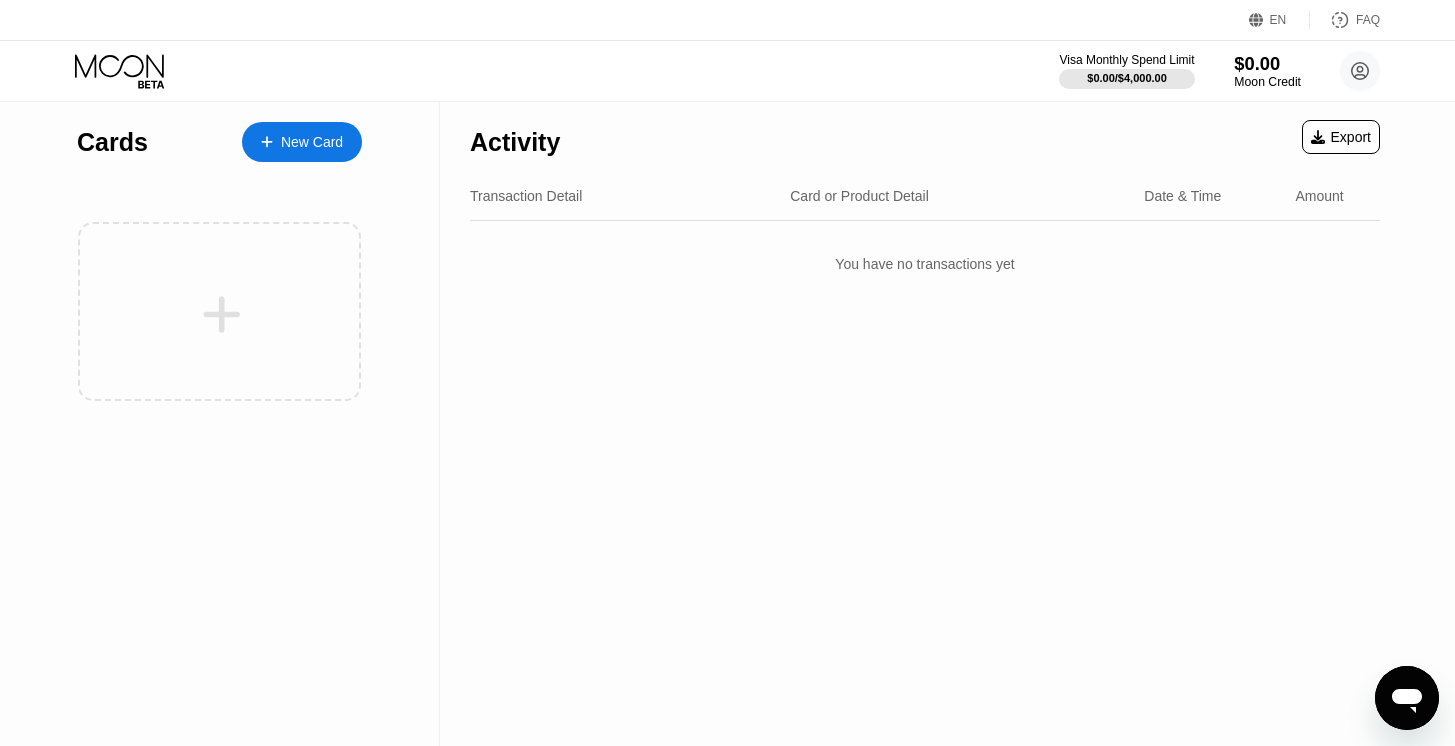 click on "$0.00" at bounding box center [1267, 63] 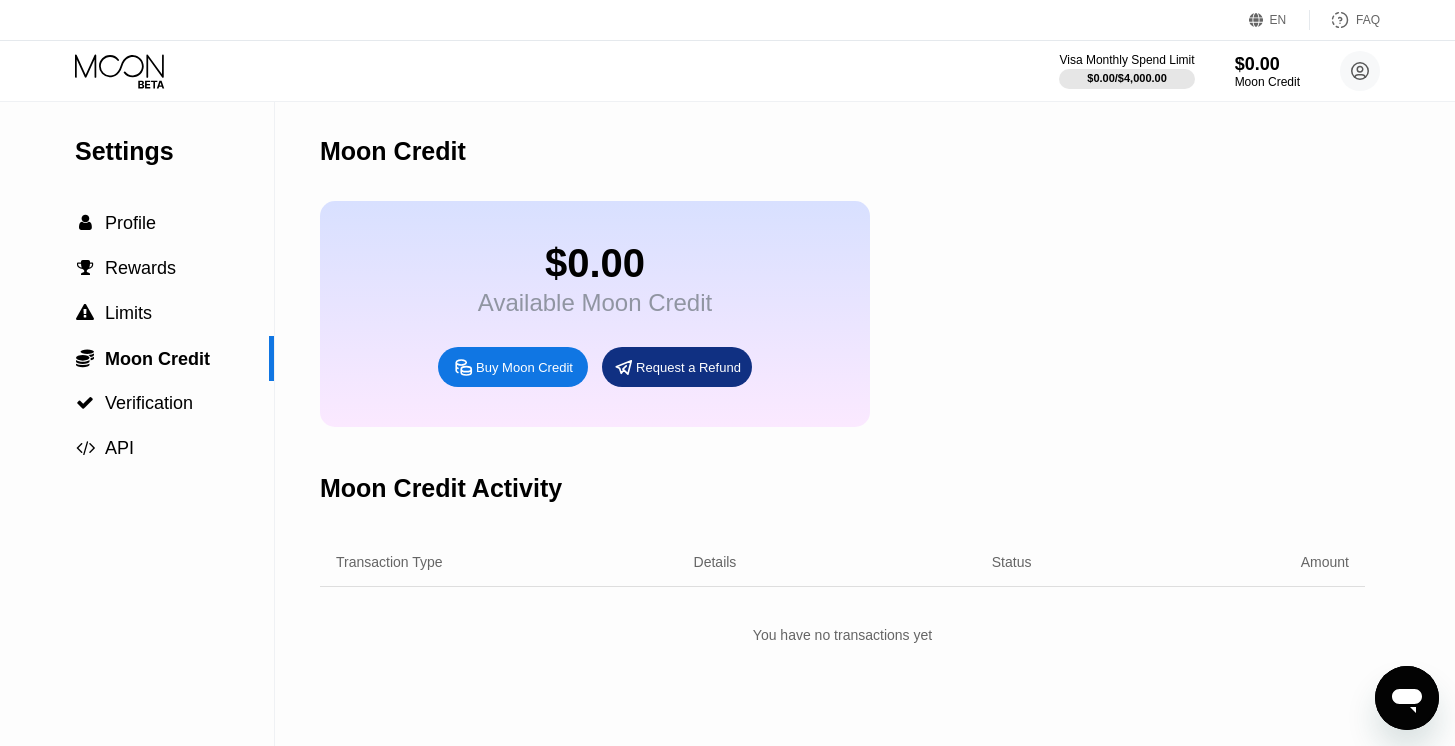 click on "Buy Moon Credit" at bounding box center [524, 367] 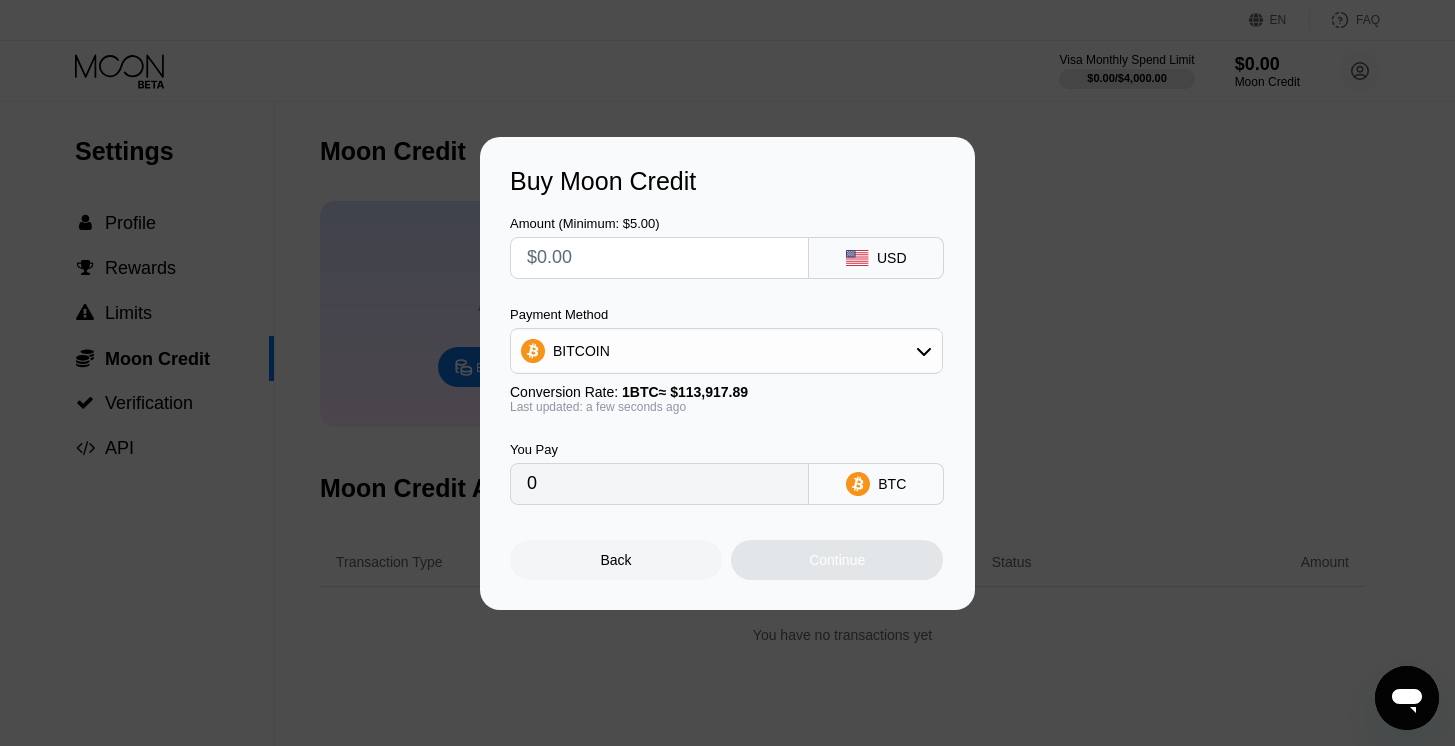 click at bounding box center (659, 258) 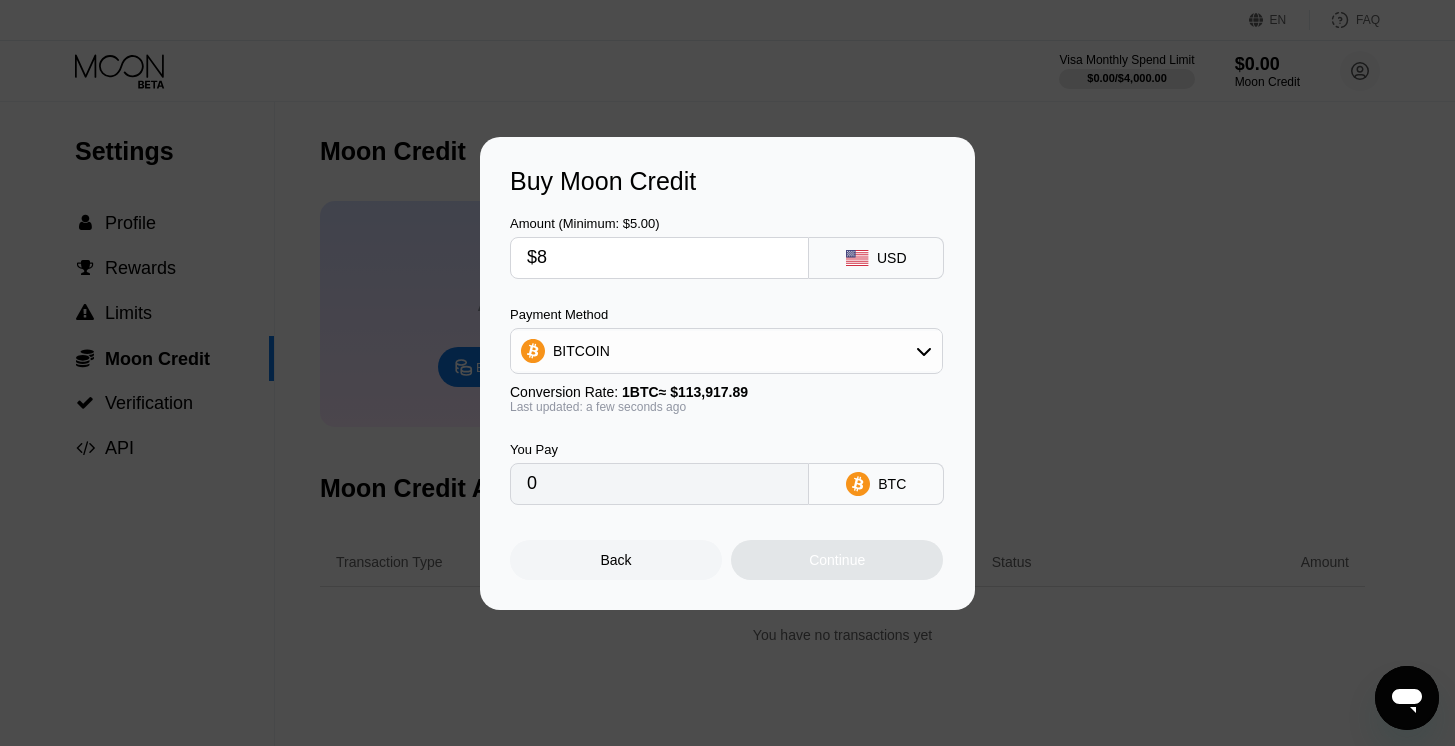 type on "0.00007023" 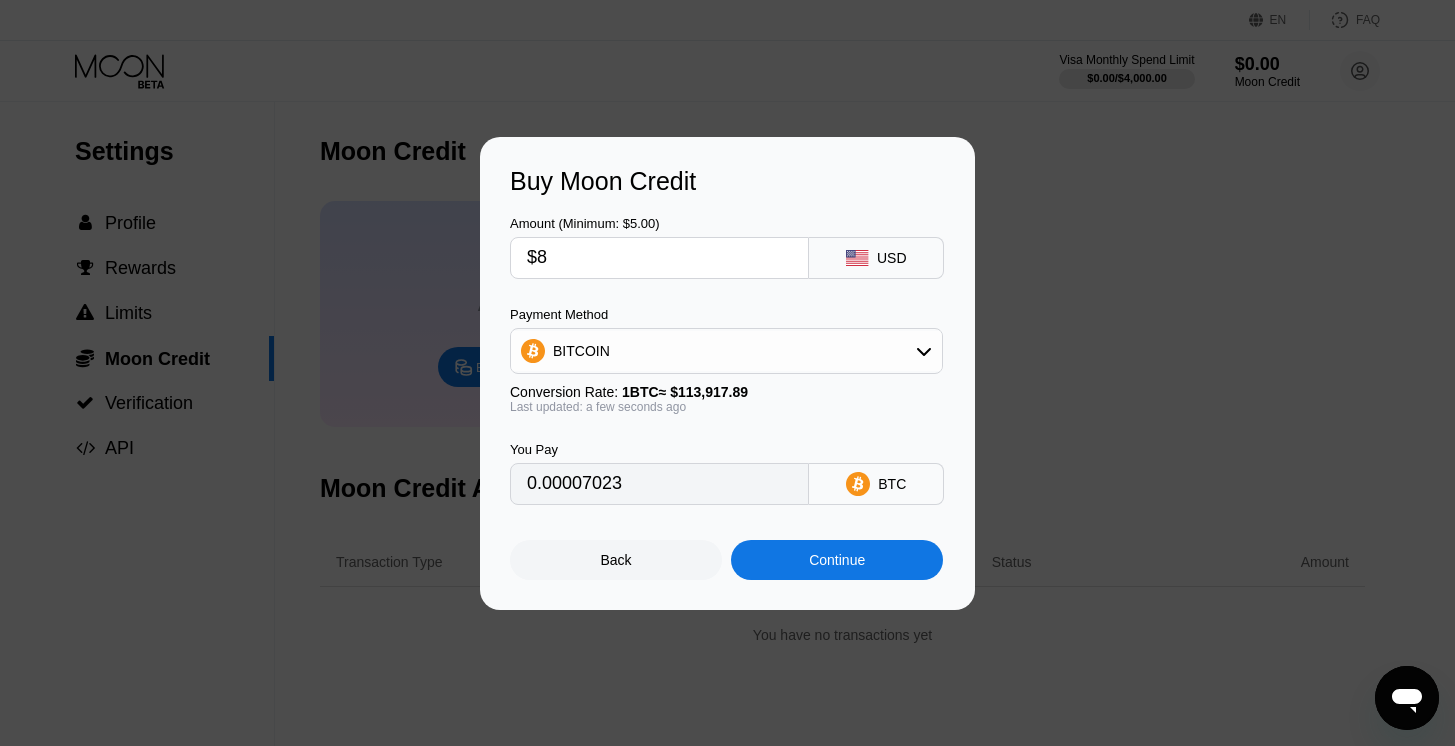 type on "$83" 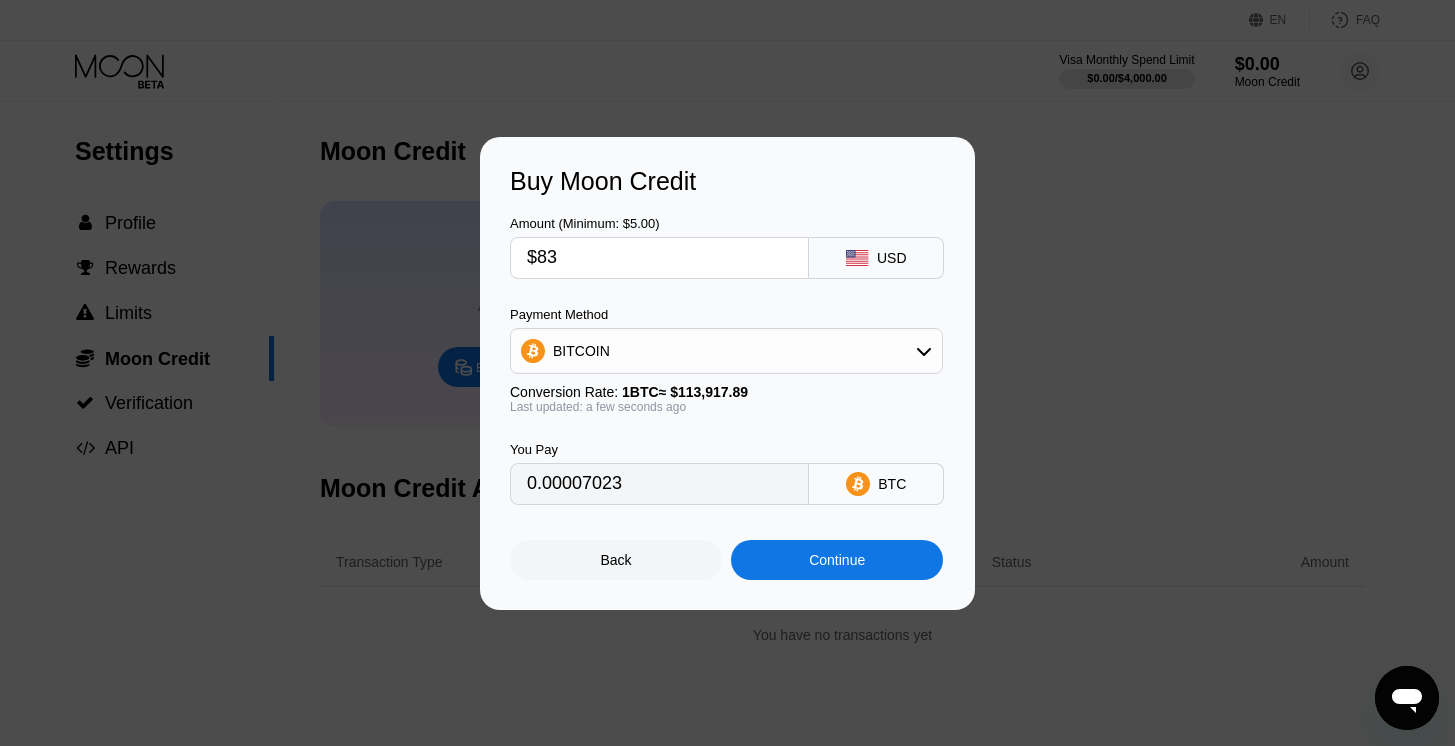 type on "0.00072860" 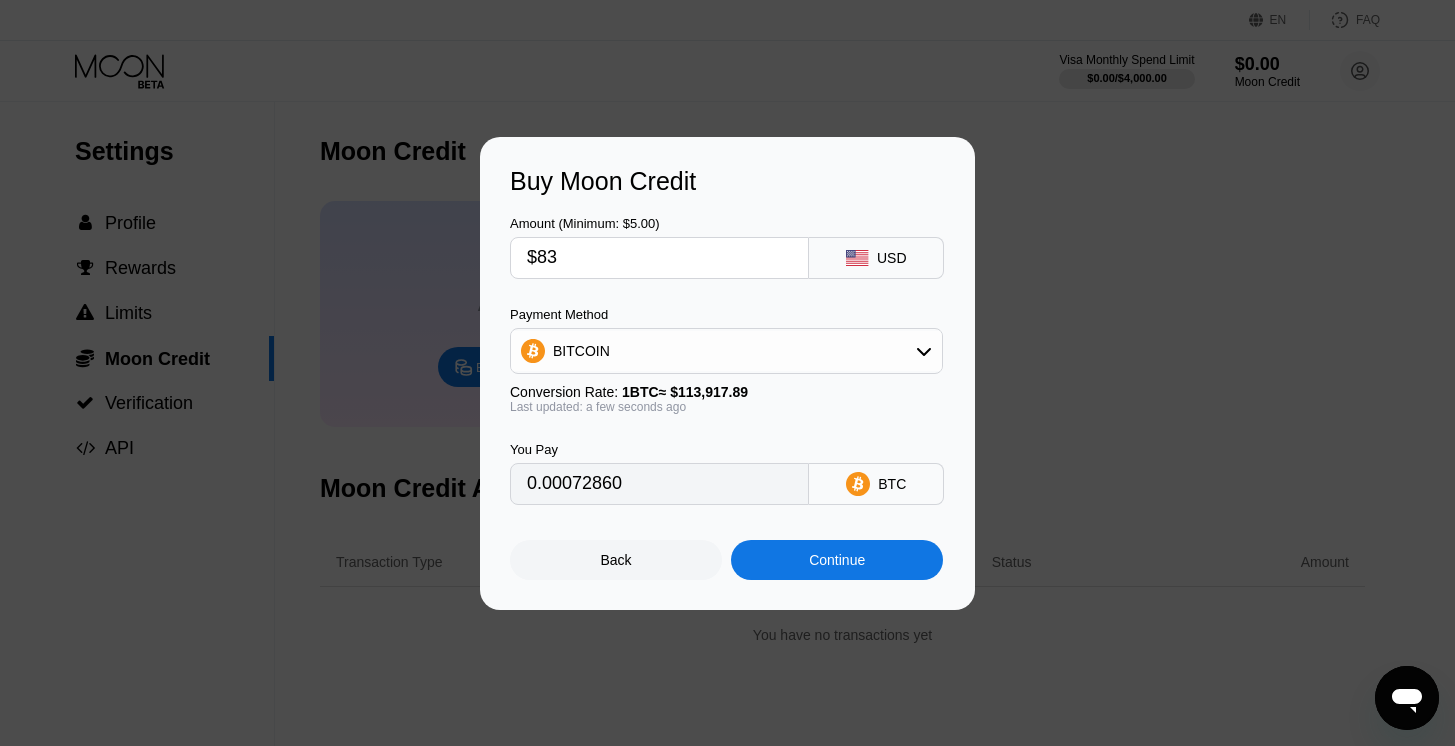 type on "$834" 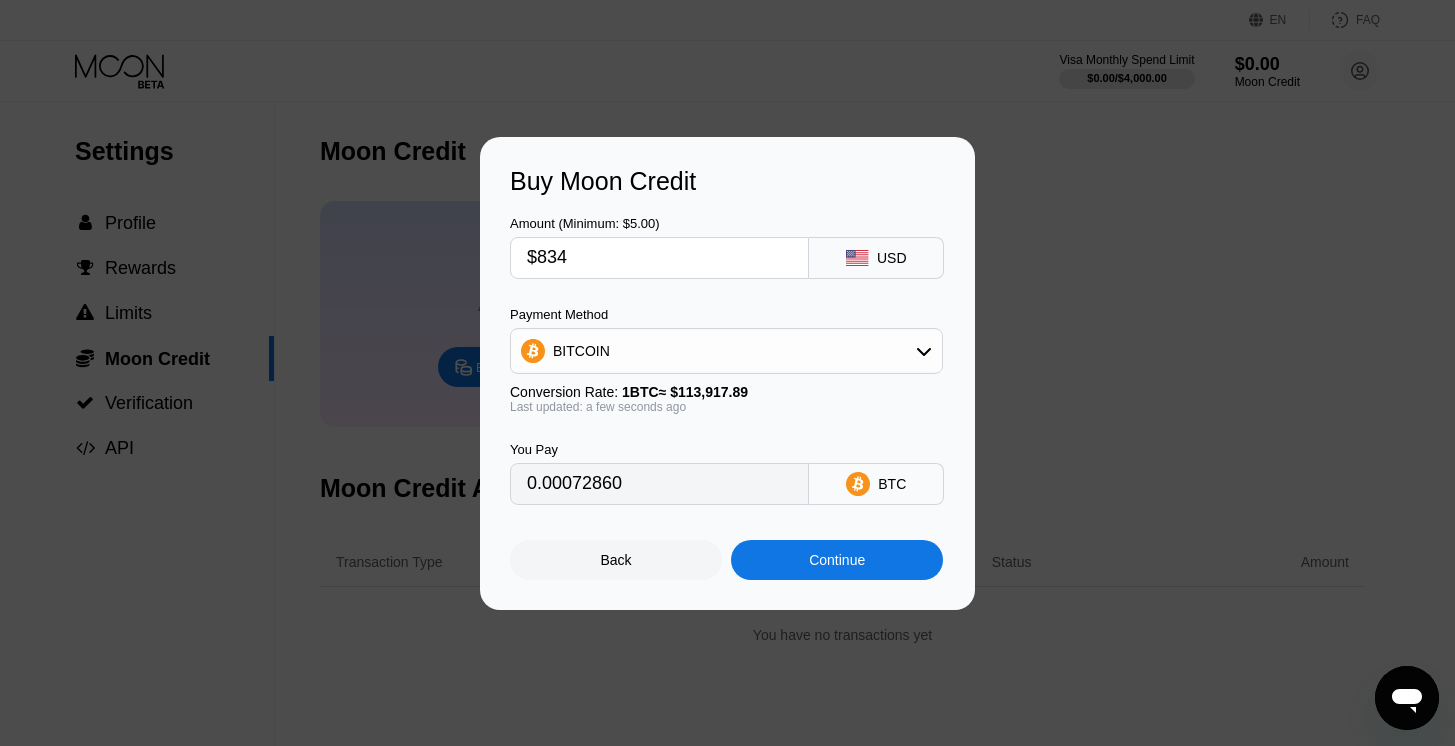 type on "0.00732107" 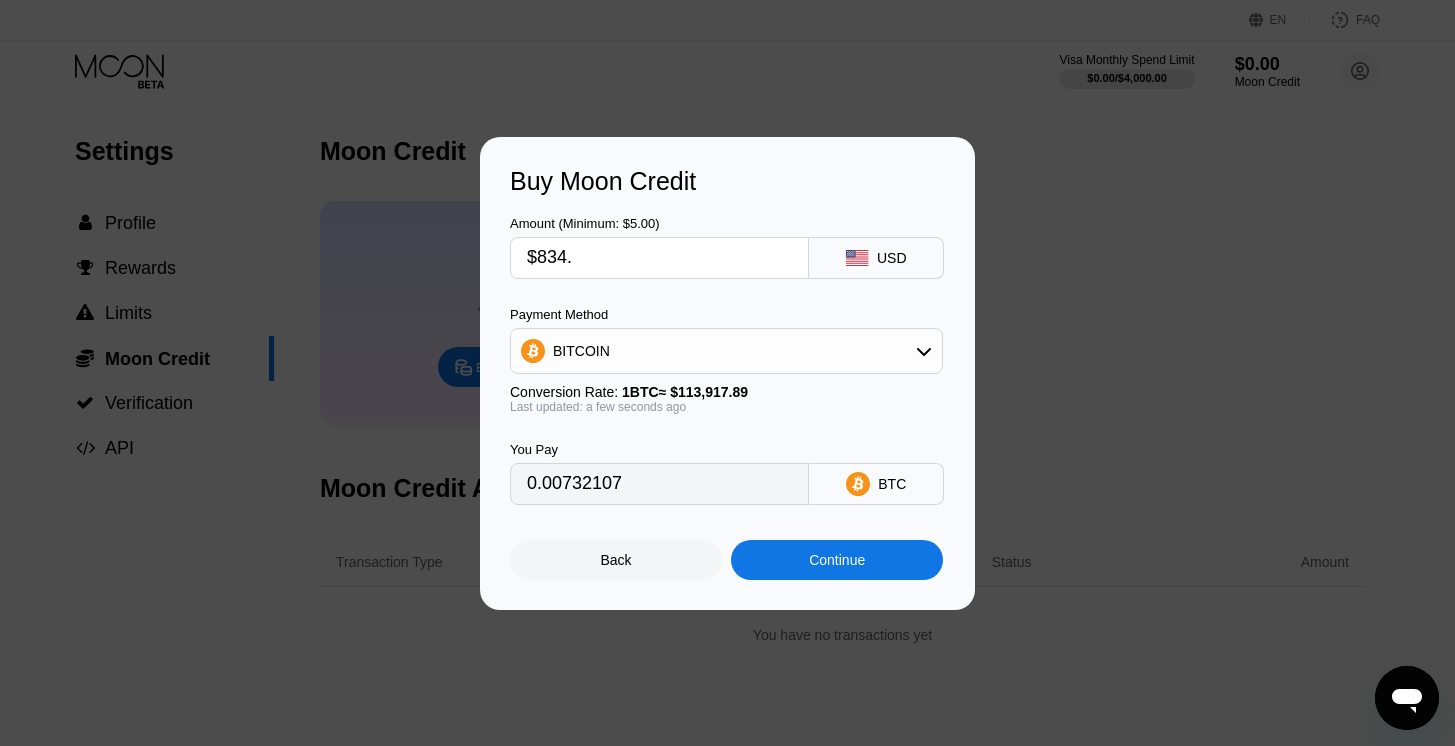 type on "$834.8" 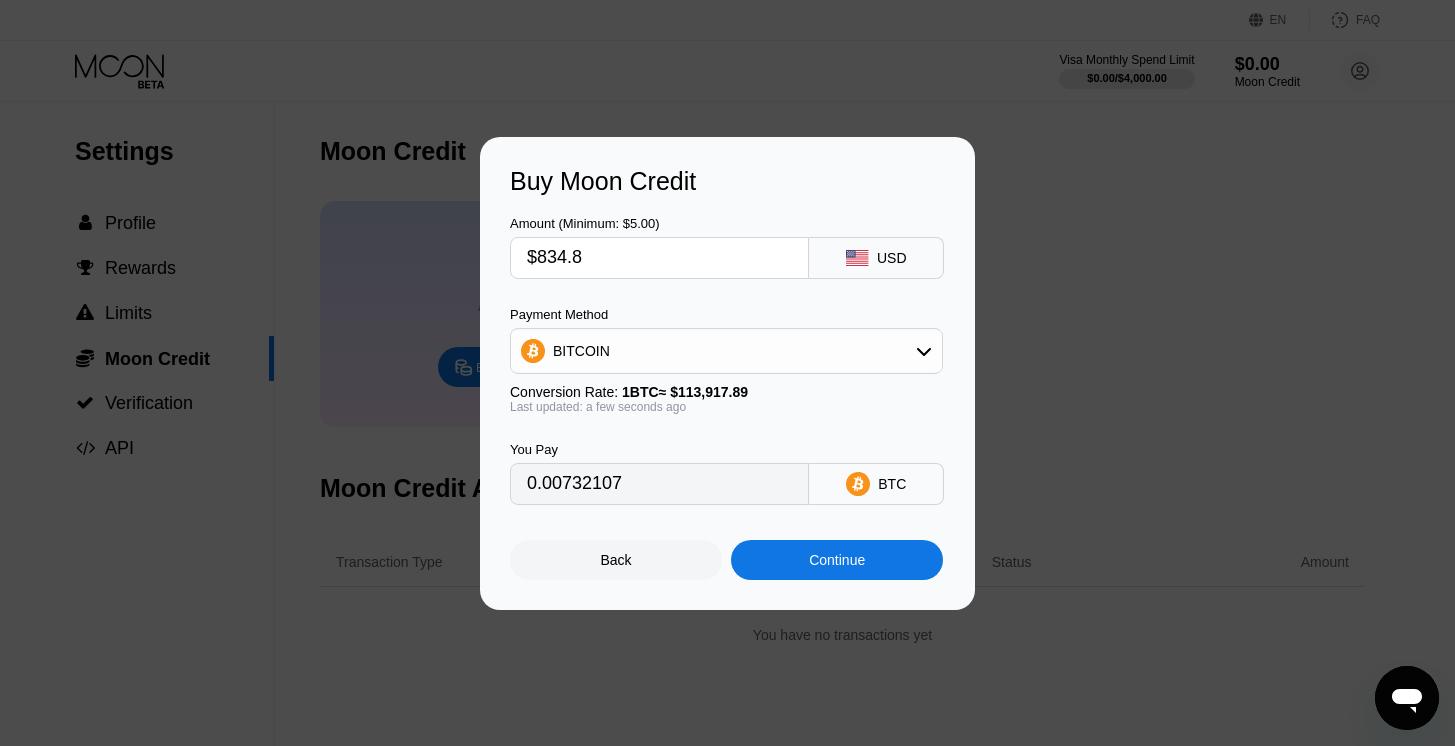 type on "0.00732809" 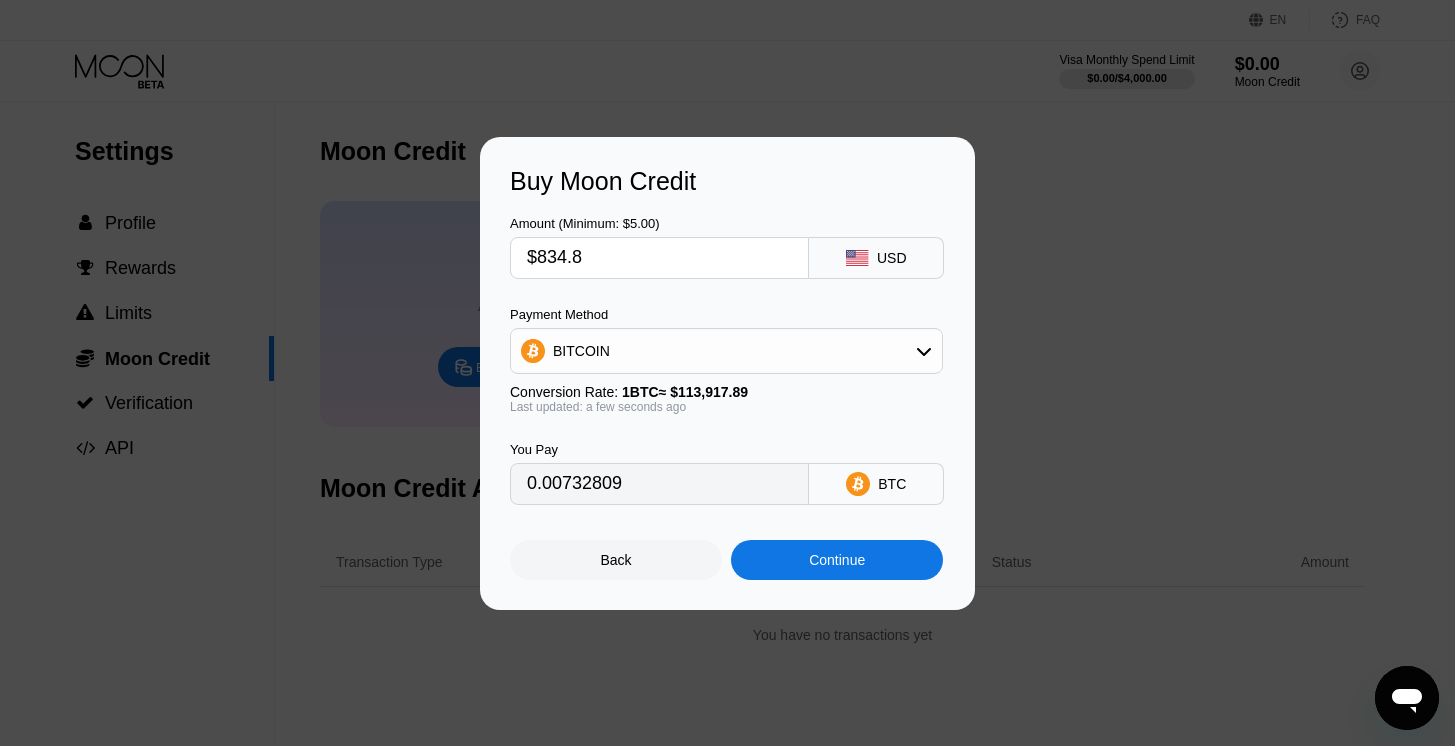 type on "$834.89" 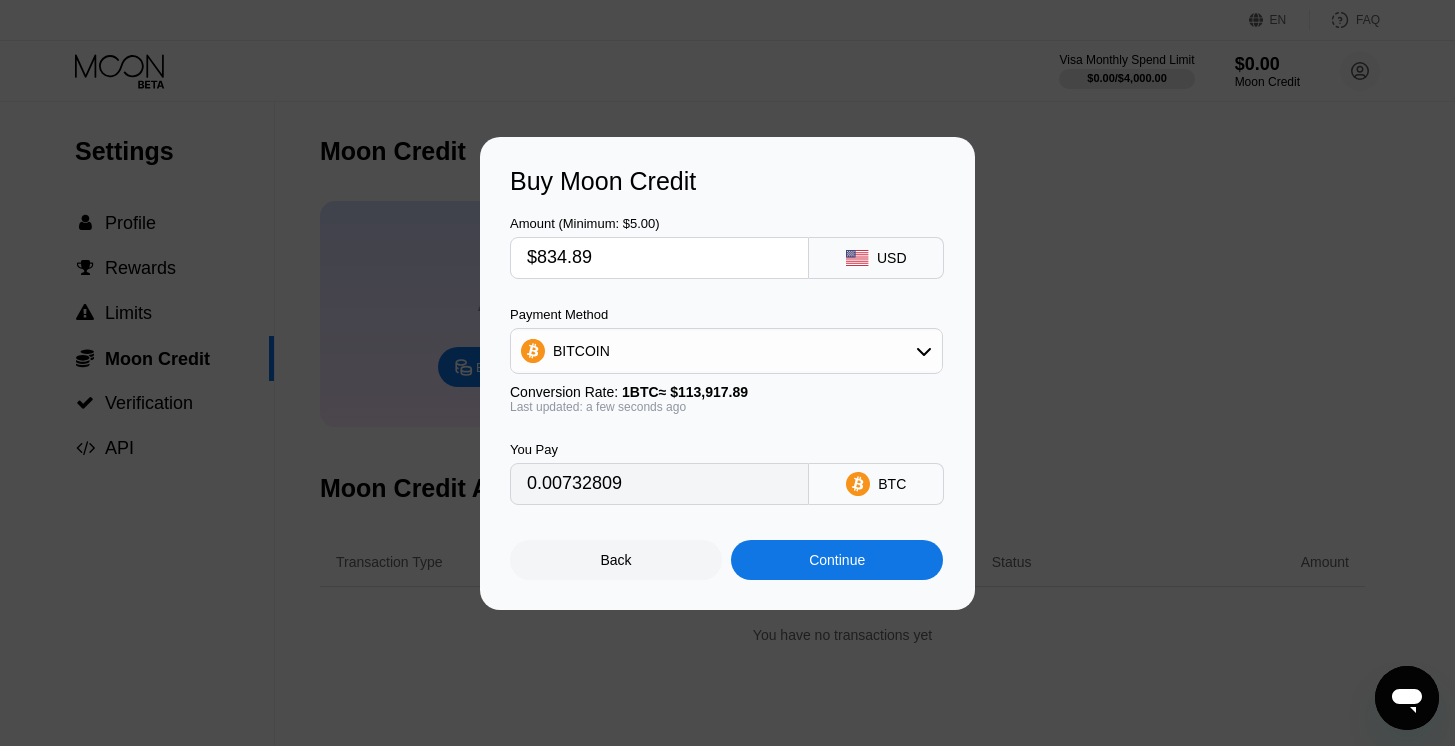 type on "0.00732888" 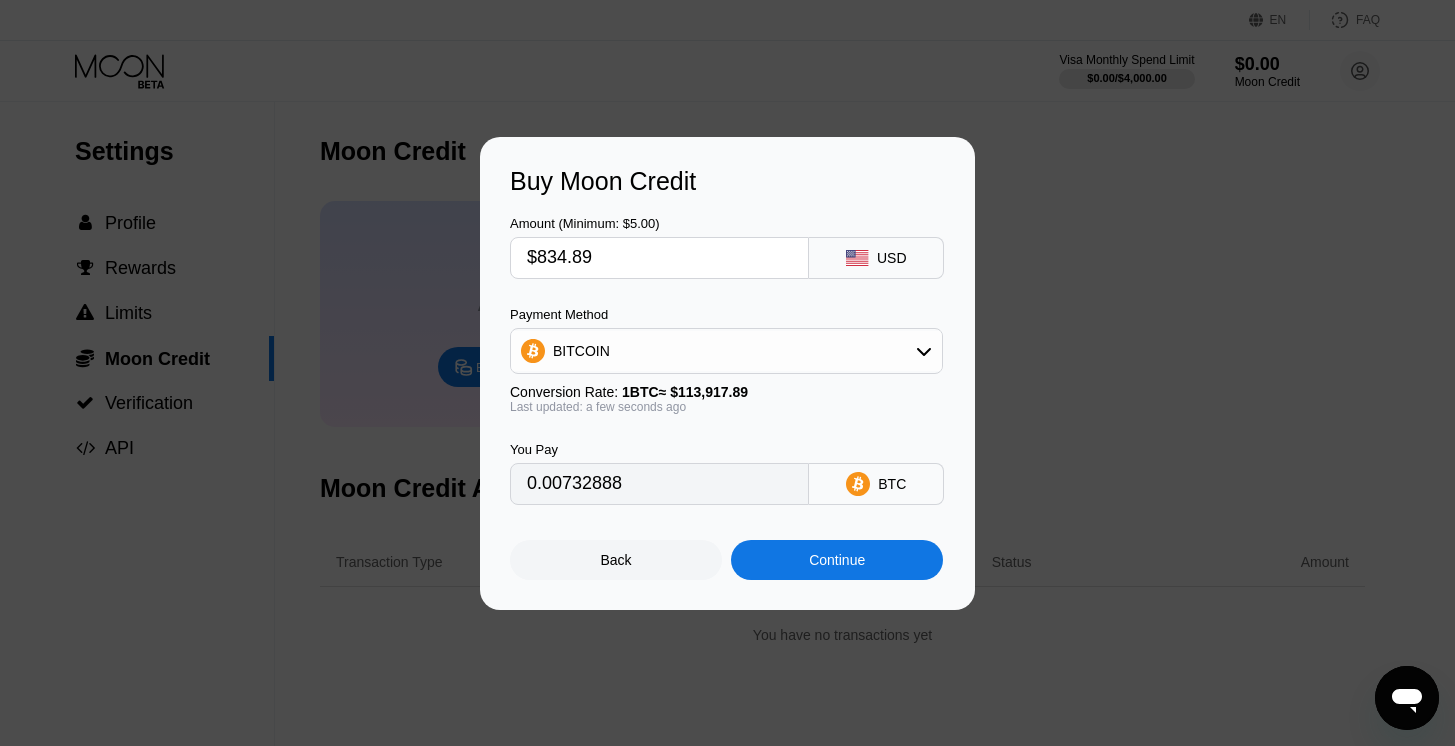 type on "$834.89" 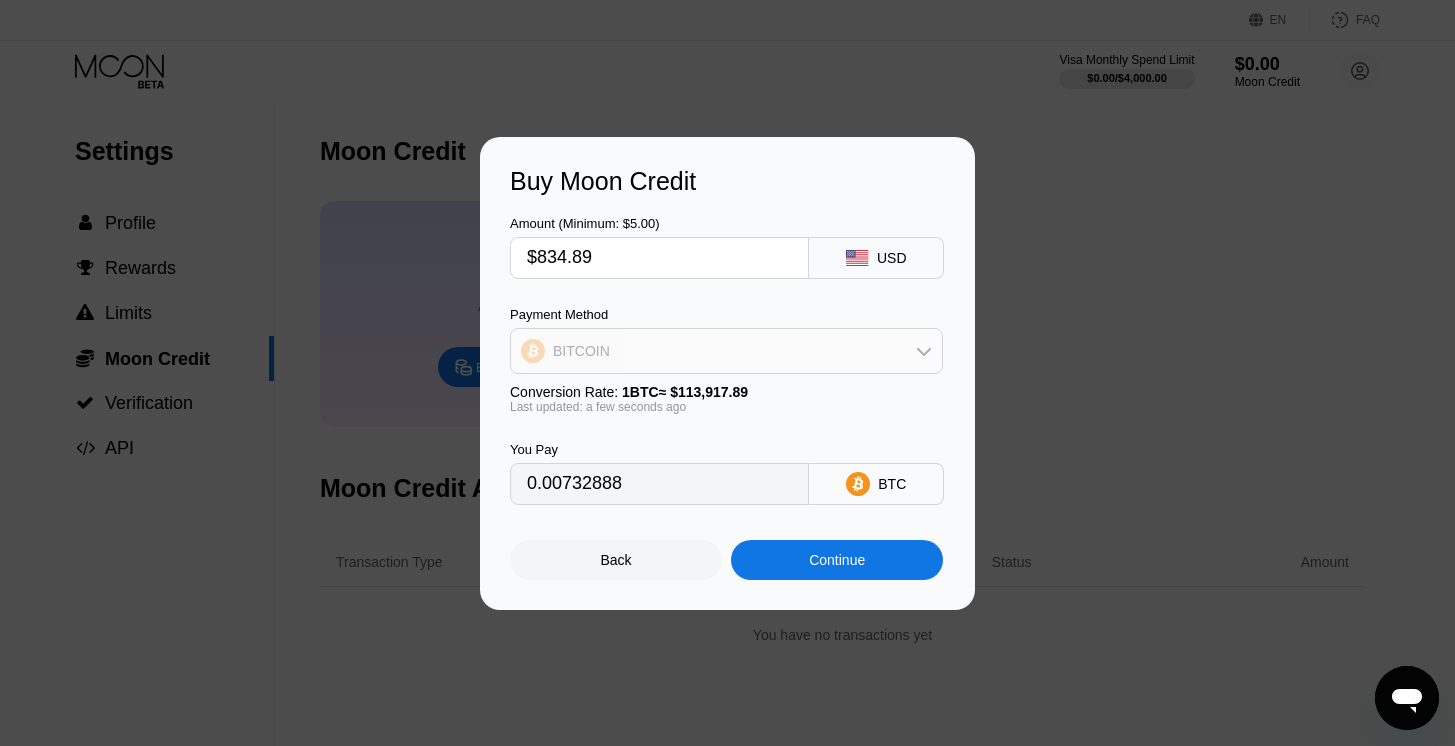 click on "BITCOIN" at bounding box center [726, 351] 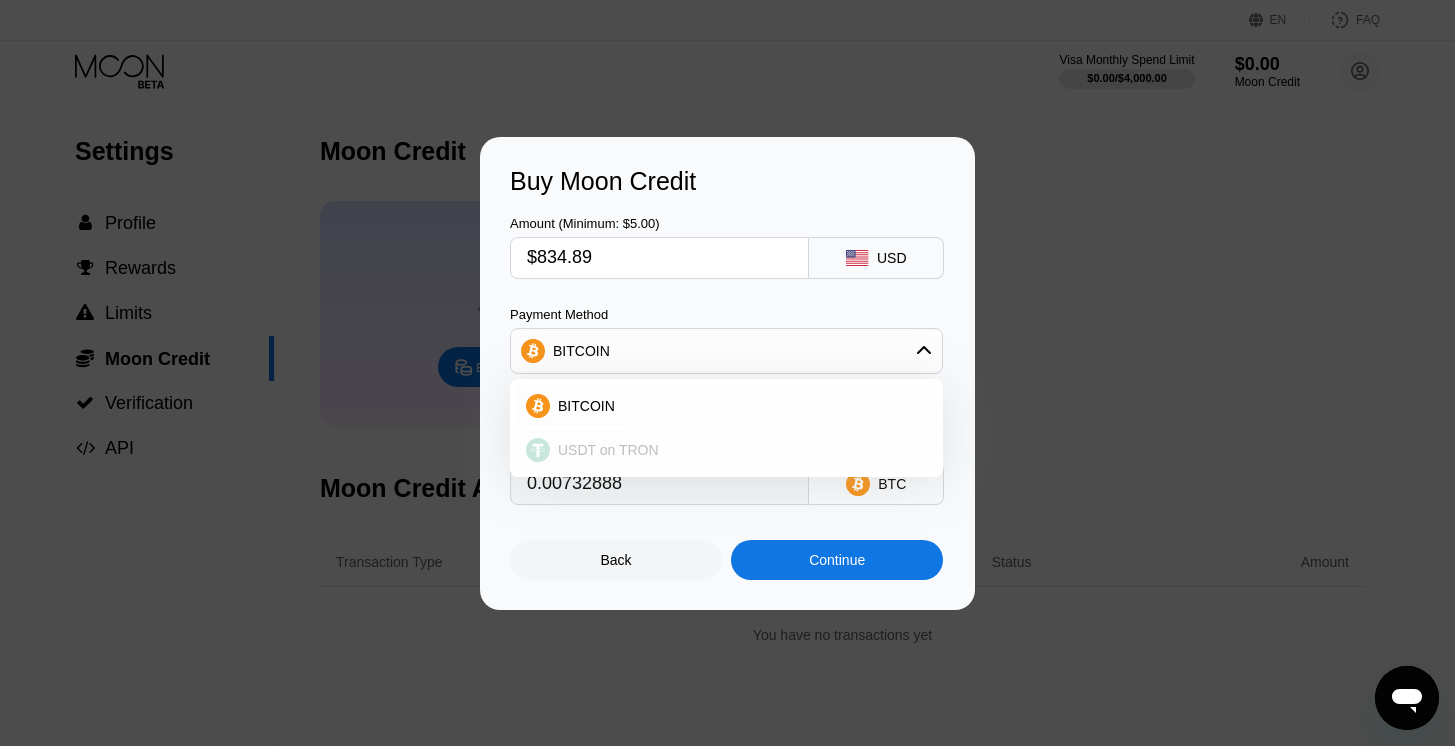 click on "USDT on TRON" at bounding box center (608, 450) 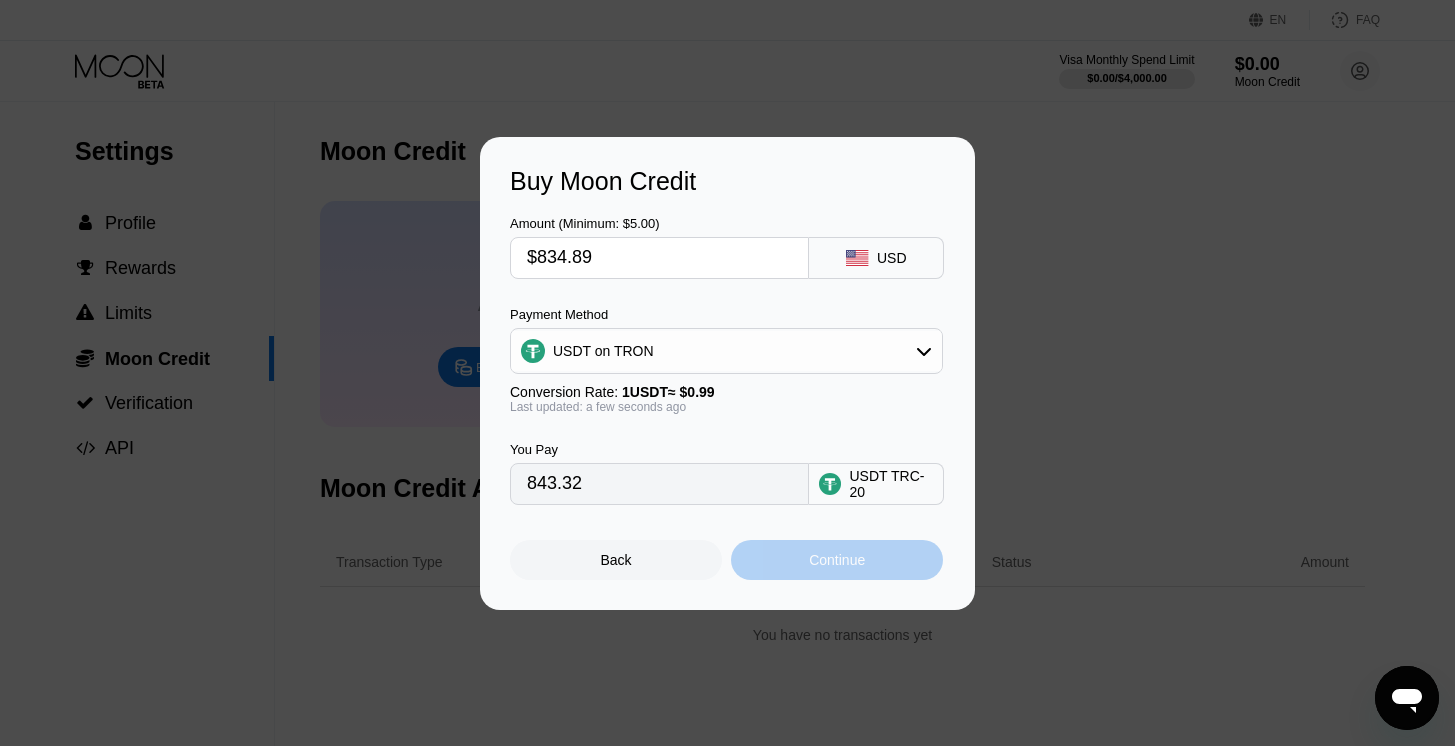 click on "Continue" at bounding box center (837, 560) 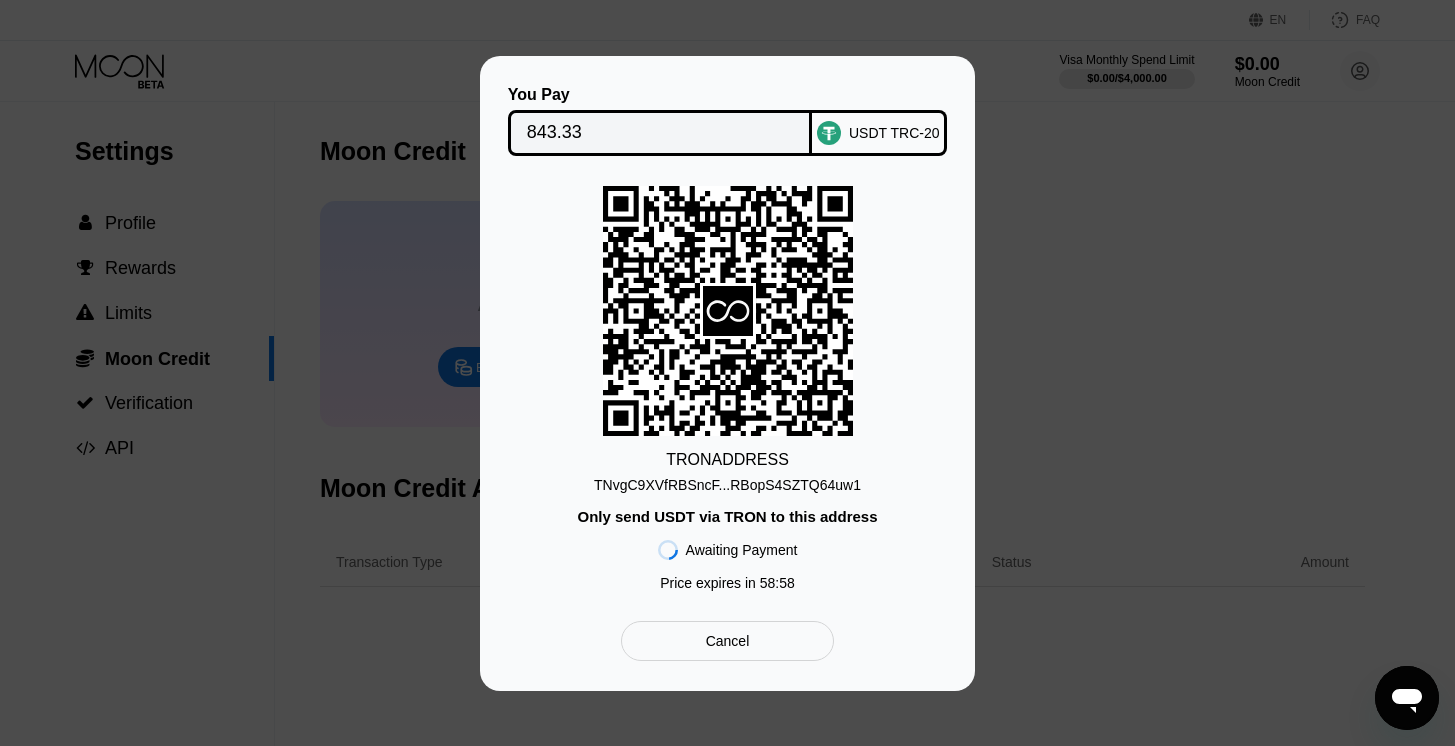 click on "843.33" at bounding box center (660, 133) 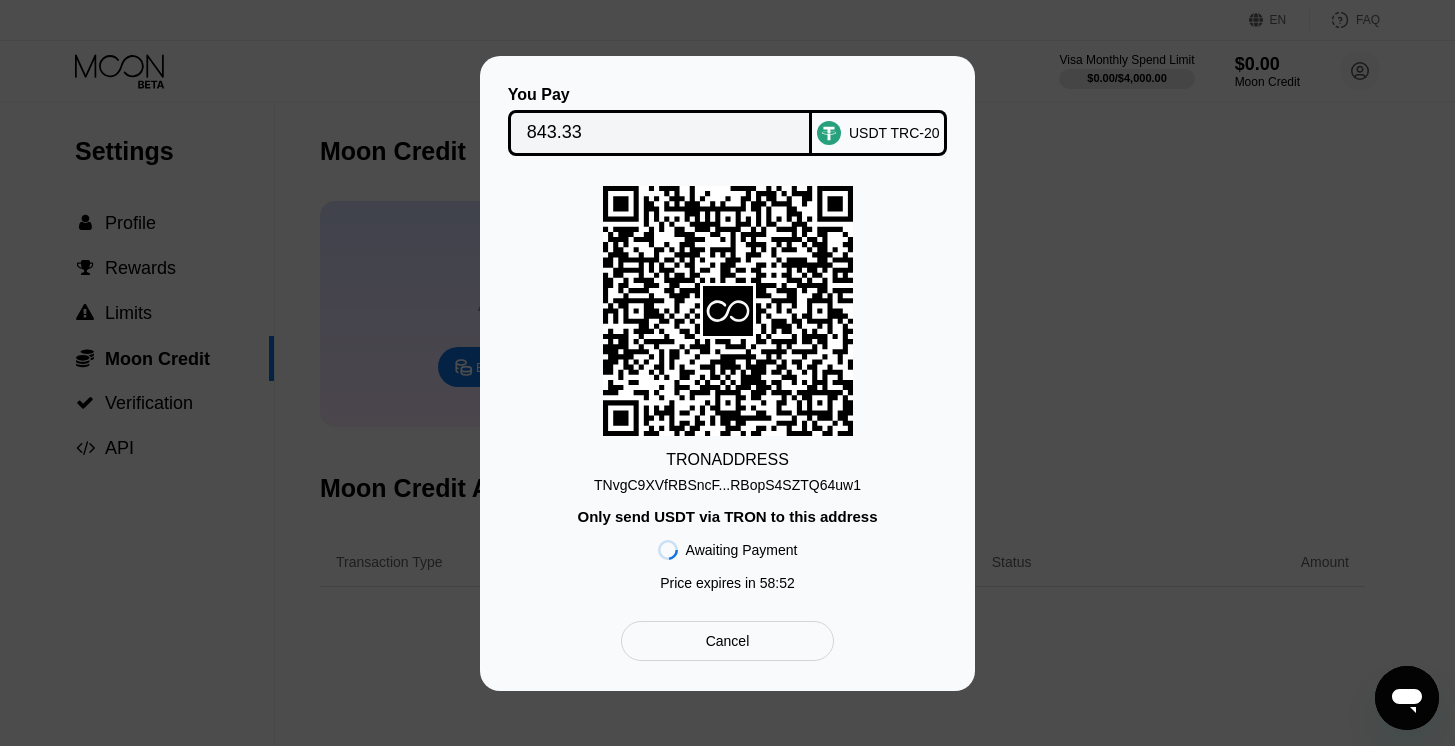 click on "TNvgC9XVfRBSncF...RBopS4SZTQ64uw1" at bounding box center (727, 485) 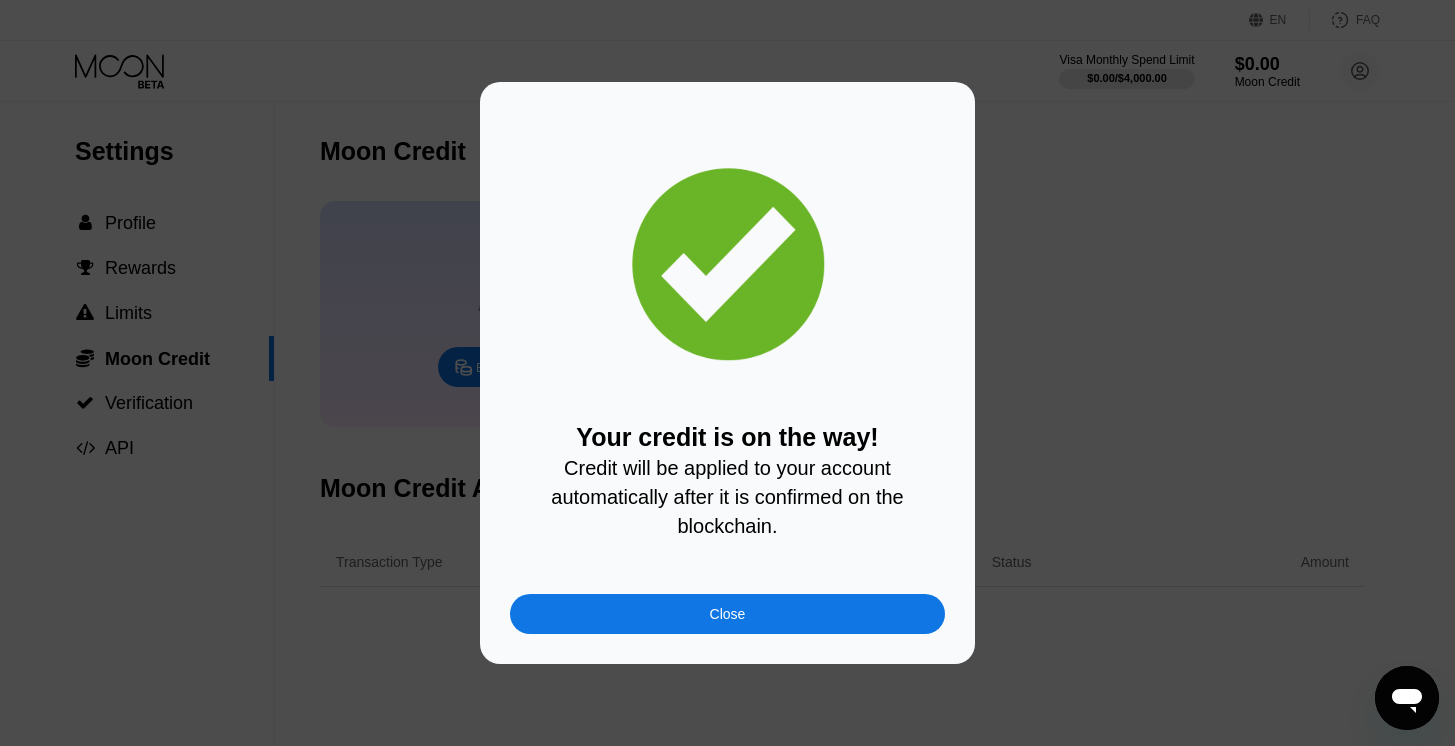 click on "Close" at bounding box center (727, 614) 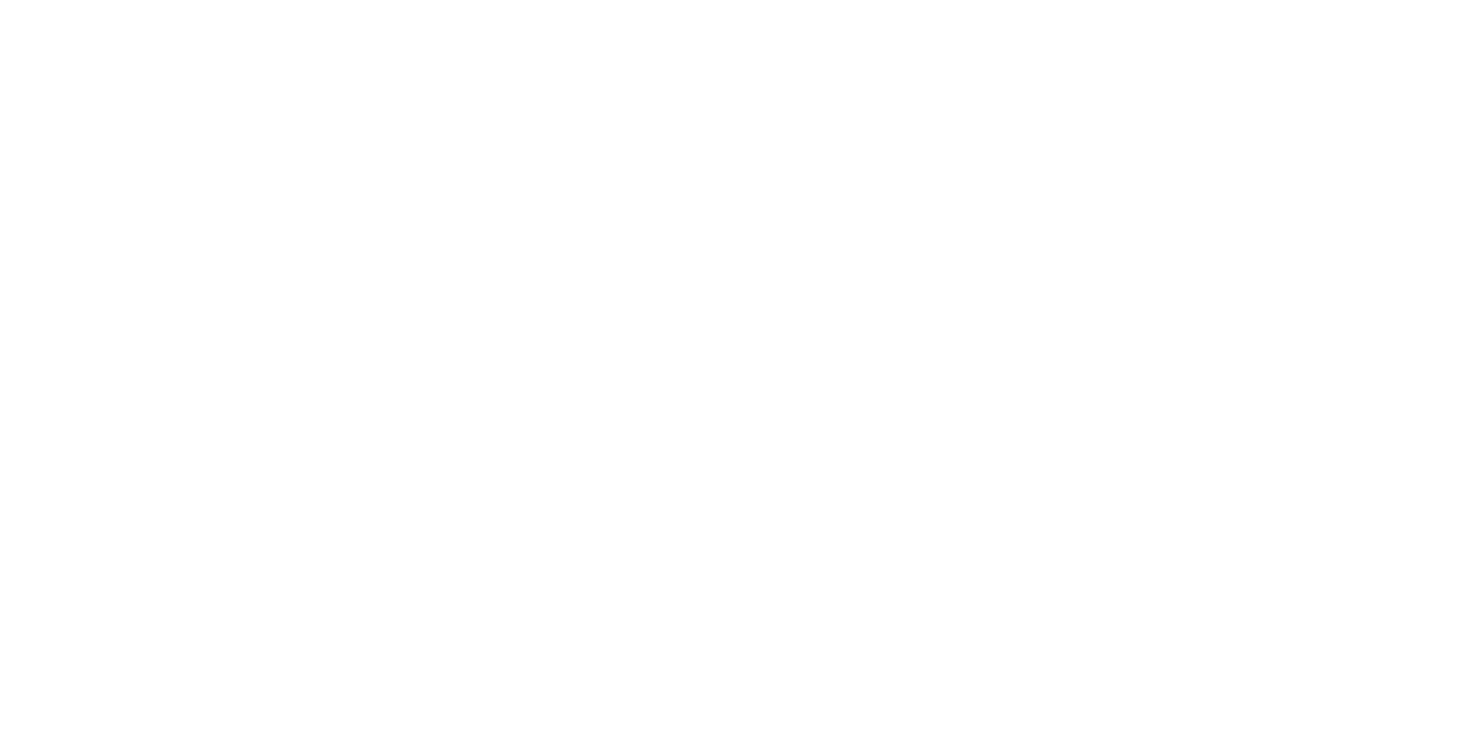scroll, scrollTop: 0, scrollLeft: 0, axis: both 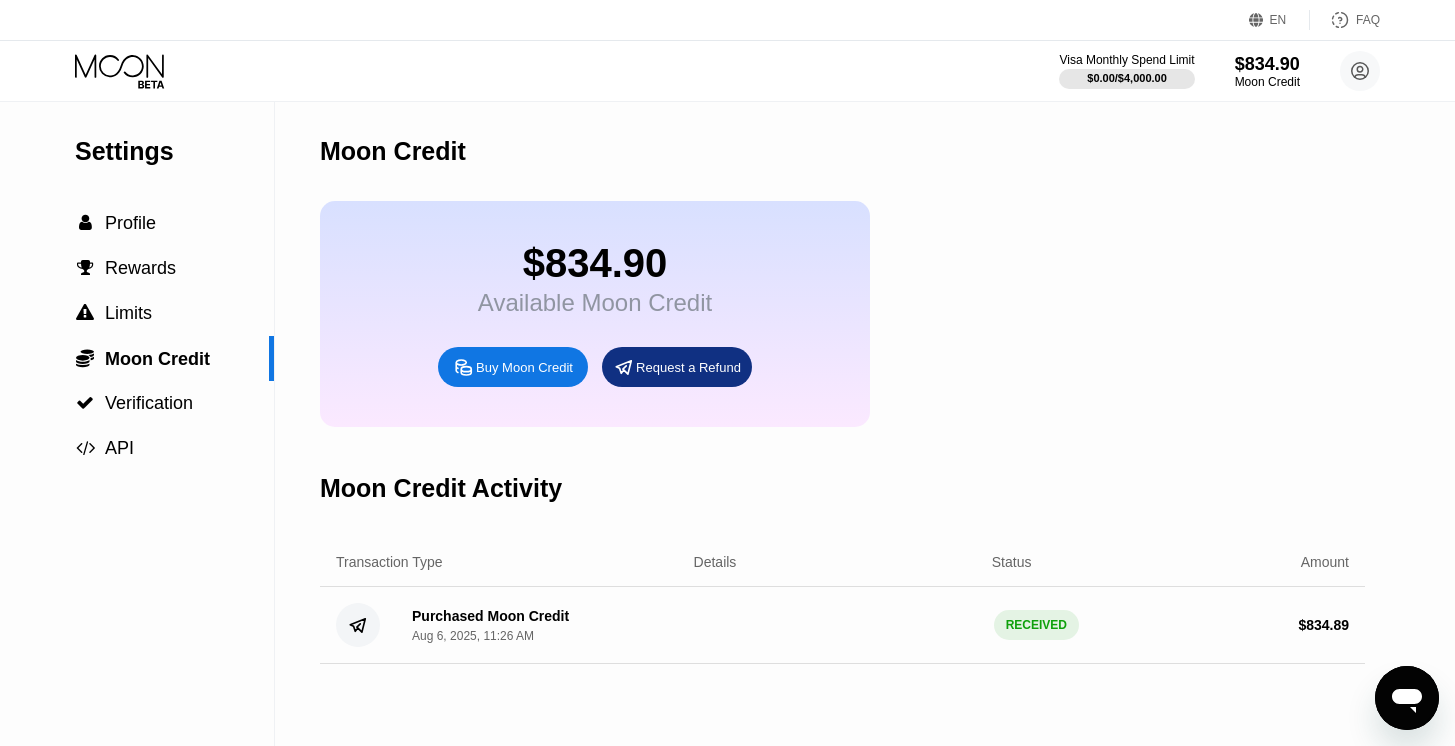 click 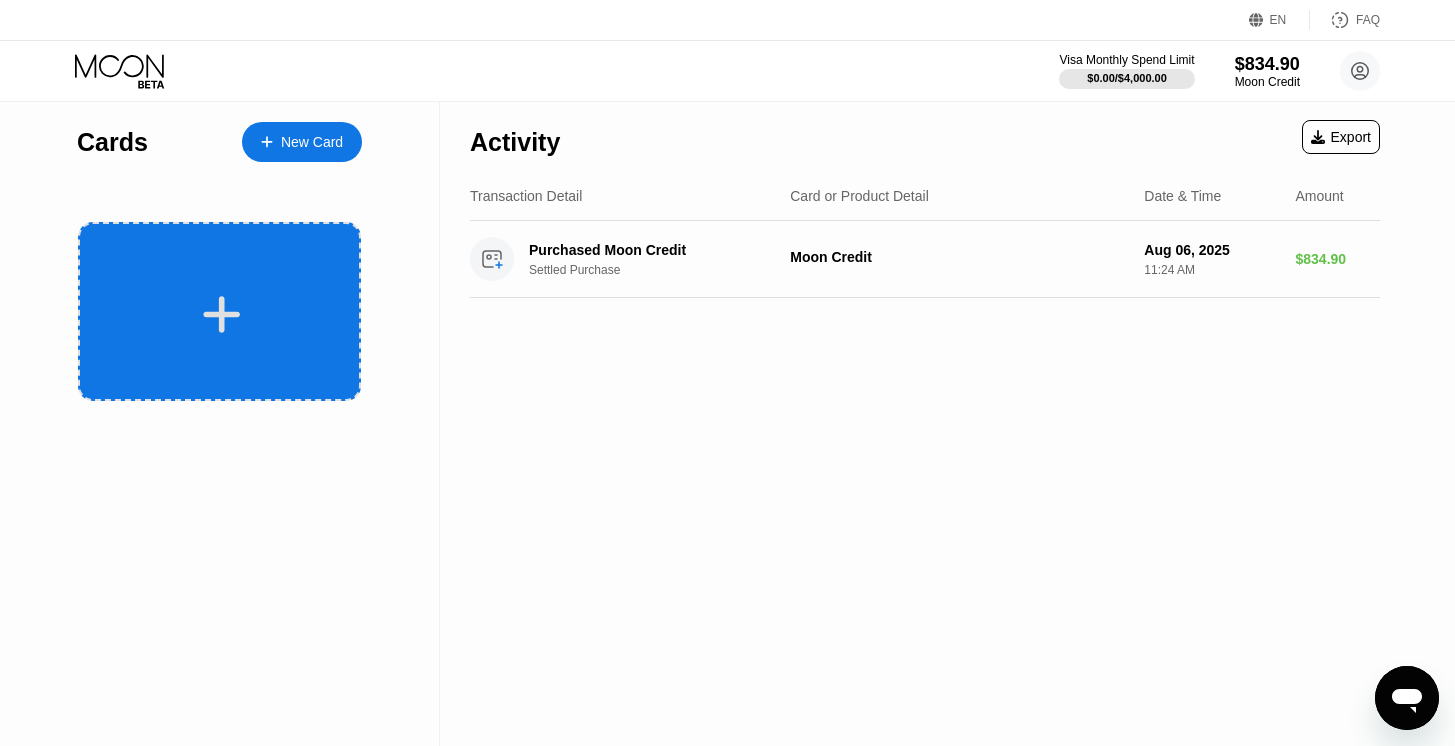 click at bounding box center [219, 311] 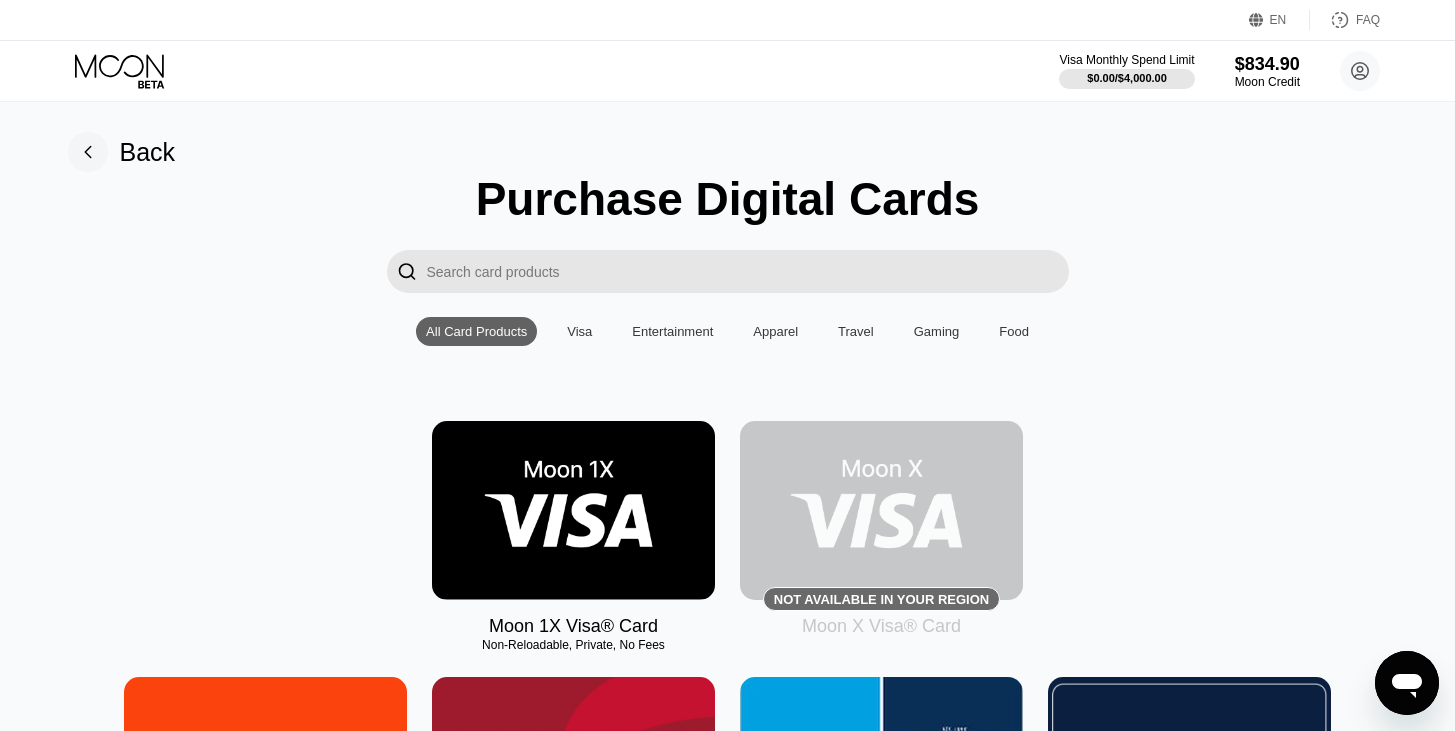 click at bounding box center [573, 510] 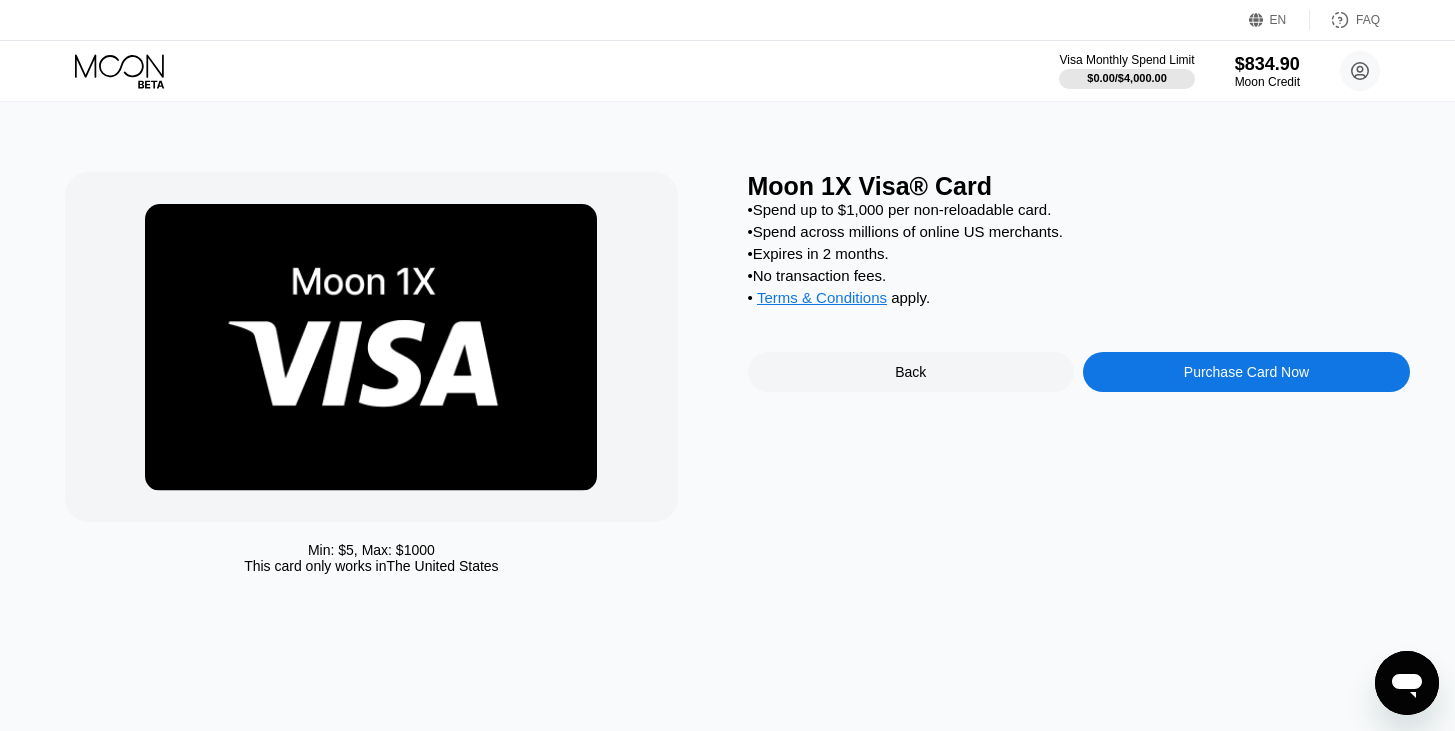 click on "Purchase Card Now" at bounding box center (1246, 372) 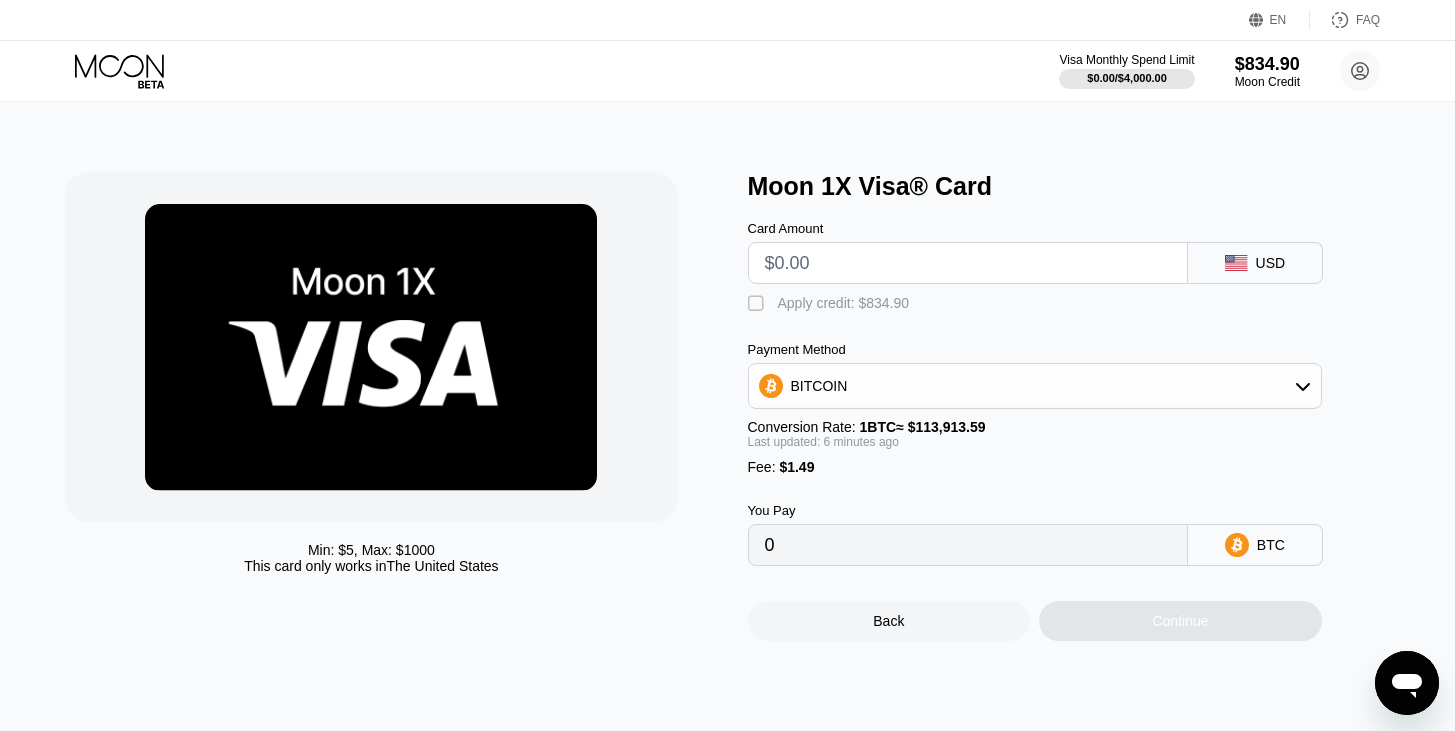 click at bounding box center (968, 263) 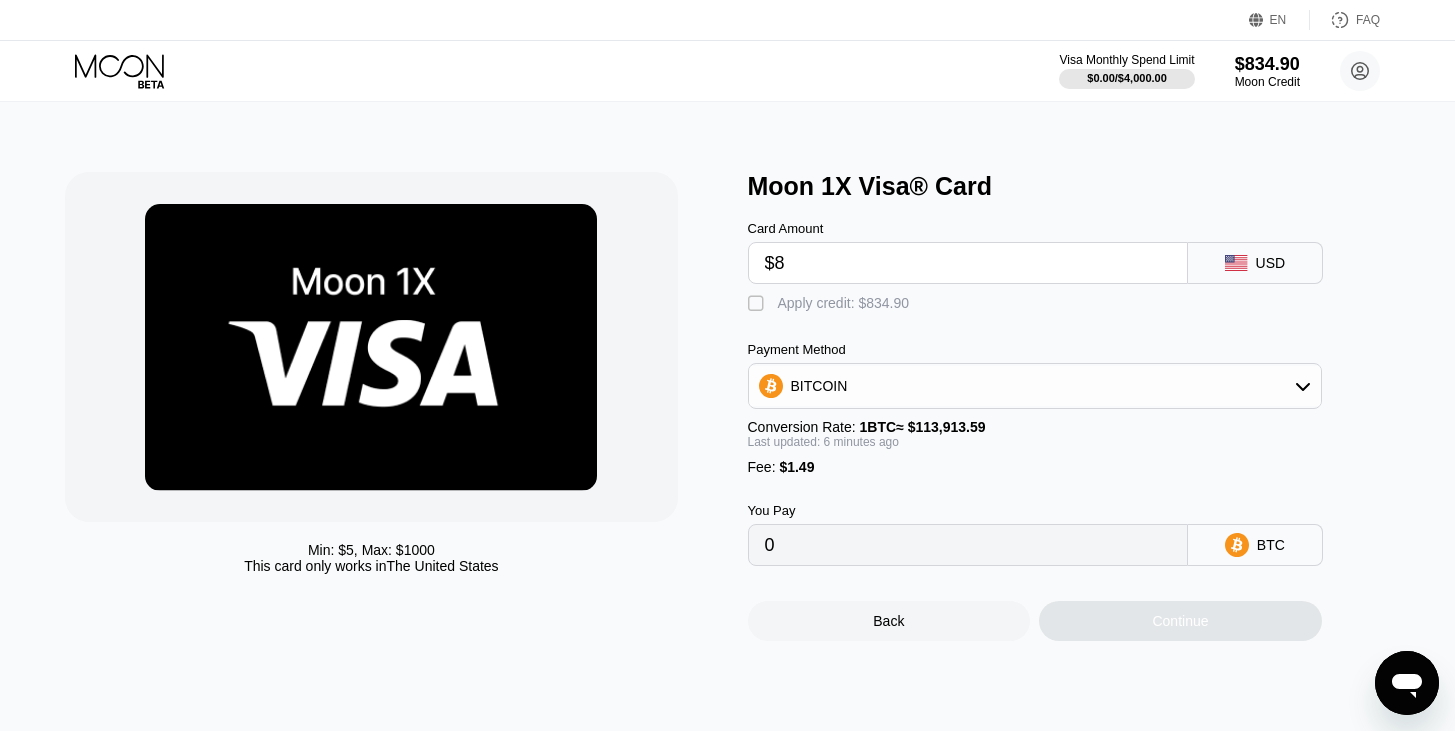 type on "0.00008312" 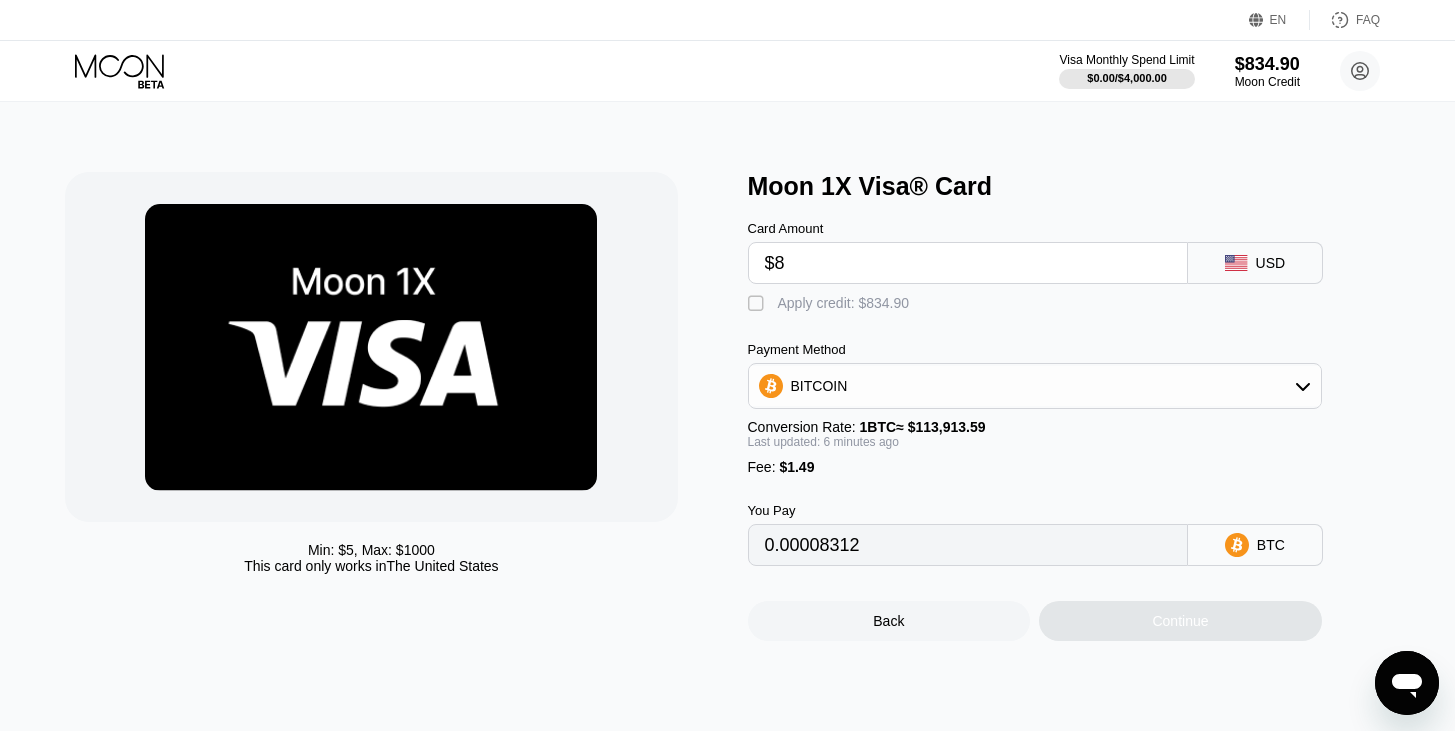 type on "$80" 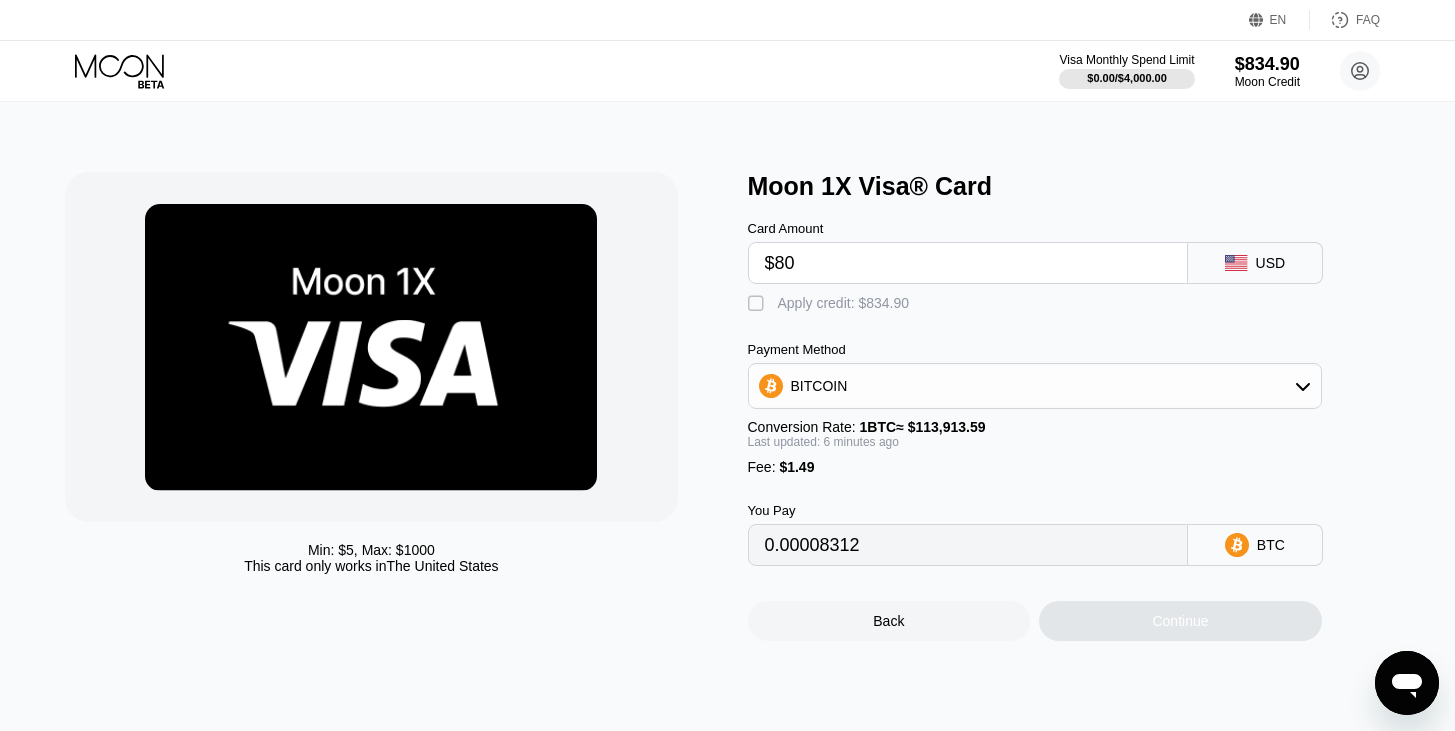 type on "0.00071371" 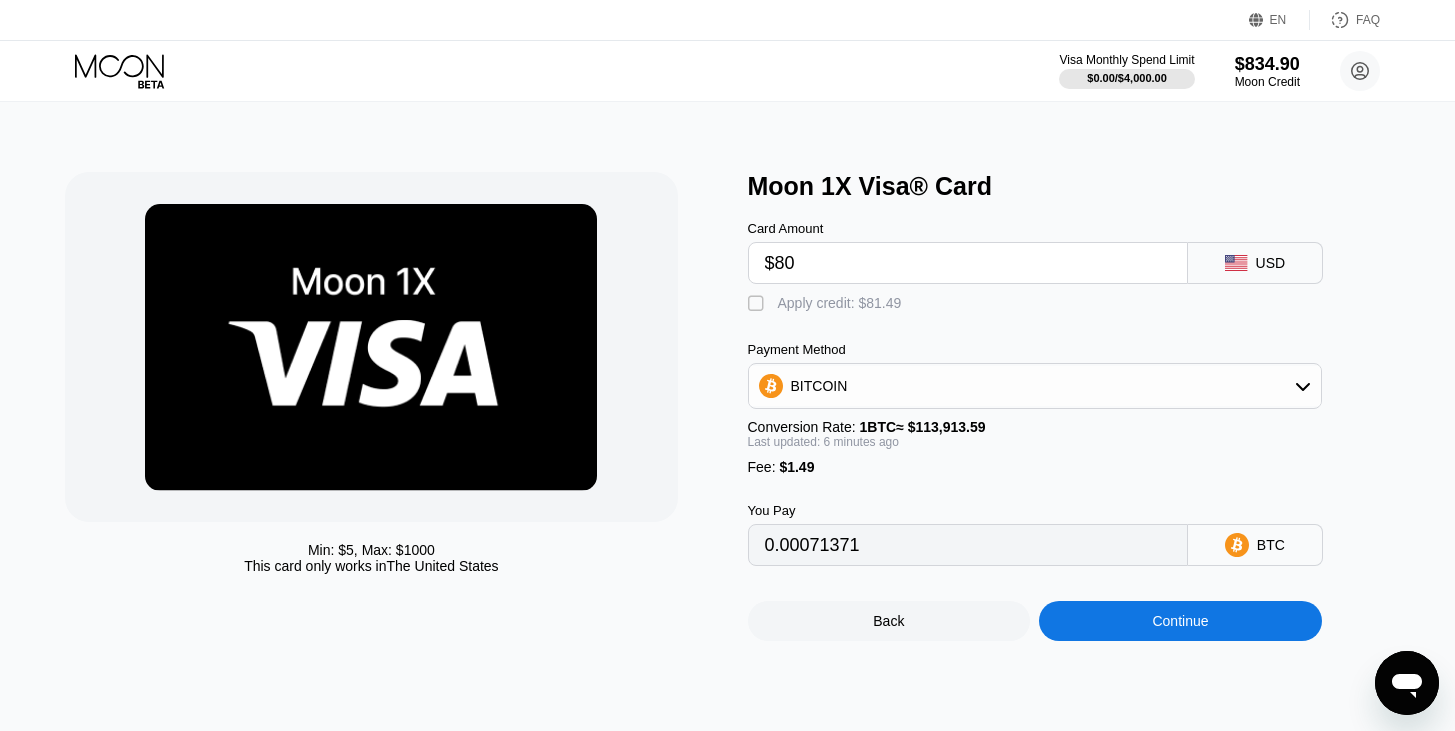 type on "$80" 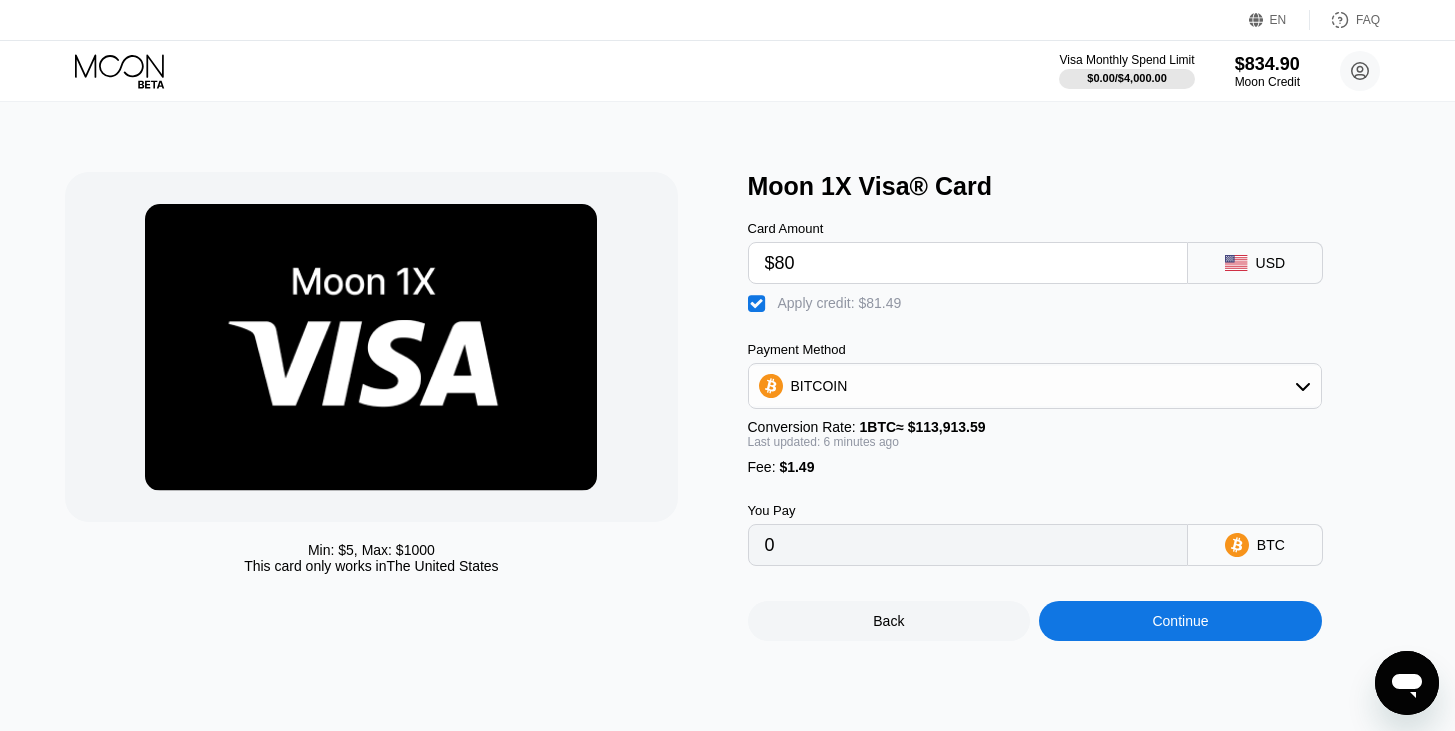 click on "Continue" at bounding box center (1180, 621) 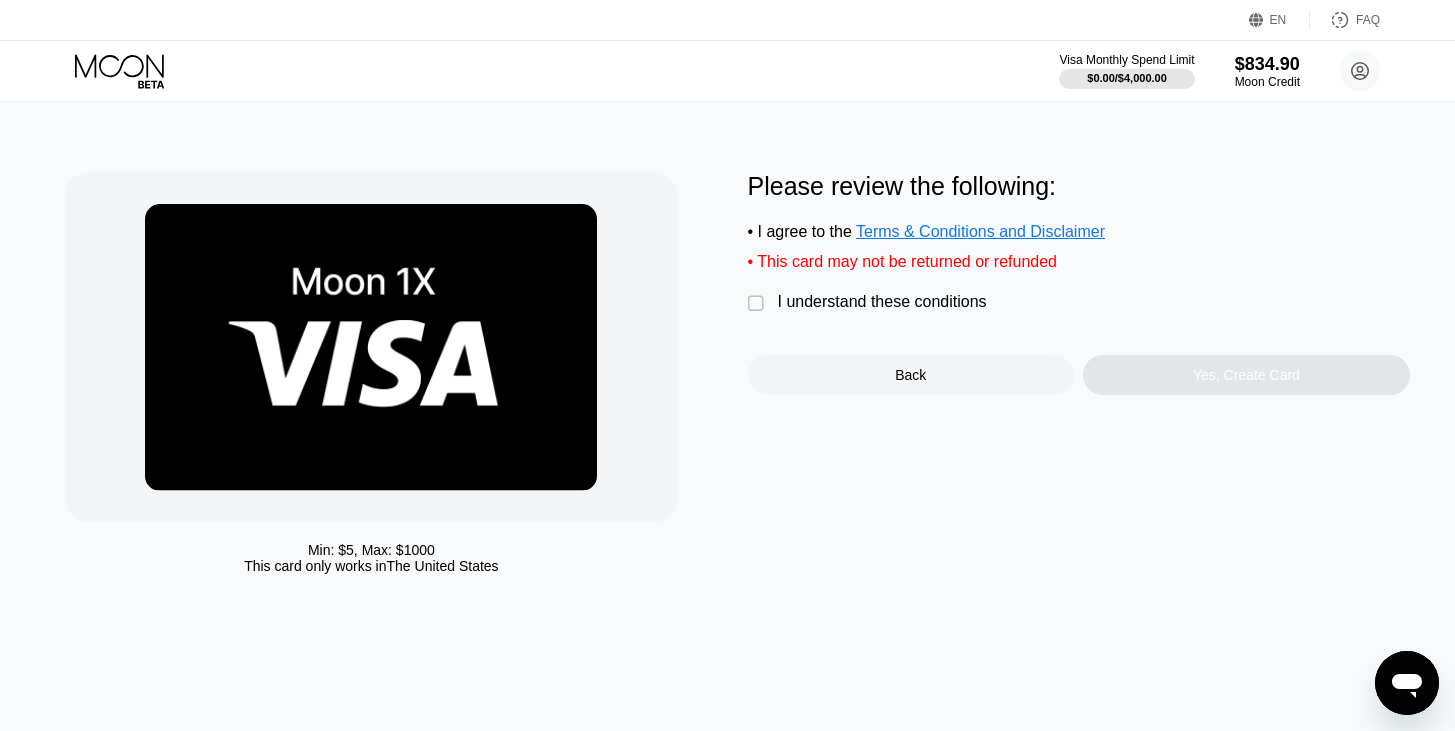 click on "I understand these conditions" at bounding box center [882, 302] 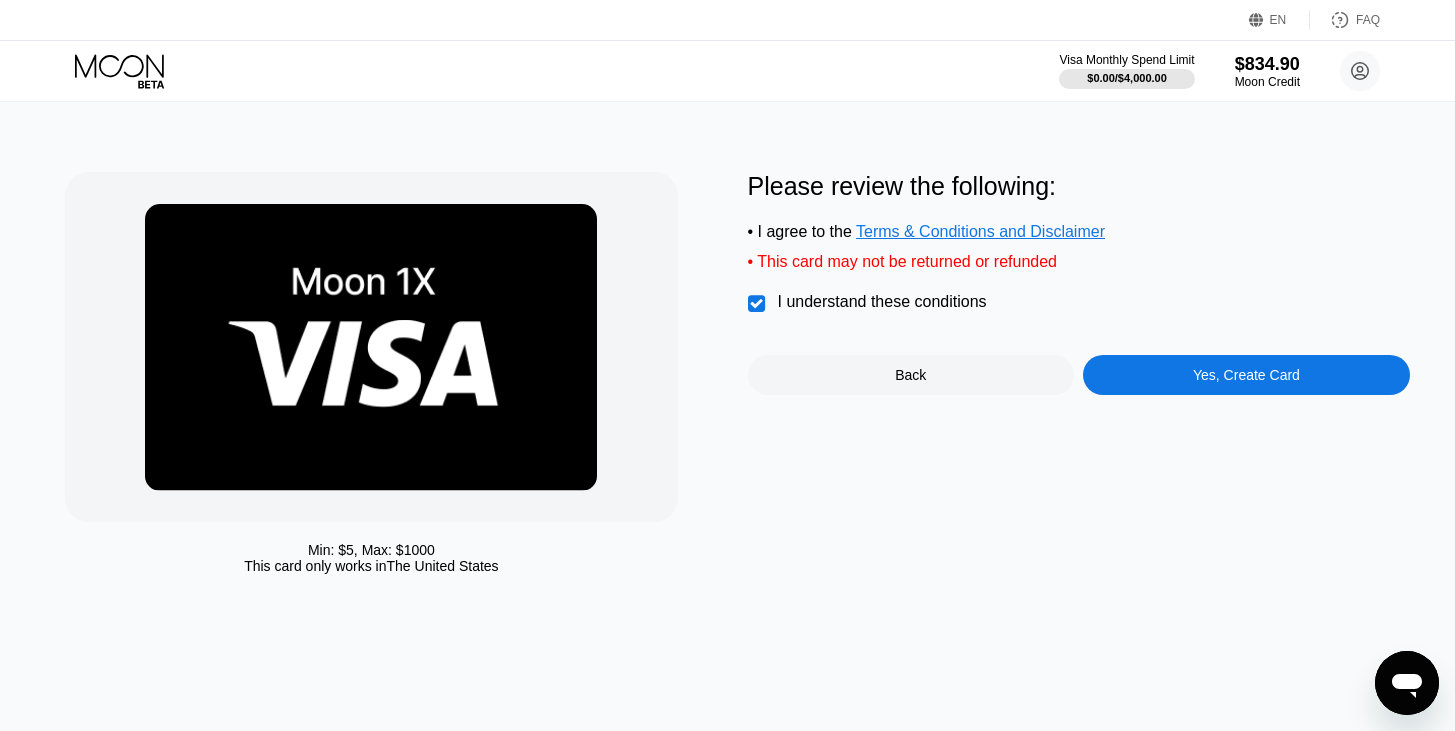 click on "Yes, Create Card" at bounding box center [1246, 375] 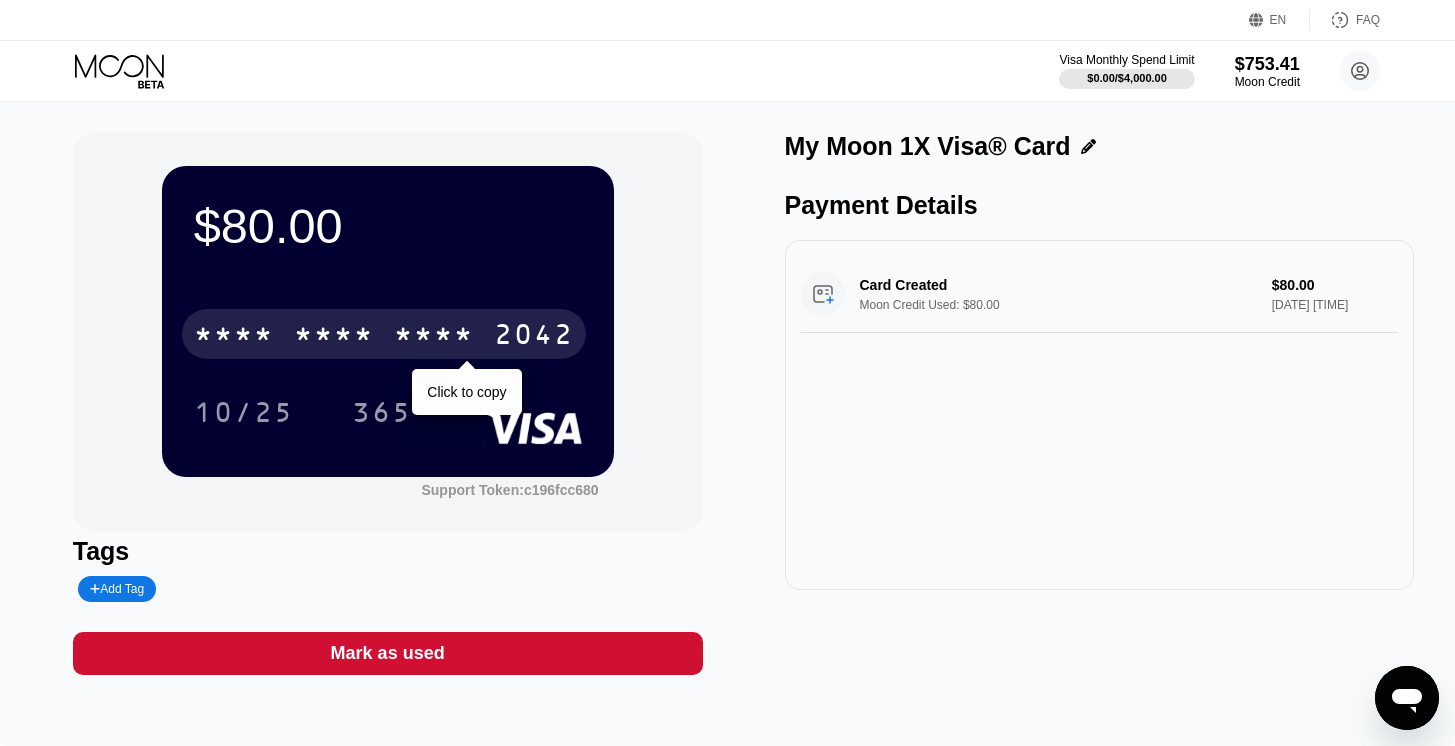 click on "* * * *" at bounding box center [334, 337] 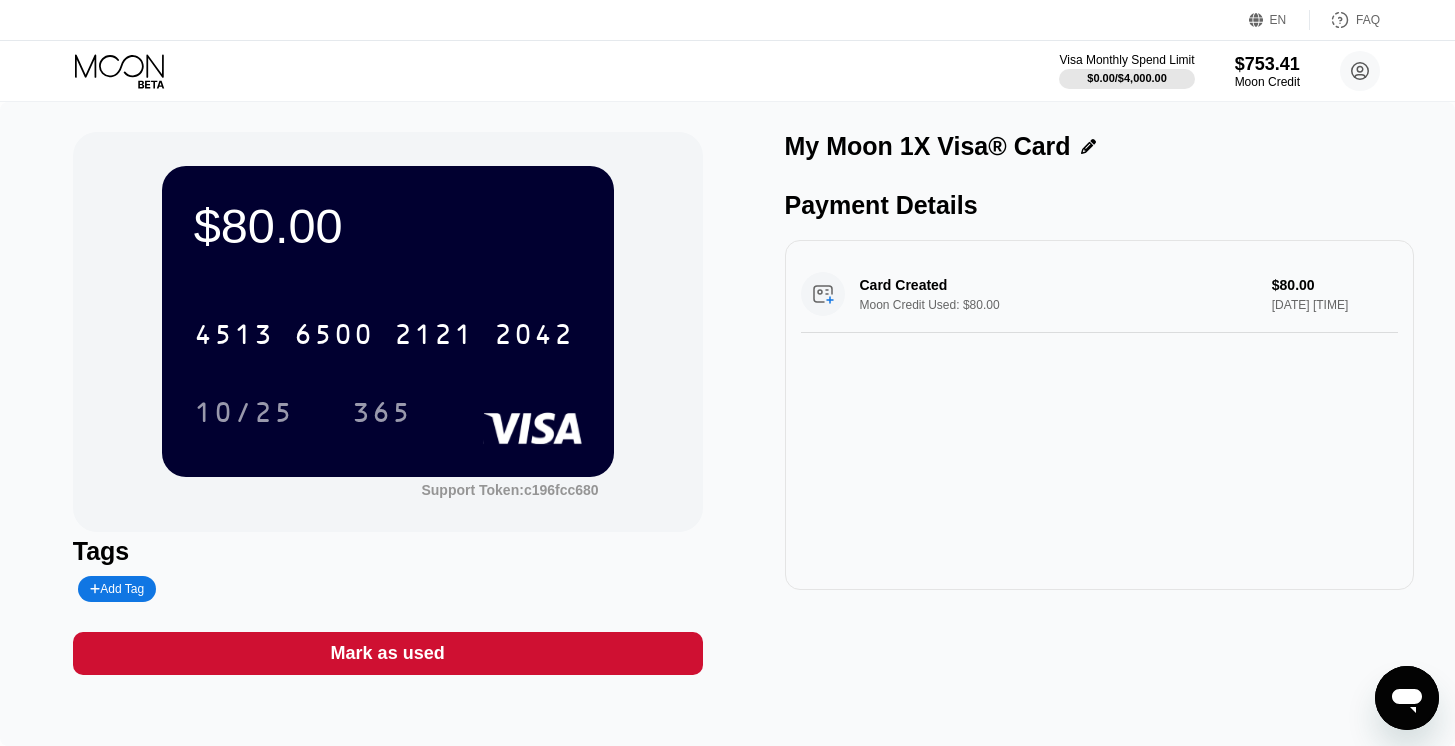 click 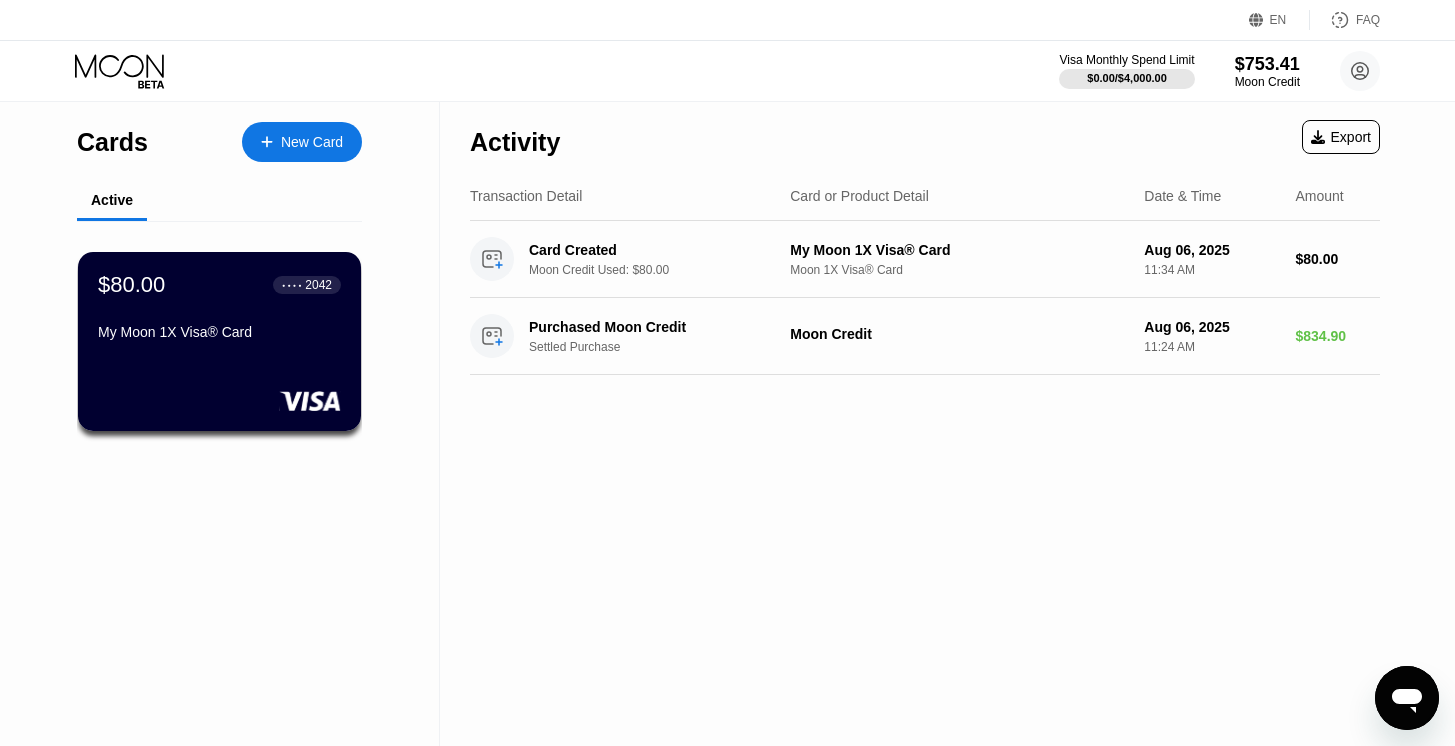 click on "New Card" at bounding box center (312, 142) 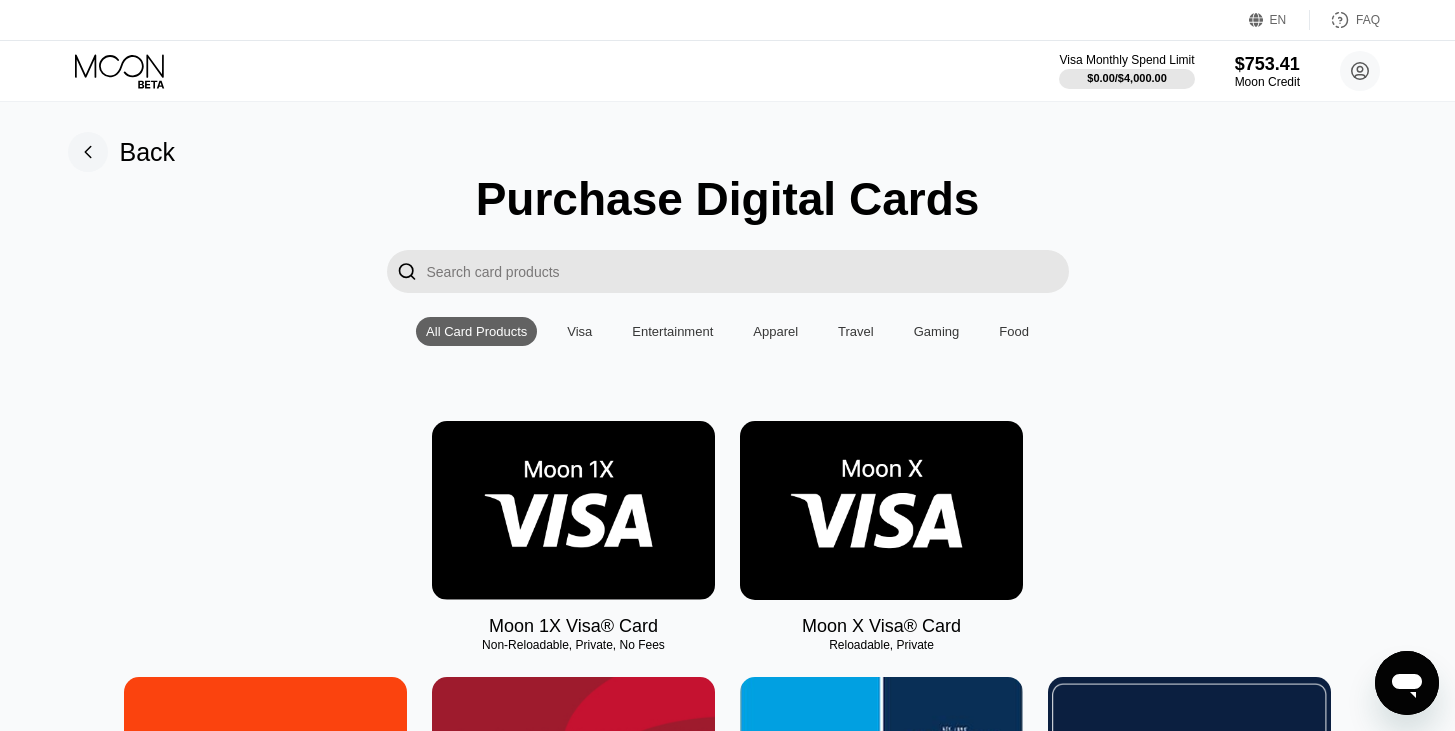 click at bounding box center [573, 510] 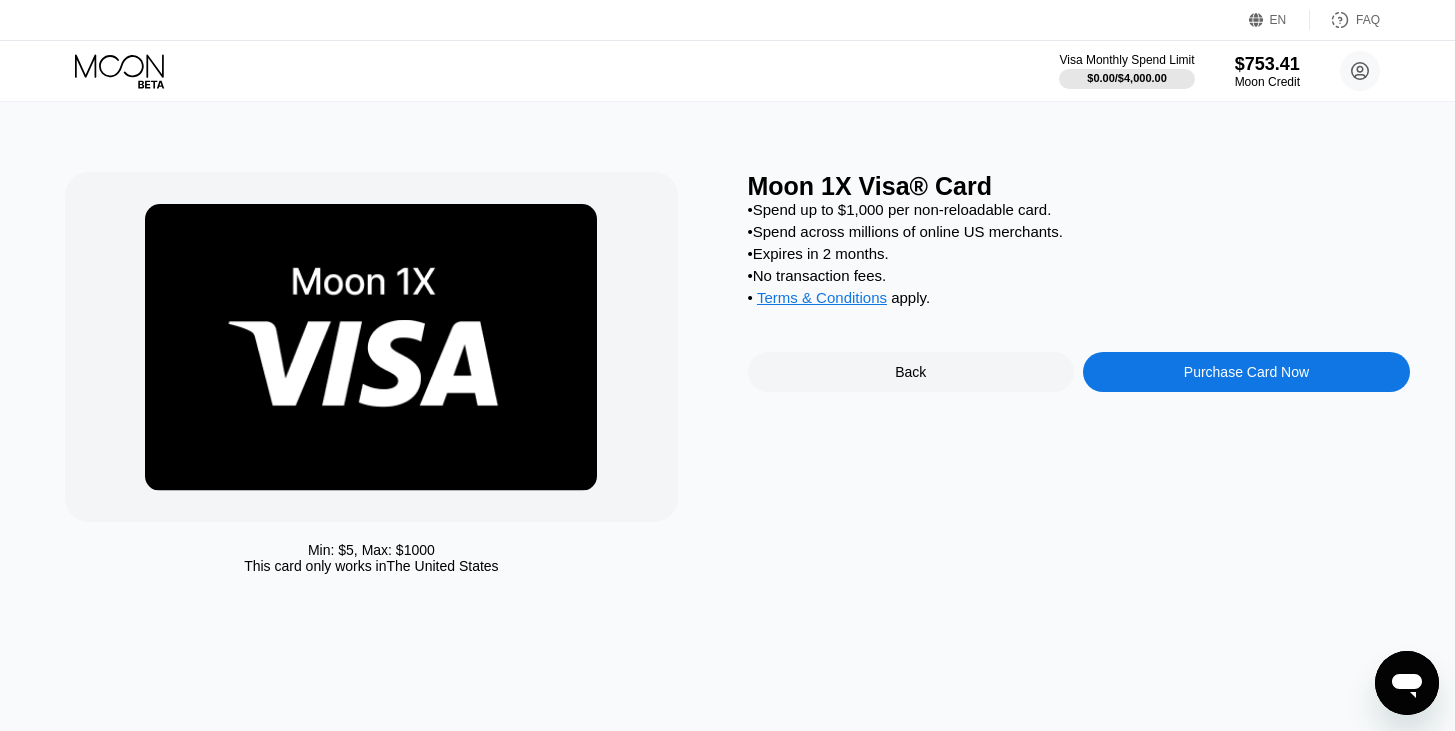 click on "Purchase Card Now" at bounding box center (1246, 372) 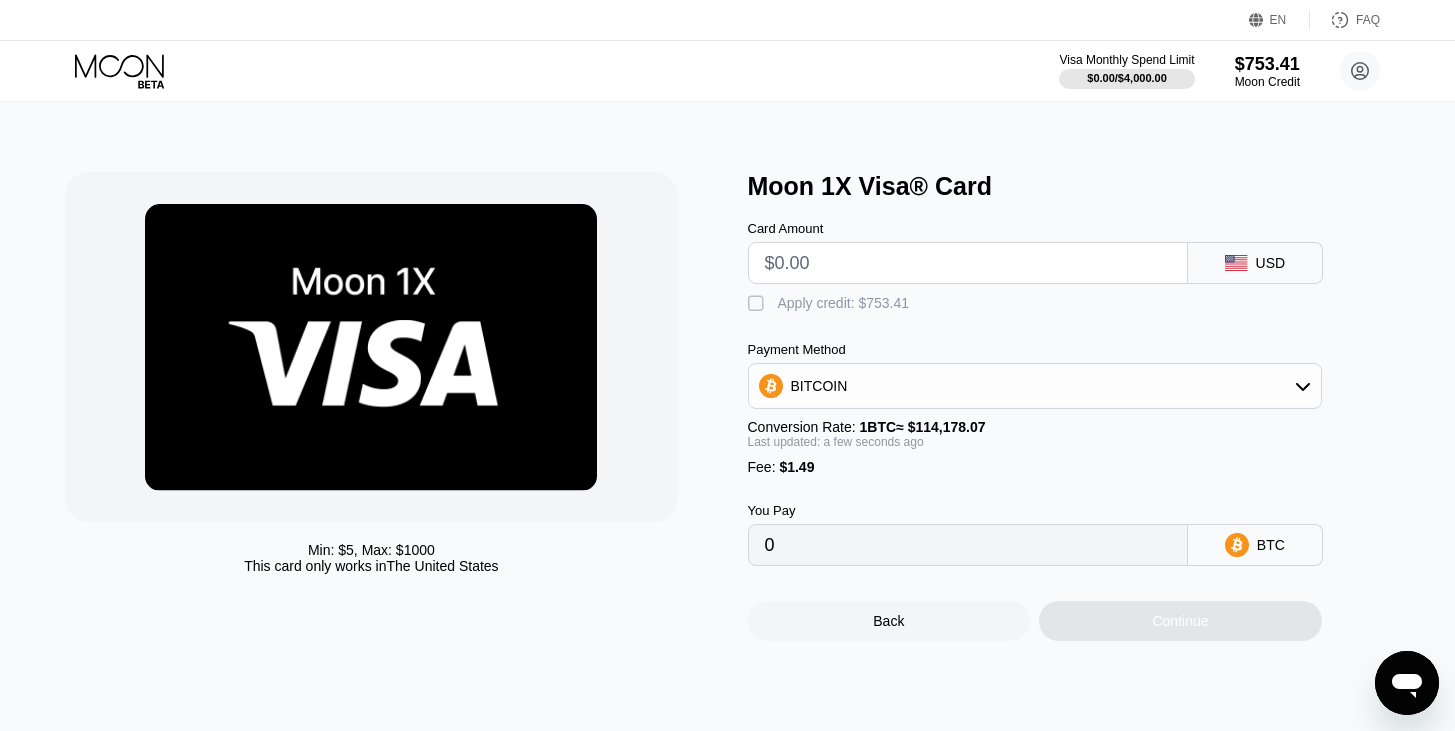 click at bounding box center (968, 263) 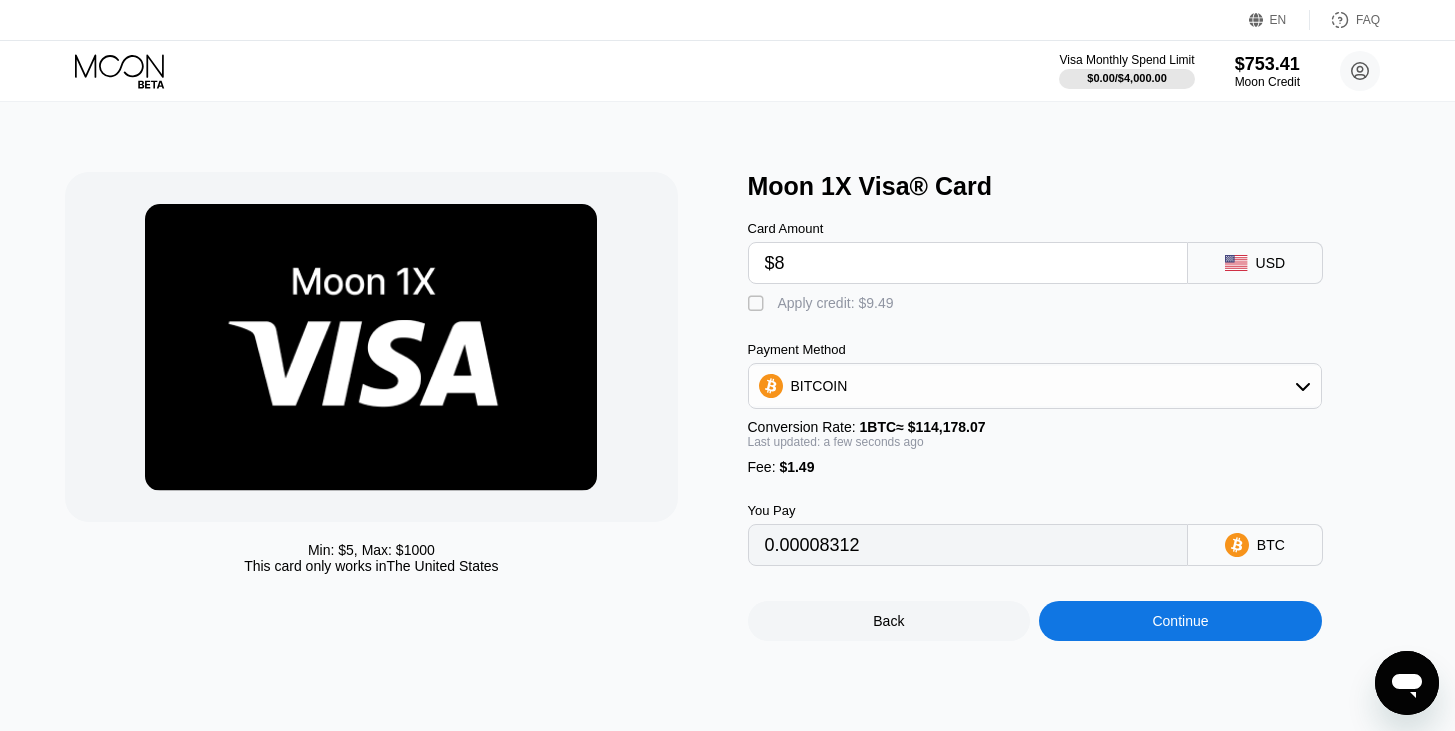 type on "0.00008312" 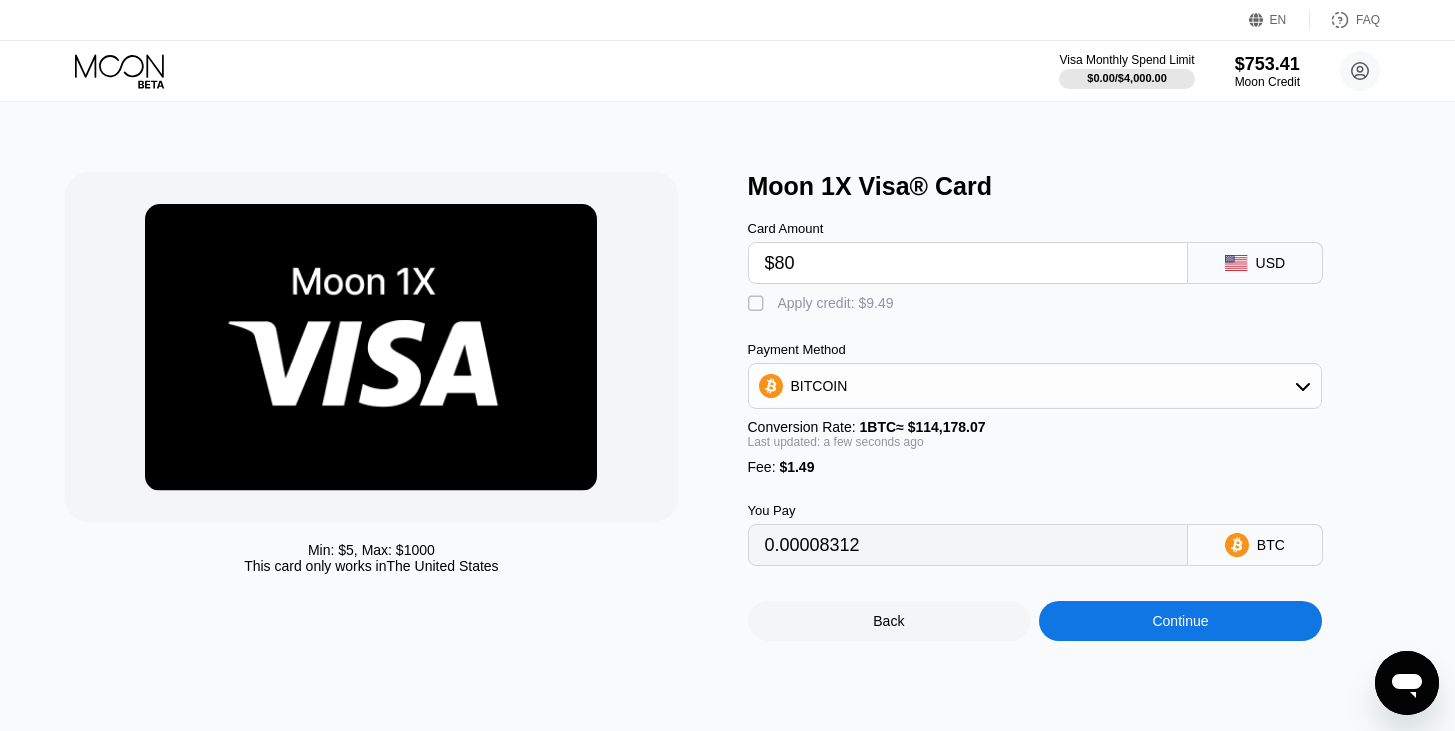 type on "0.00071371" 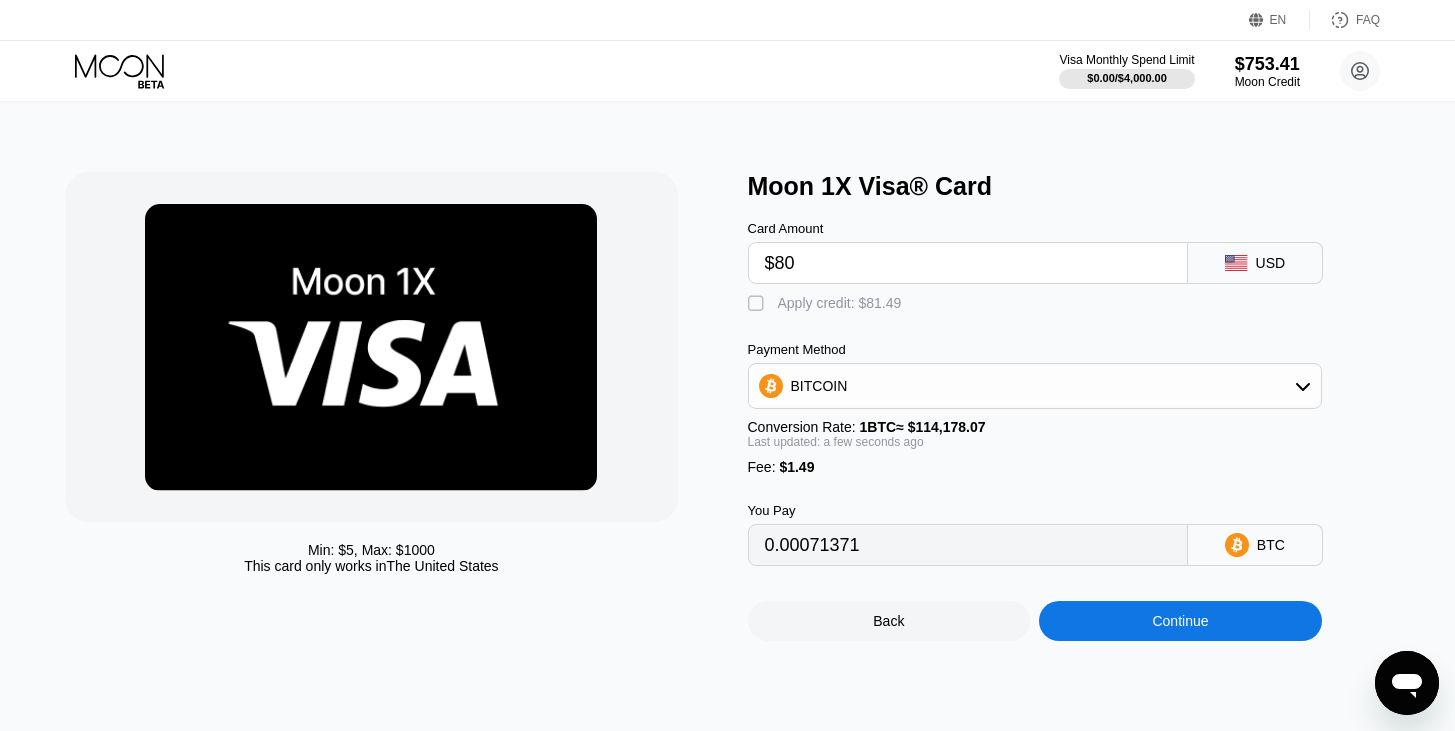 type on "$80" 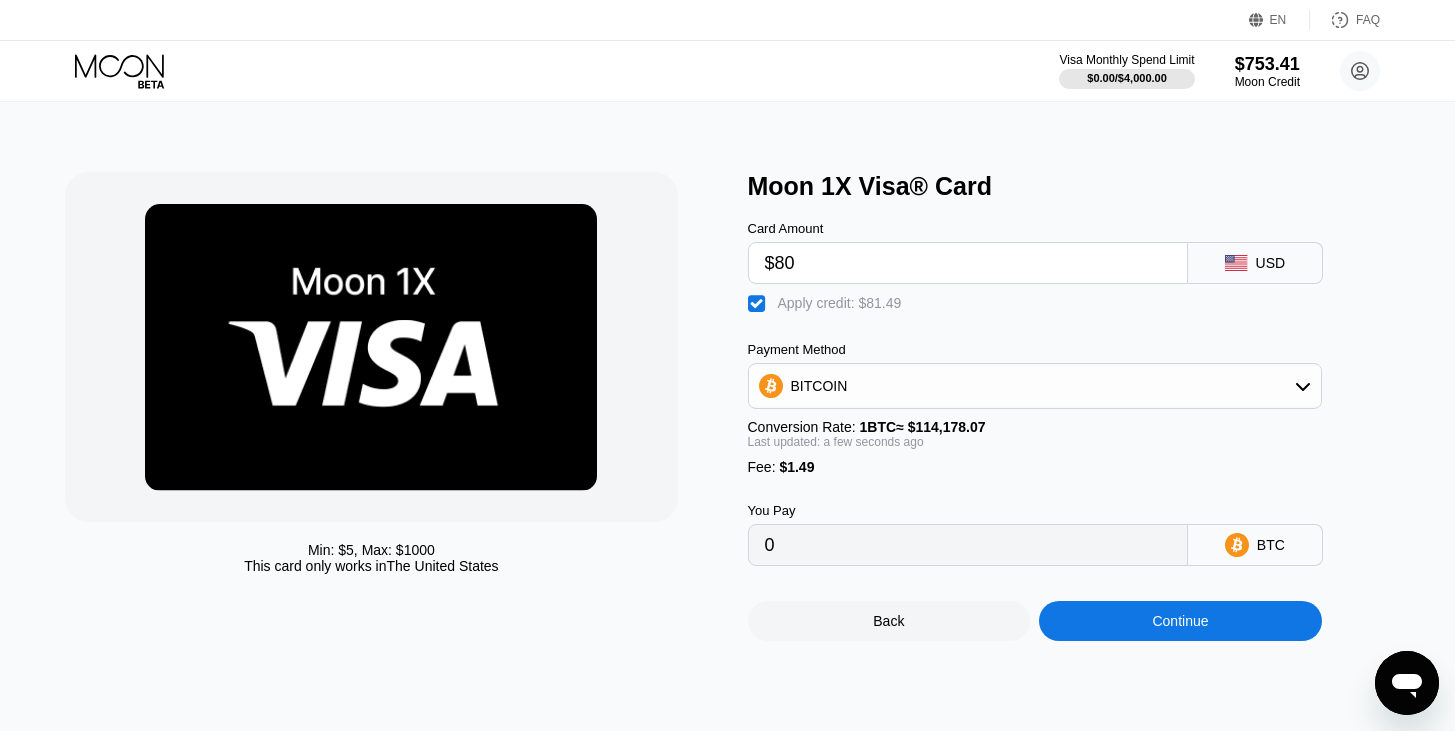 click on "Continue" at bounding box center [1180, 621] 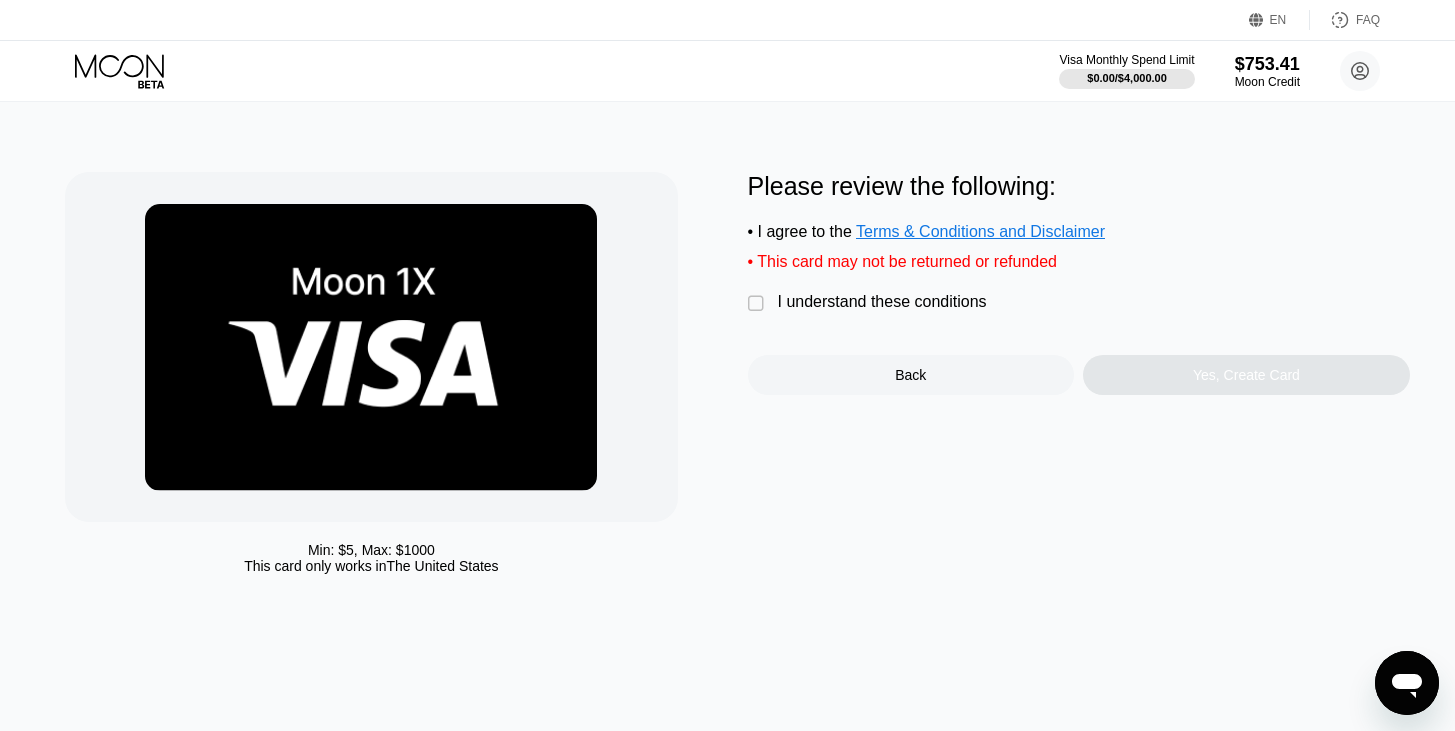 click on "I understand these conditions" at bounding box center (882, 302) 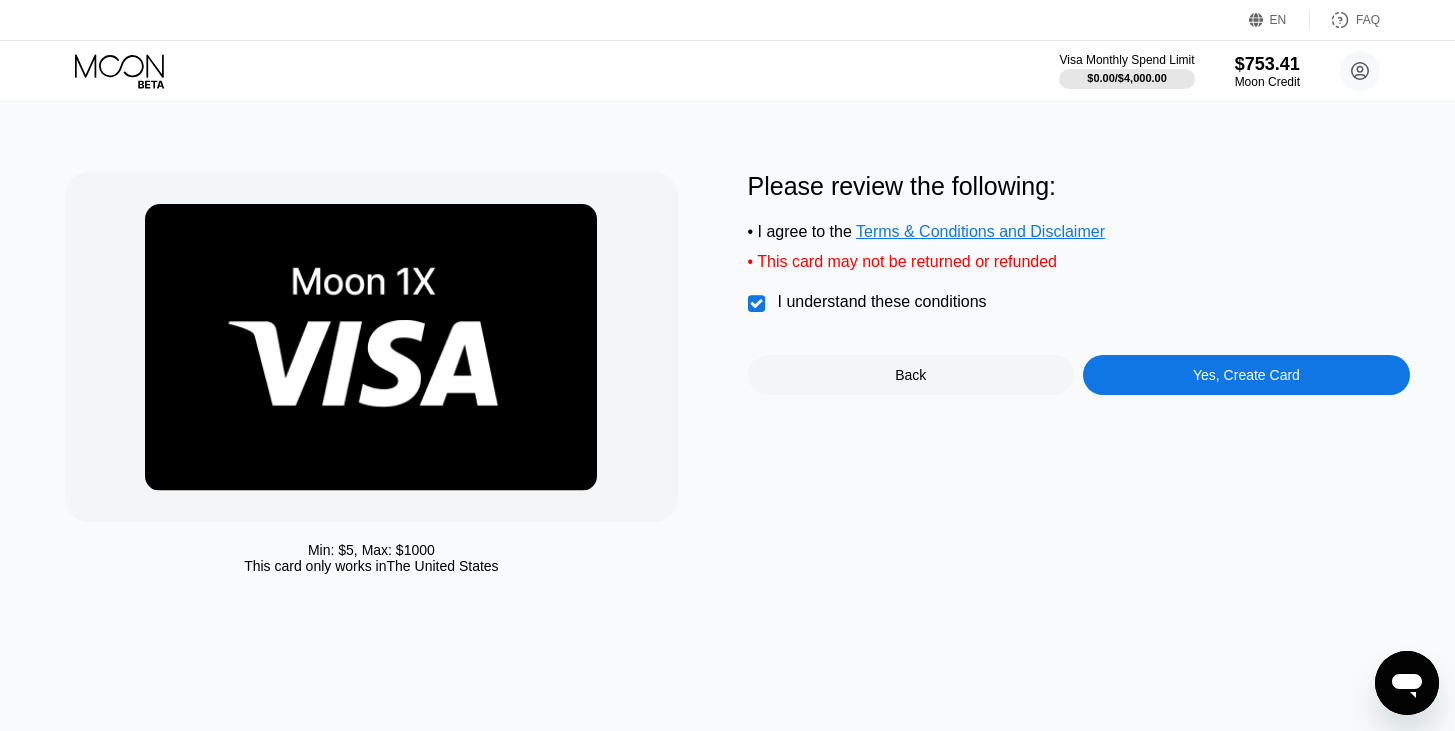 click on "Yes, Create Card" at bounding box center [1246, 375] 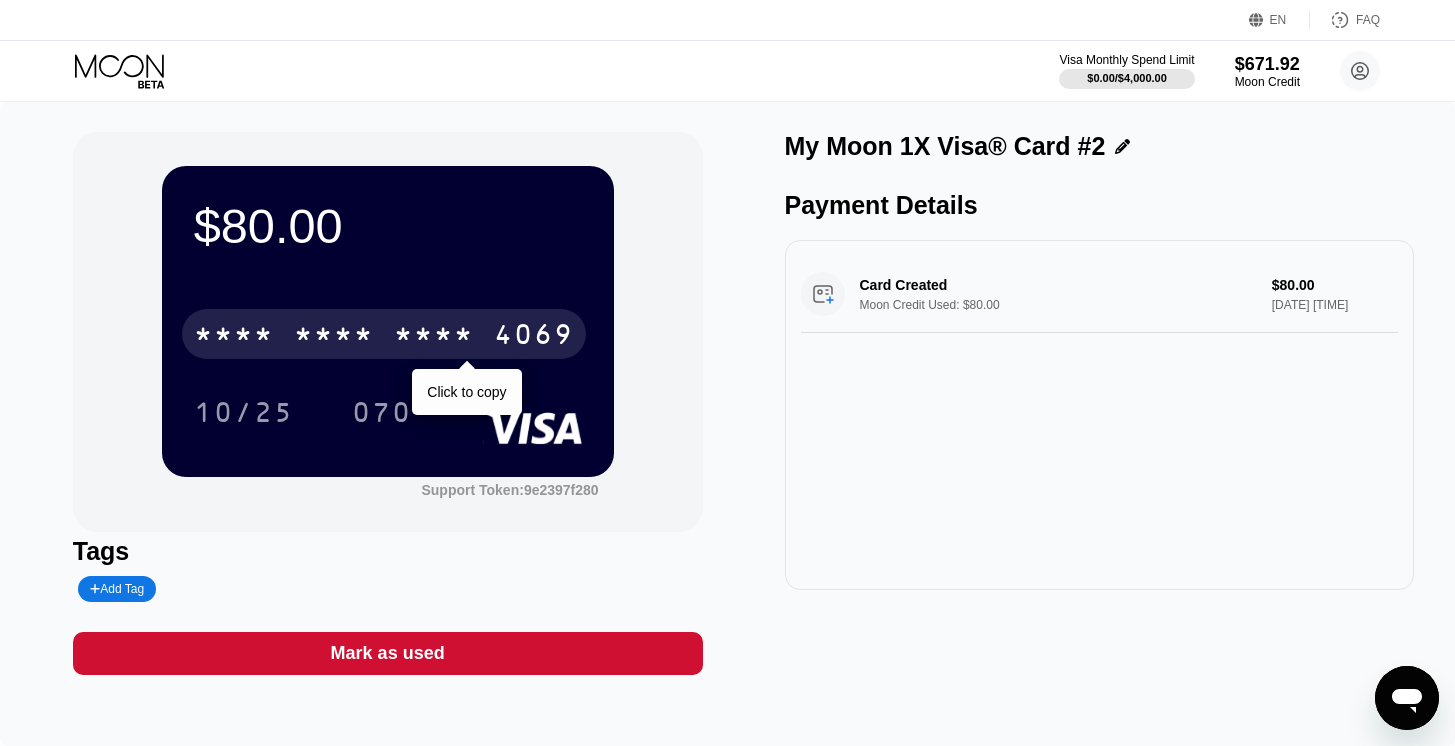 click on "* * * * * * * * * * * * 4069" at bounding box center (384, 334) 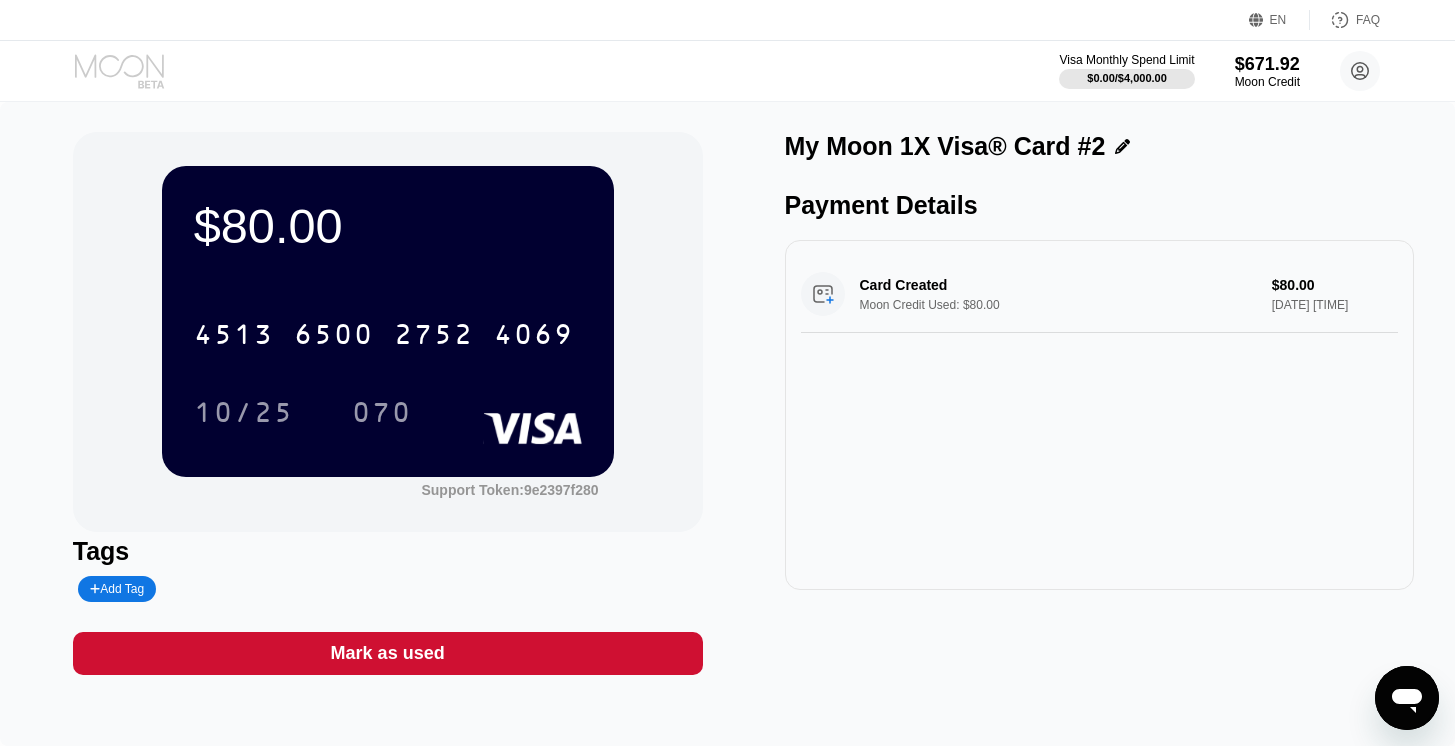 click 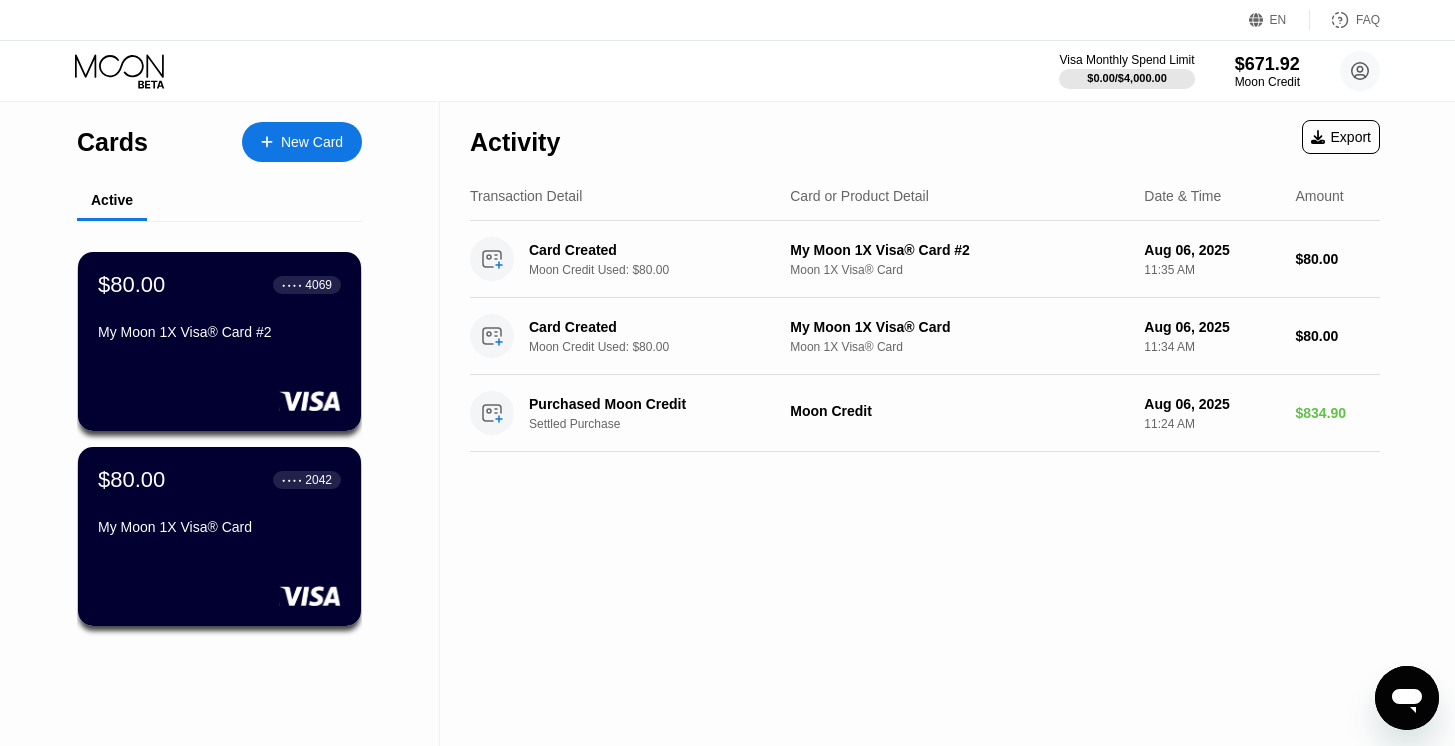 click on "New Card" at bounding box center [312, 142] 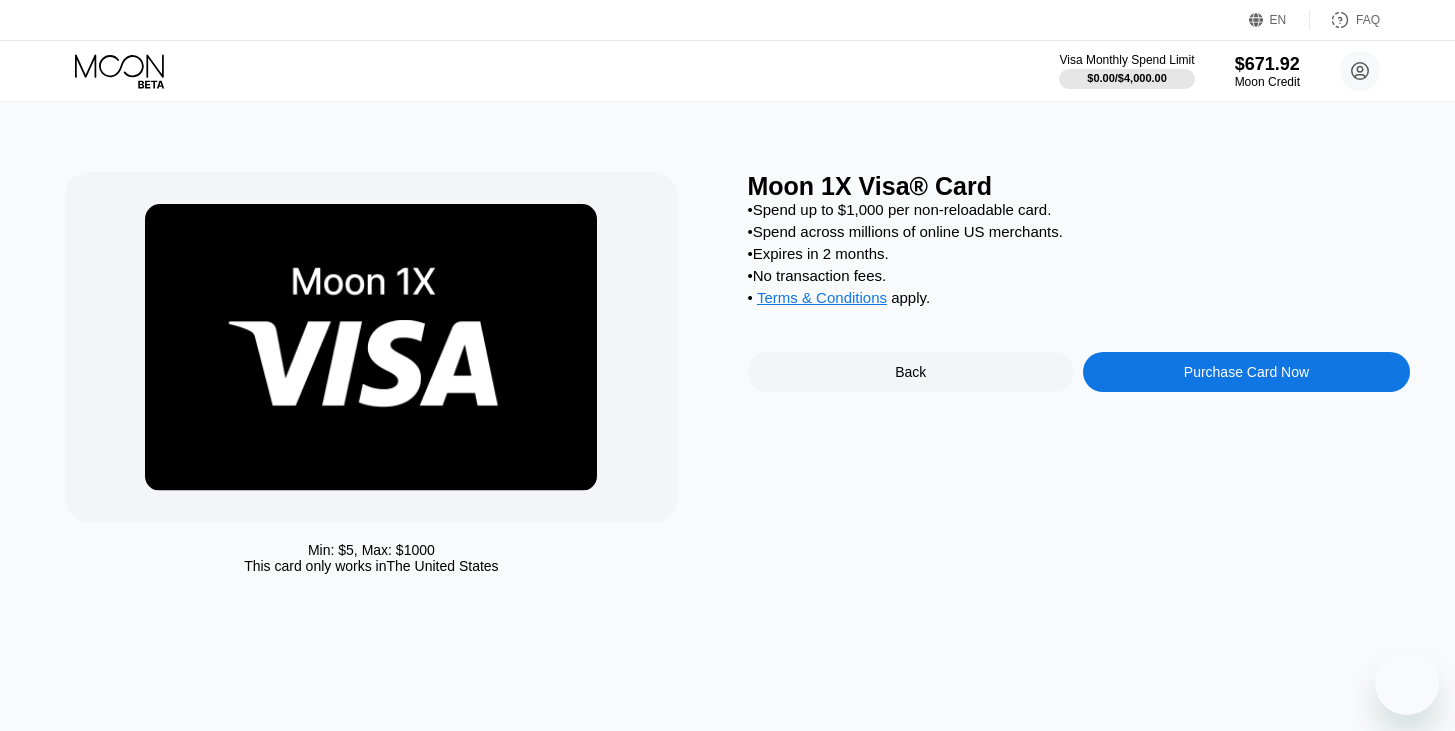 scroll, scrollTop: 0, scrollLeft: 0, axis: both 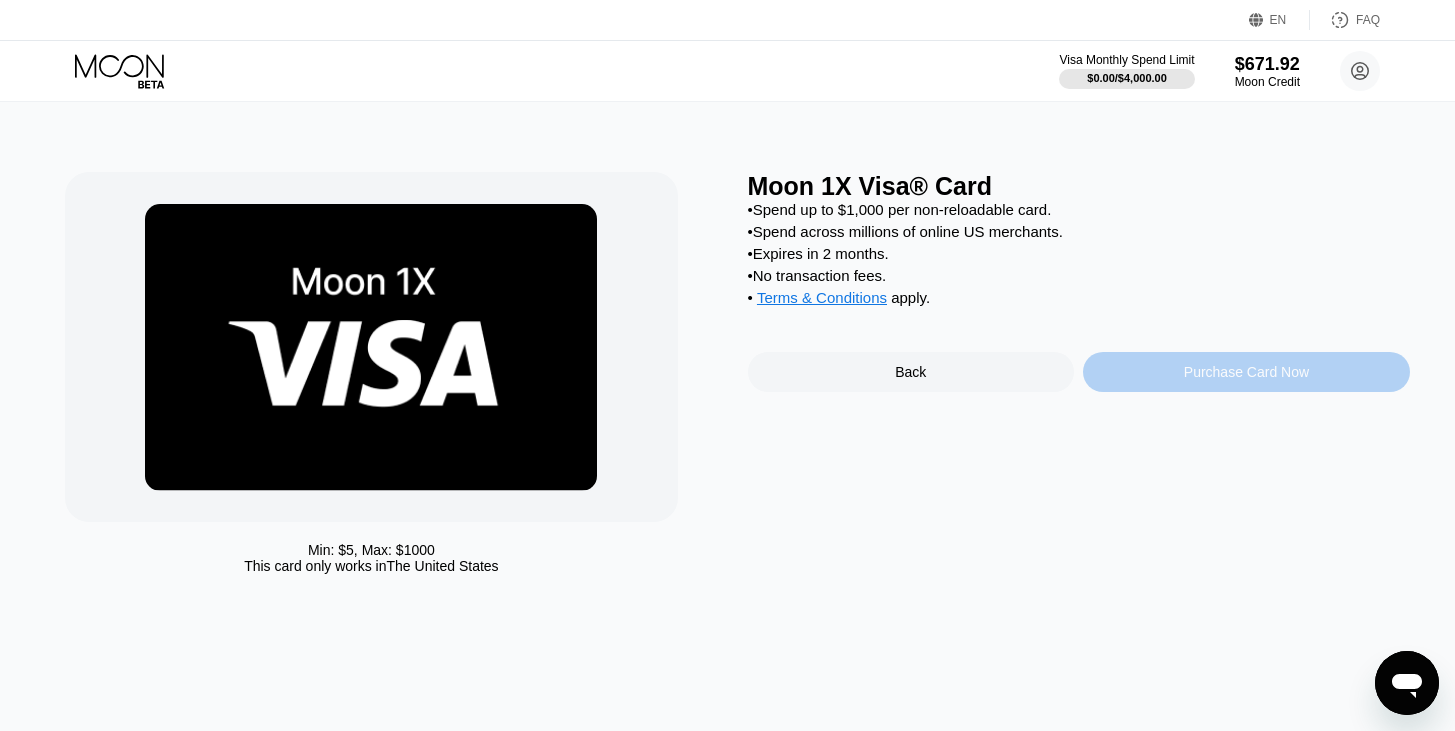 click on "Purchase Card Now" at bounding box center (1246, 372) 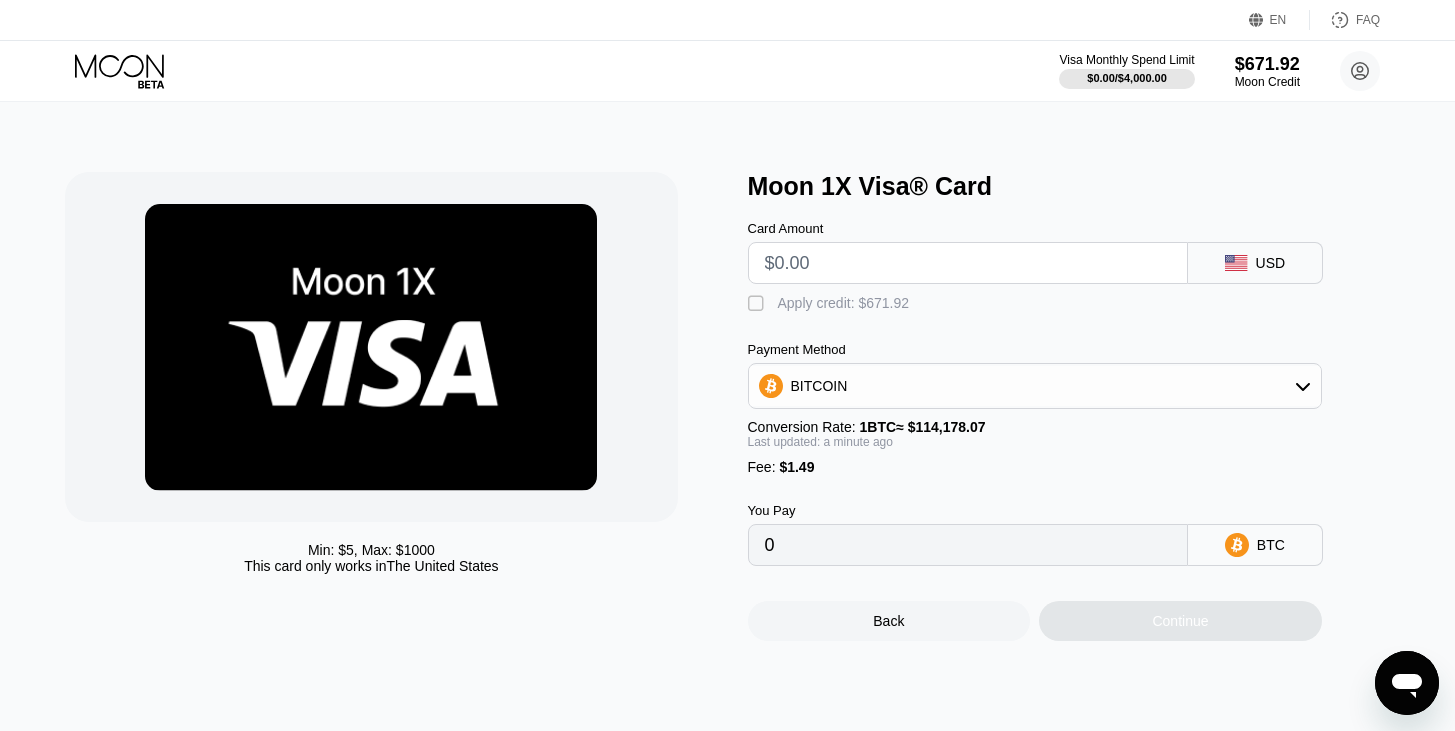click at bounding box center [968, 263] 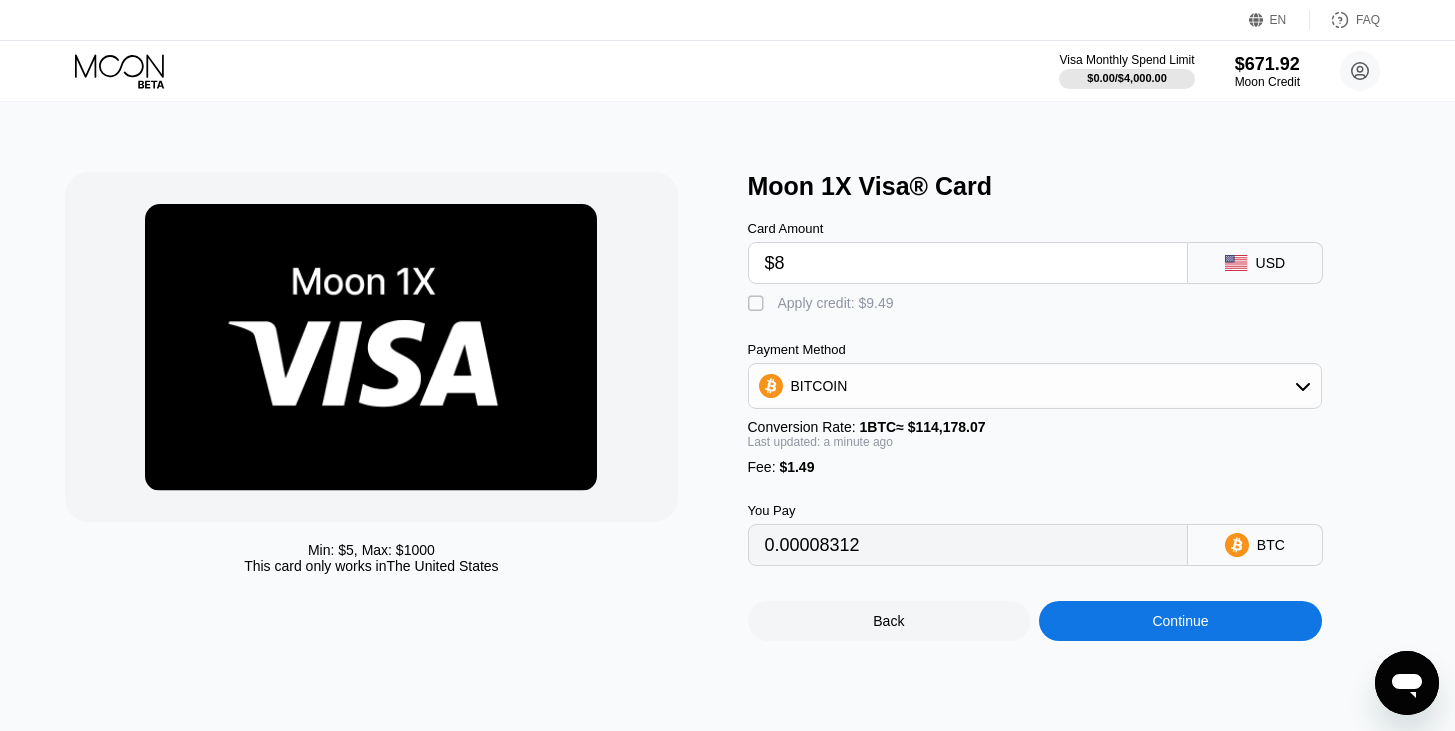 type on "$80" 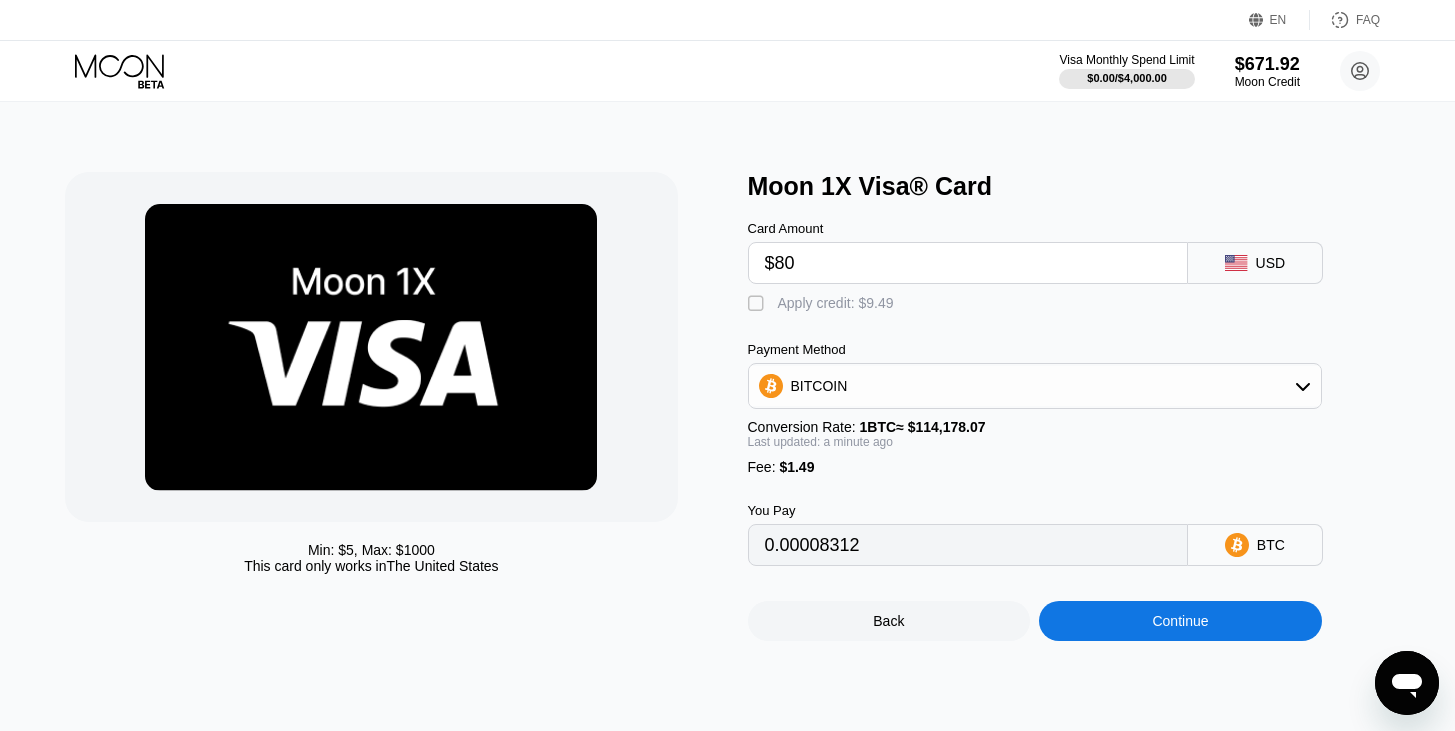 type on "0.00071371" 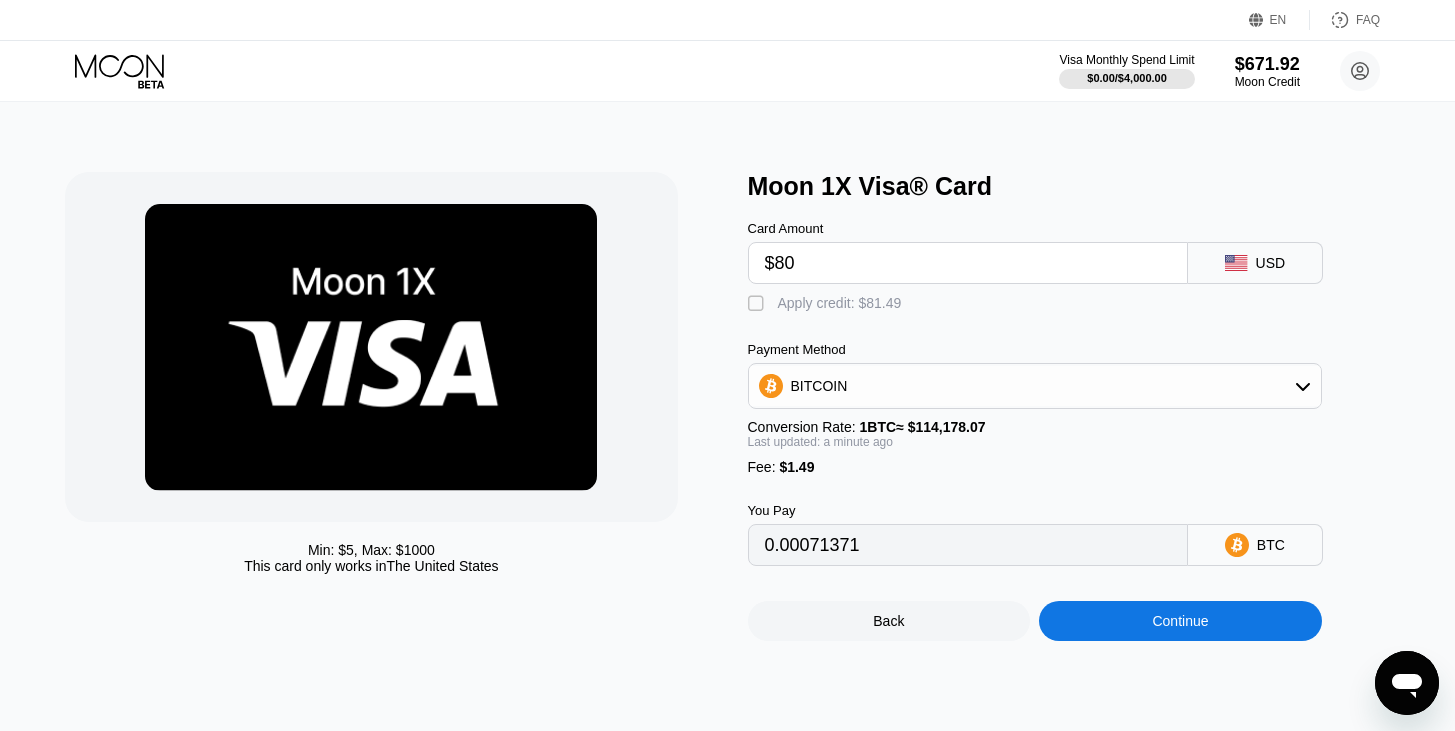 type on "$80" 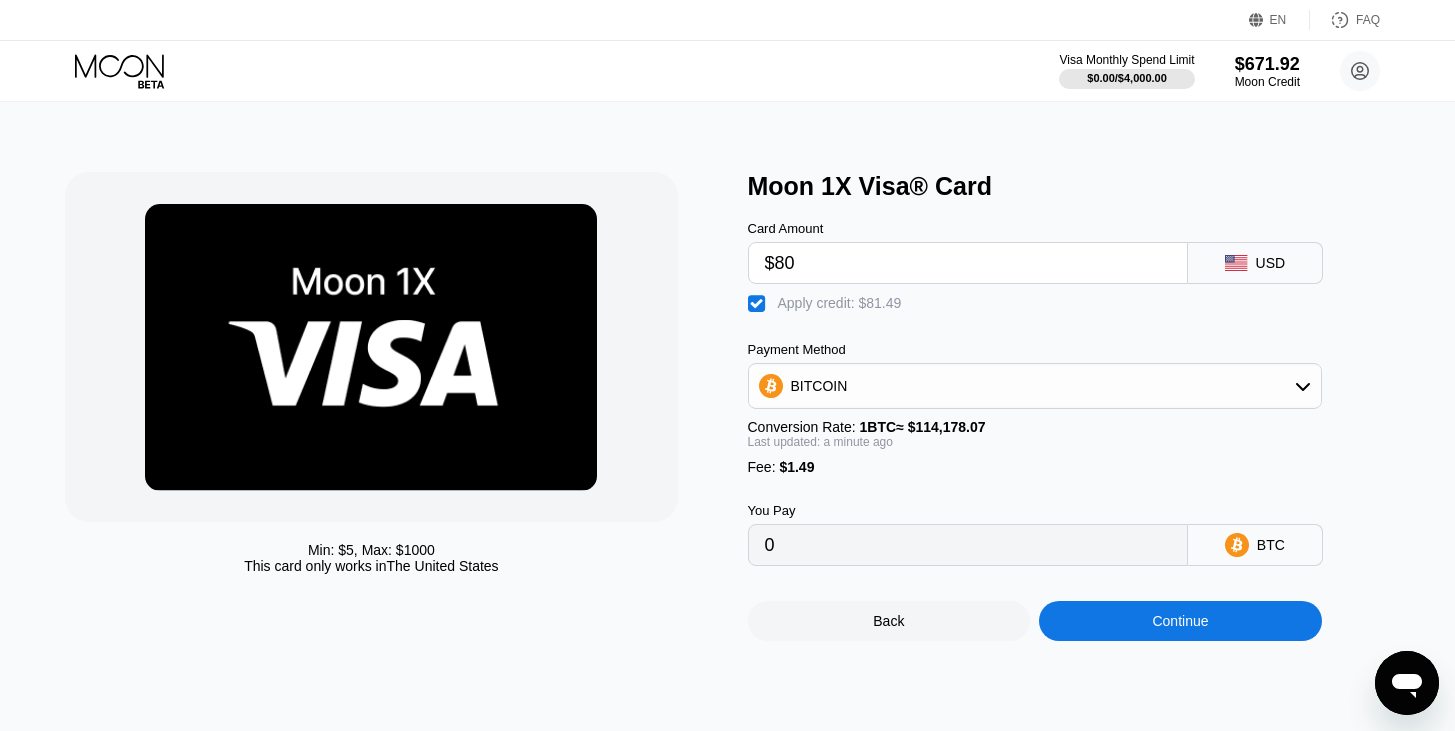 click on "Continue" at bounding box center [1180, 621] 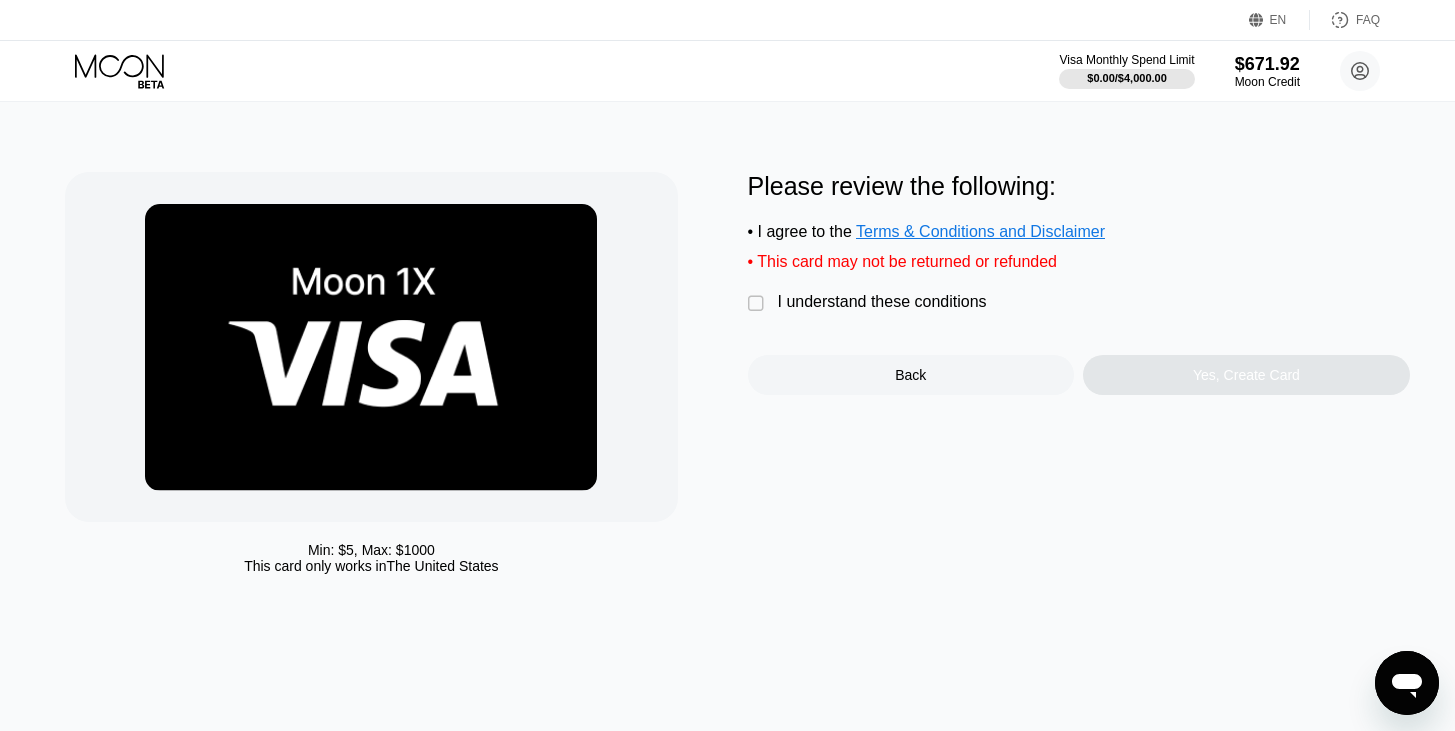 click on "I understand these conditions" at bounding box center (882, 302) 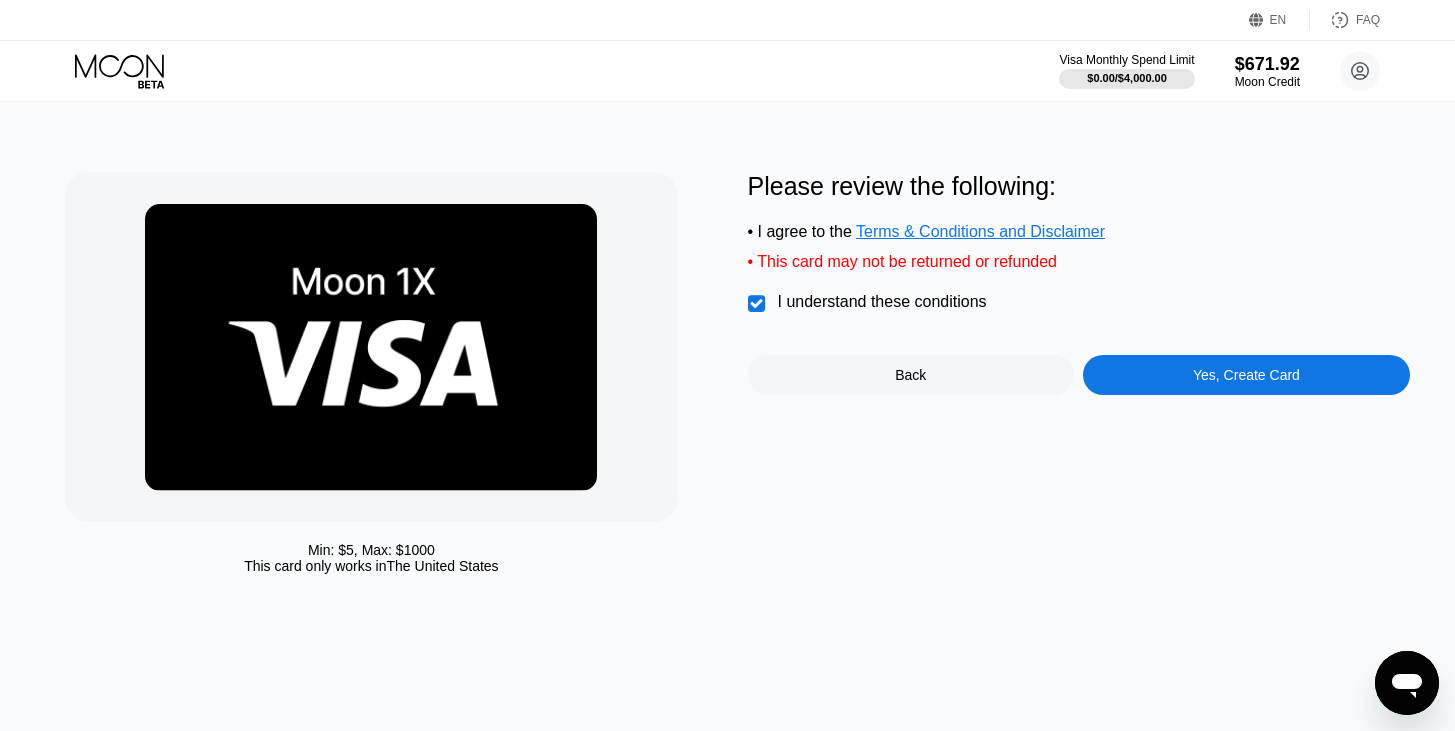 click on "Yes, Create Card" at bounding box center [1246, 375] 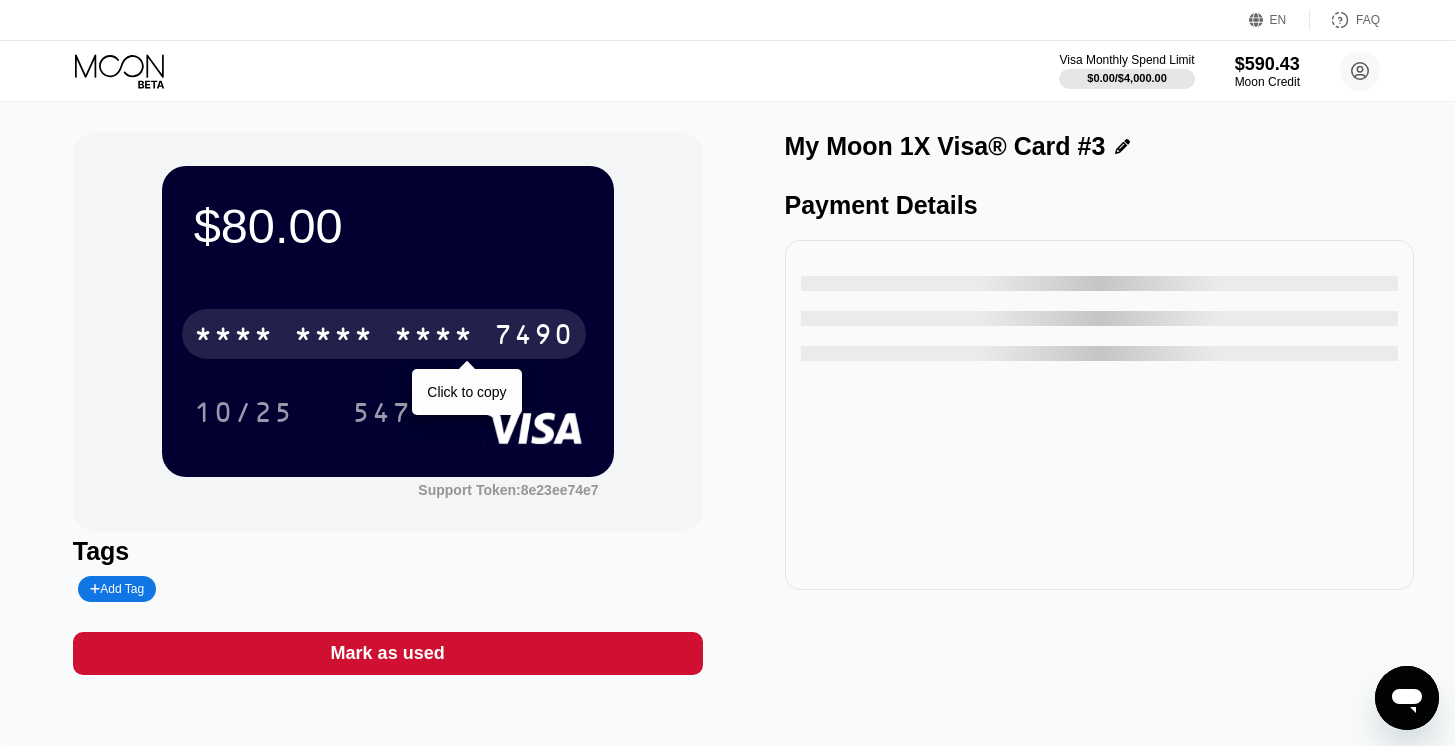 click on "* * * * * * * * * * * * 7490" at bounding box center (384, 334) 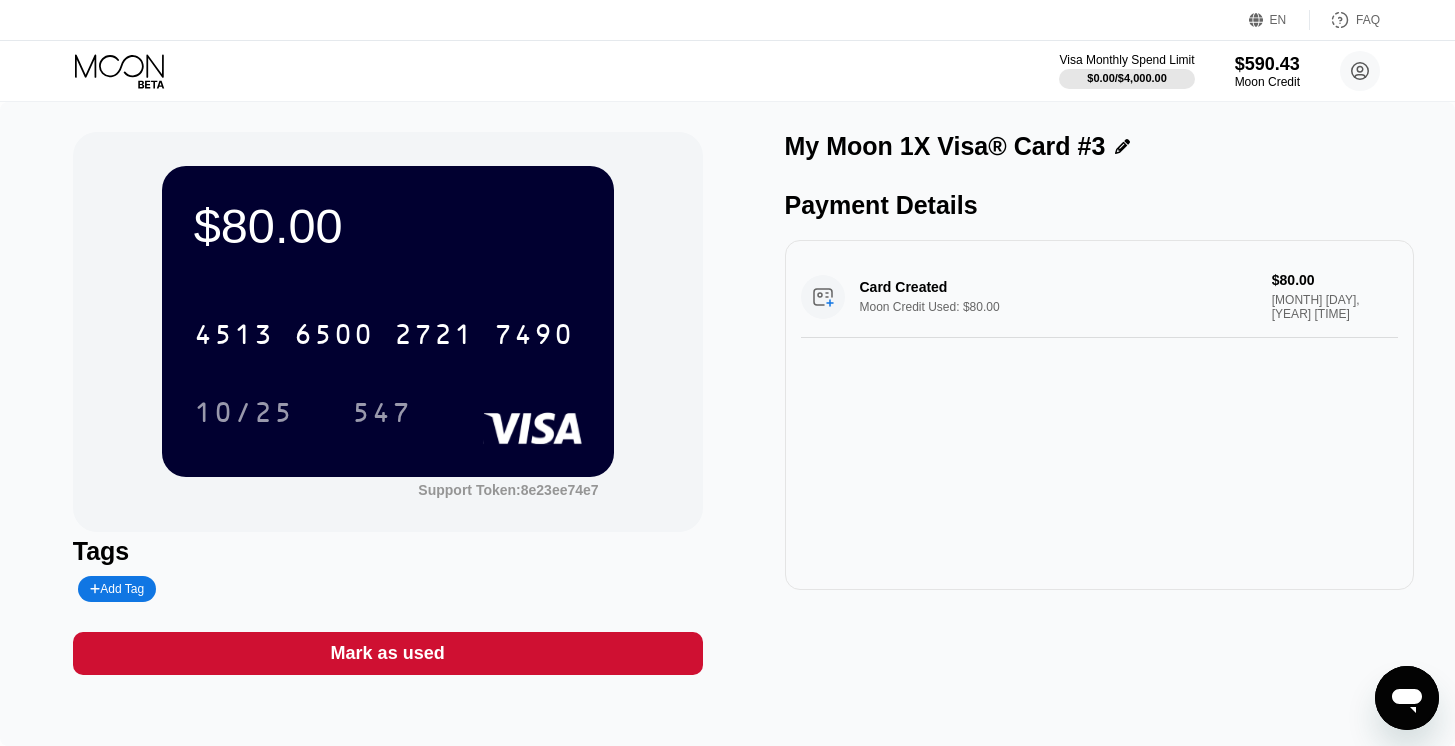 click 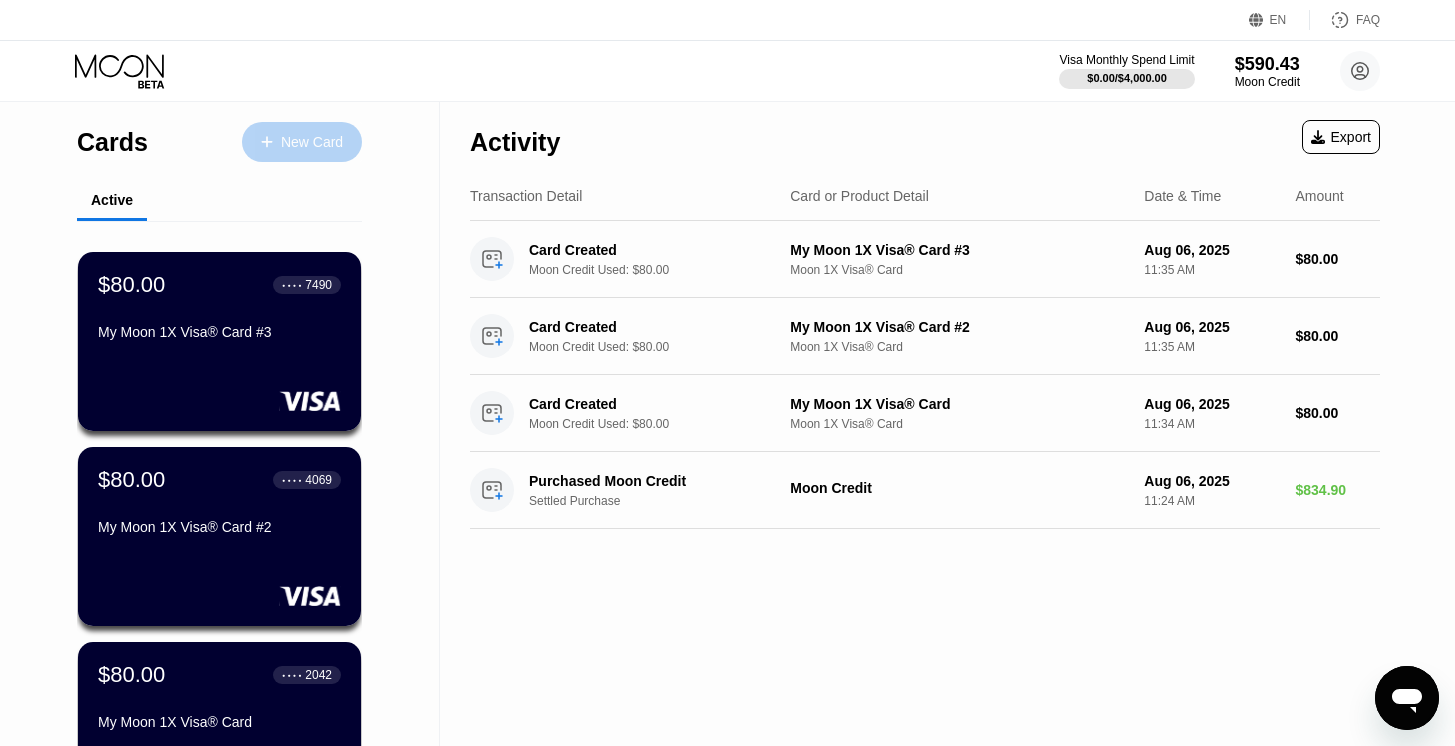 click on "New Card" at bounding box center (312, 142) 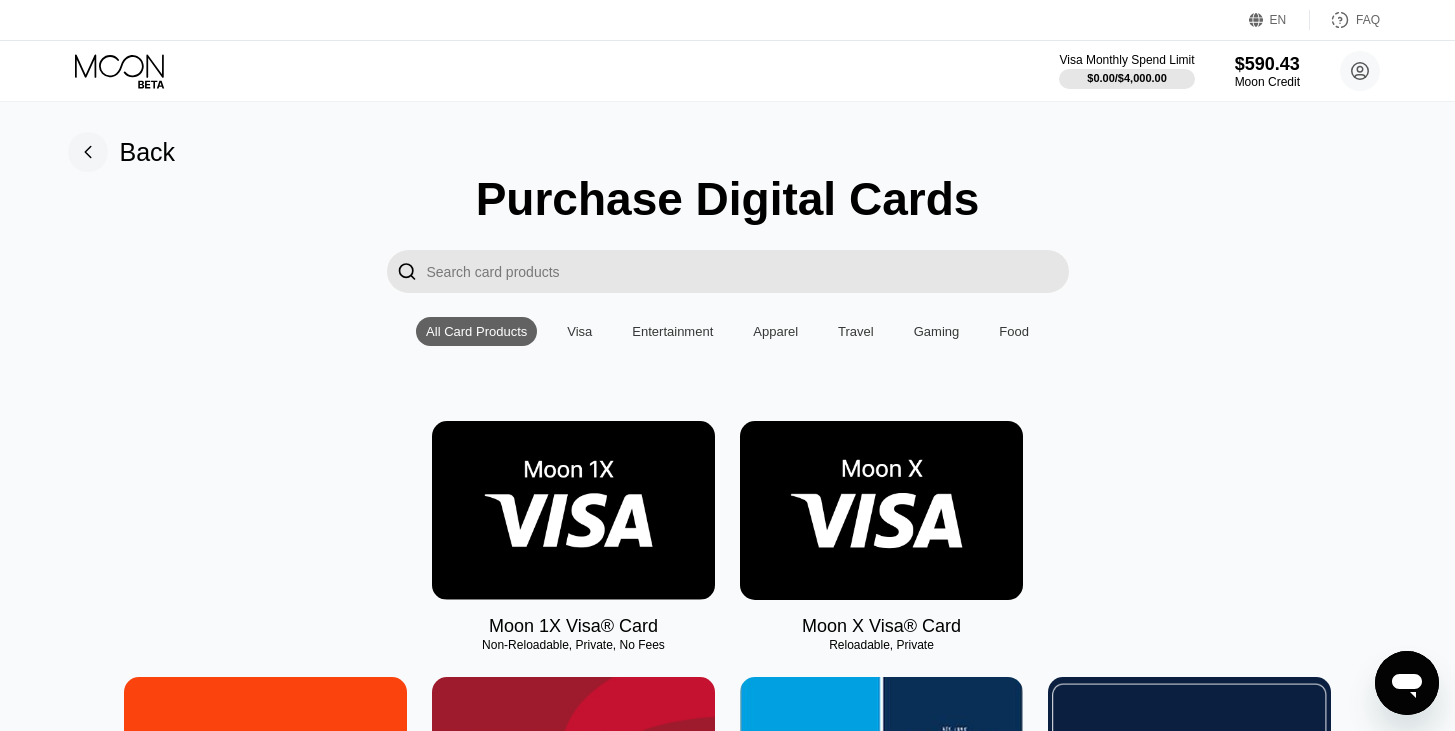 click at bounding box center (573, 510) 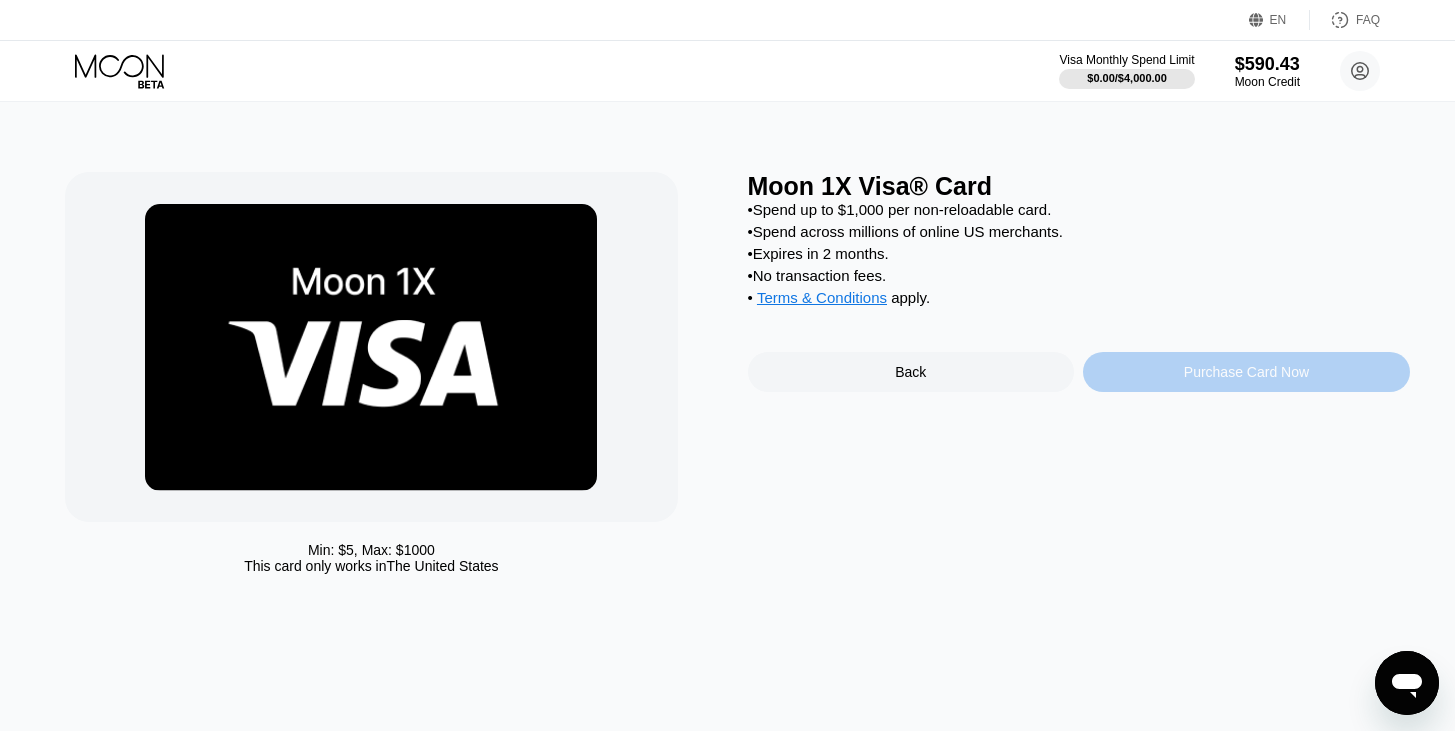 click on "Purchase Card Now" at bounding box center (1246, 372) 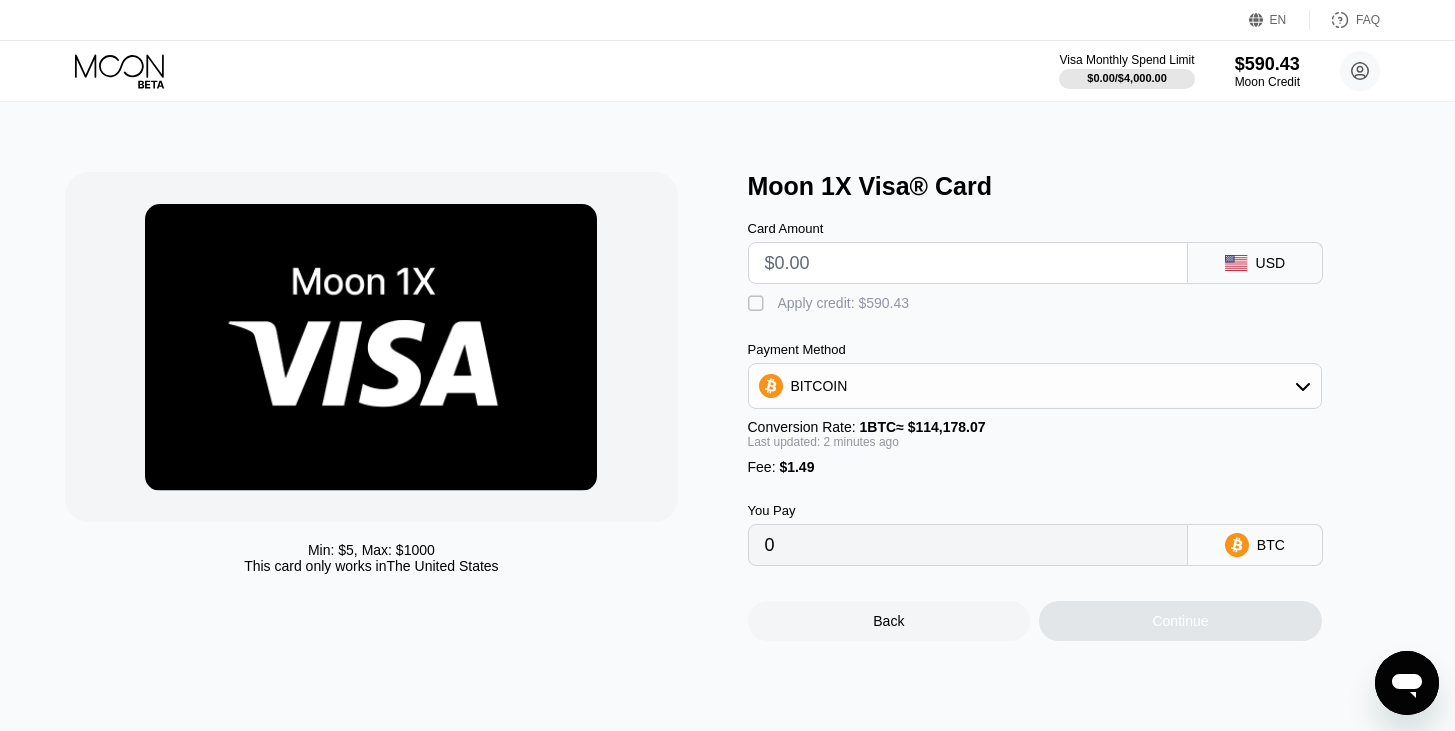 click at bounding box center [968, 263] 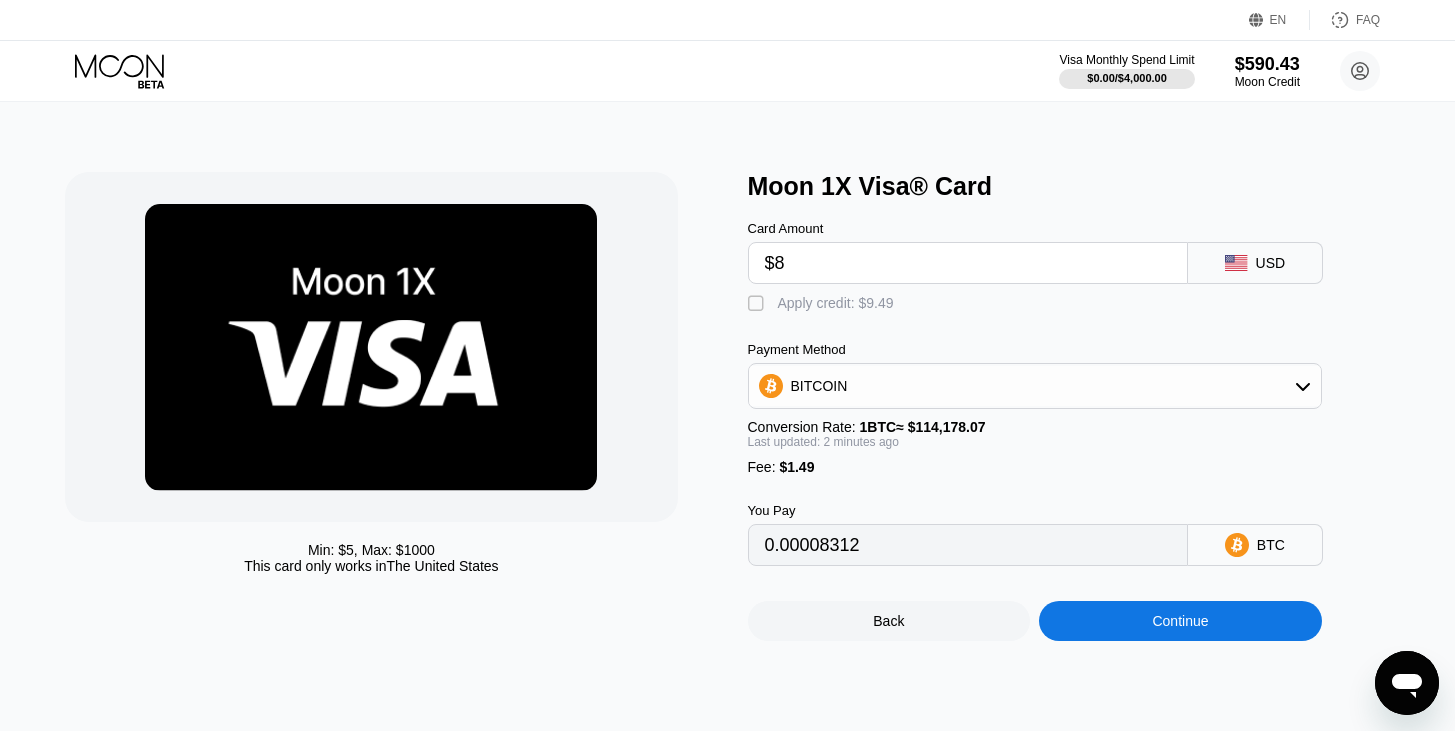 type on "0.00008312" 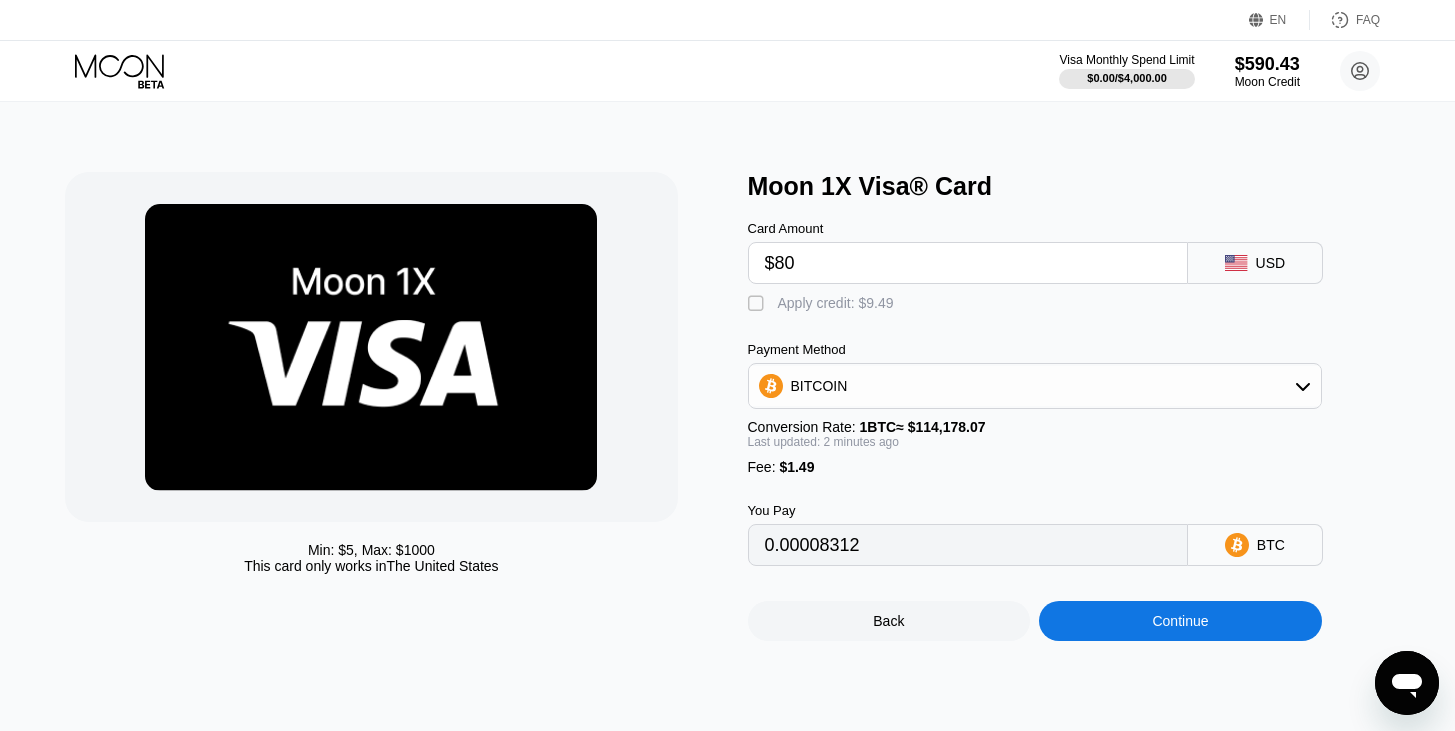 type on "0.00071371" 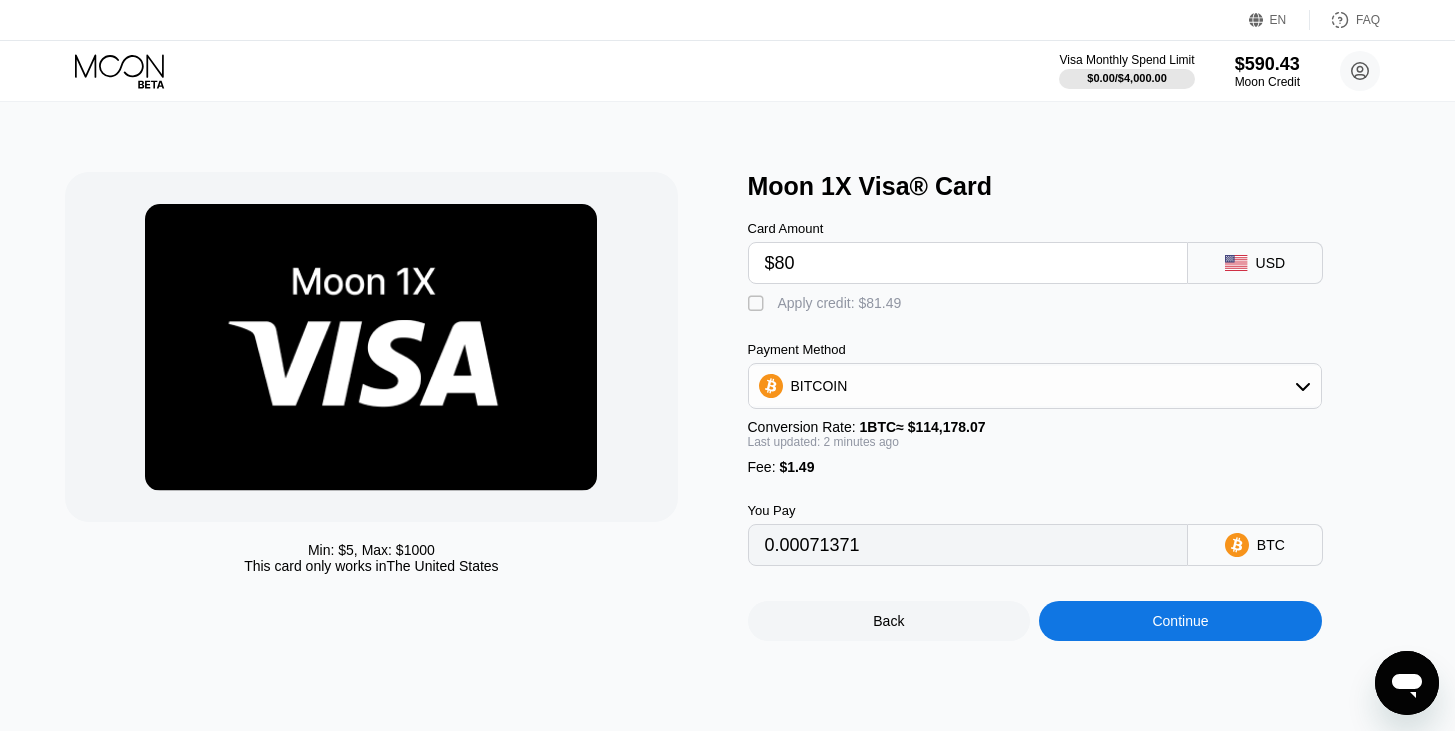 type on "$80" 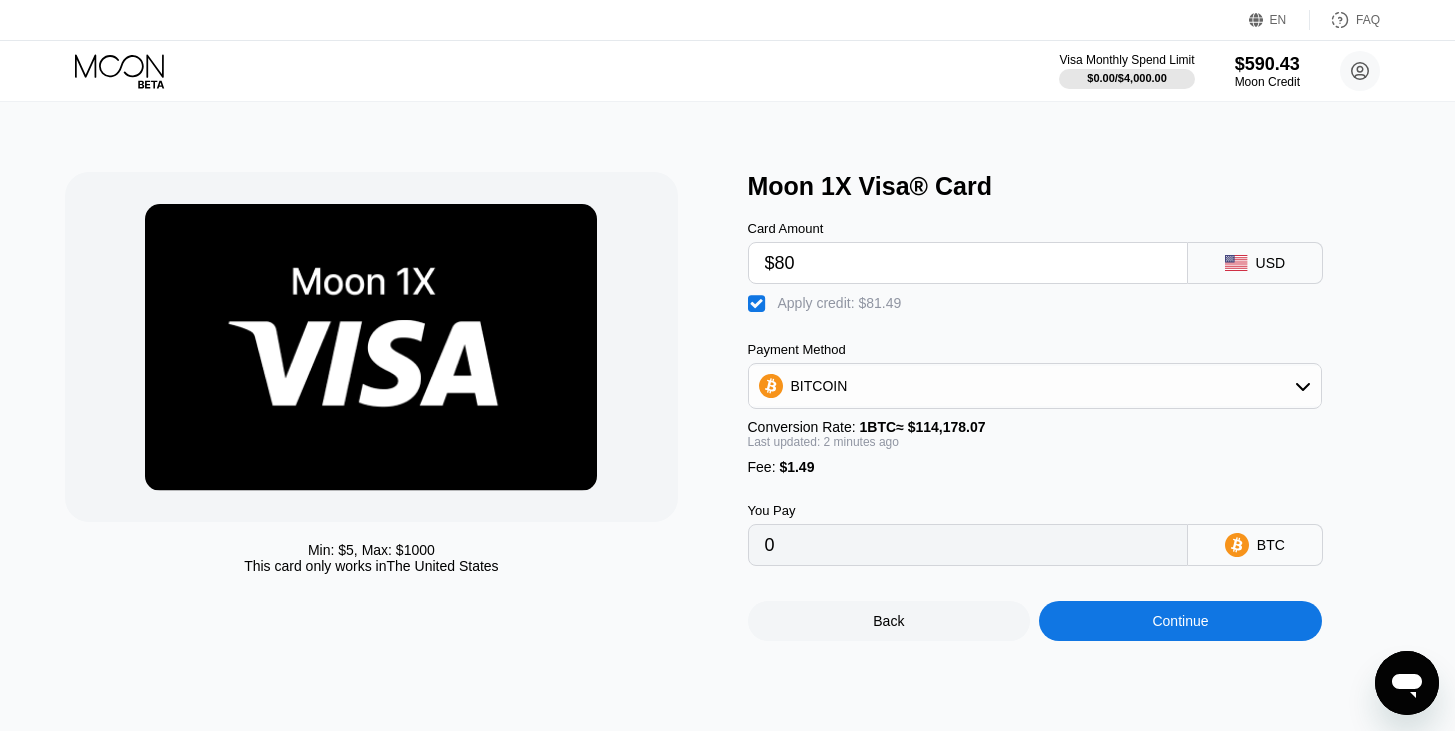 click on "Continue" at bounding box center (1180, 621) 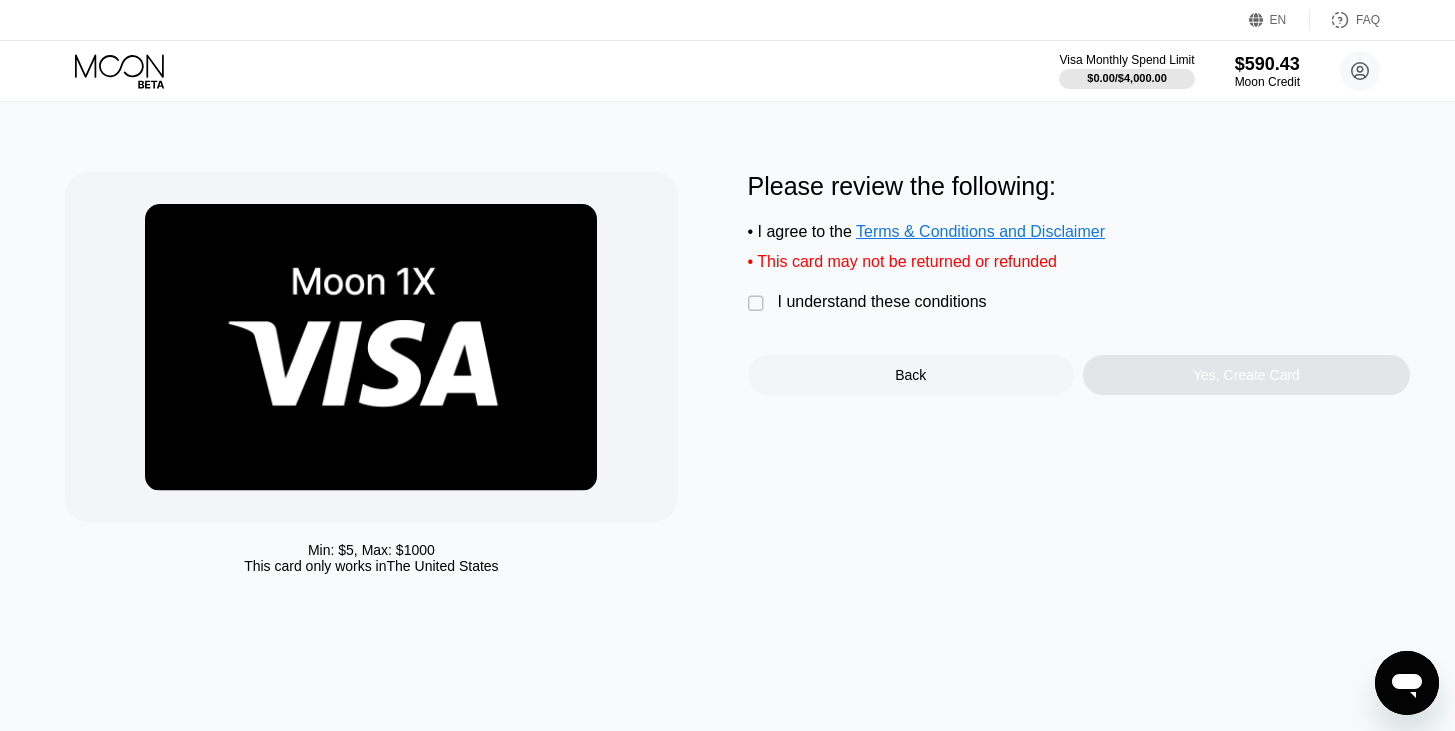 click on "I understand these conditions" at bounding box center [882, 302] 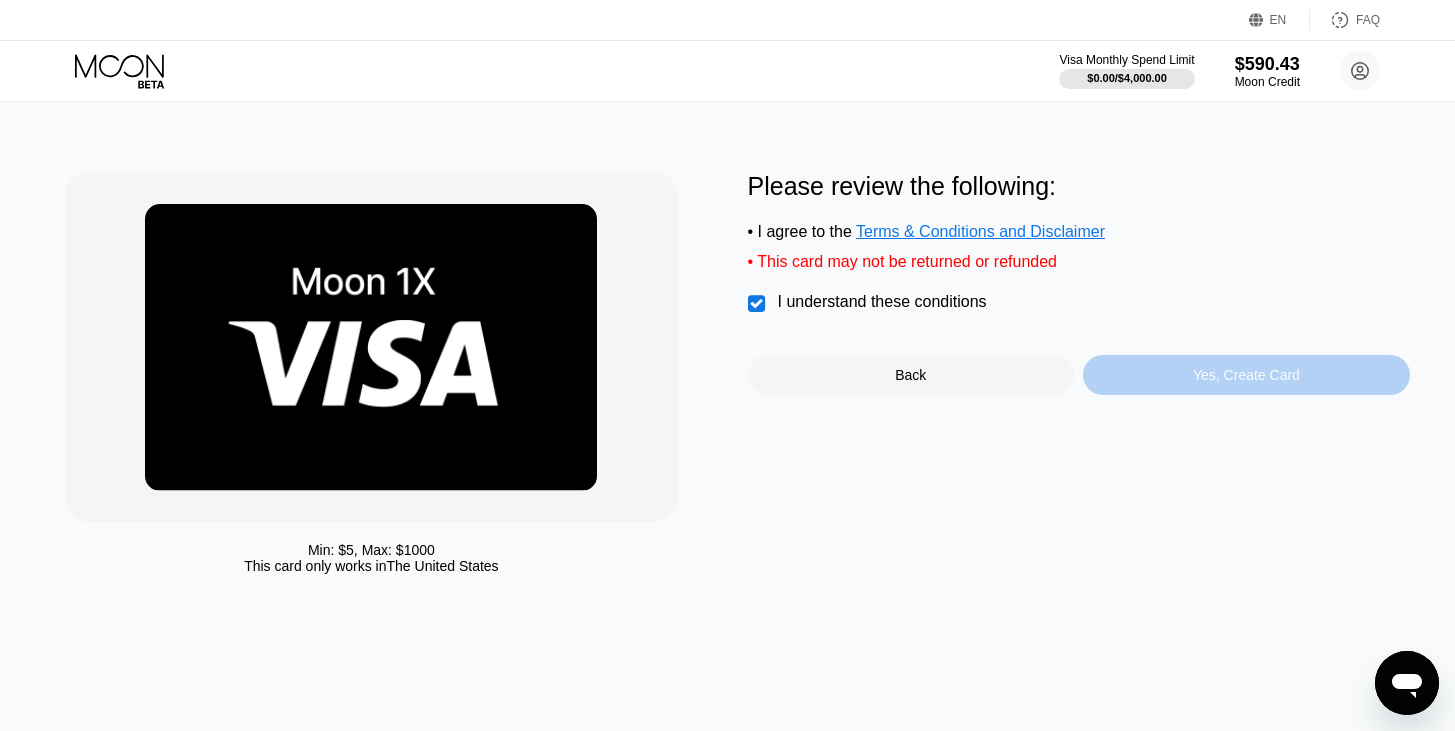 click on "Yes, Create Card" at bounding box center (1246, 375) 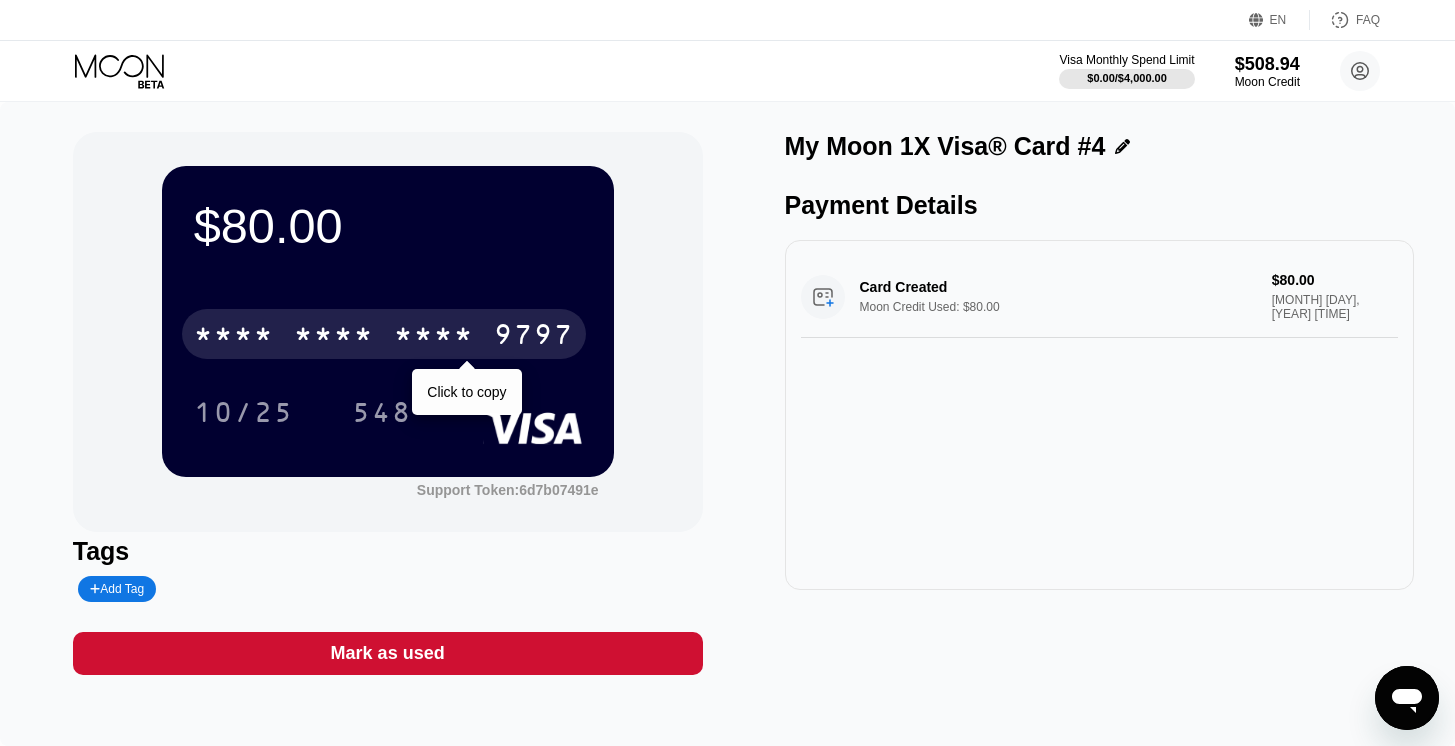 click on "* * * *" at bounding box center [434, 337] 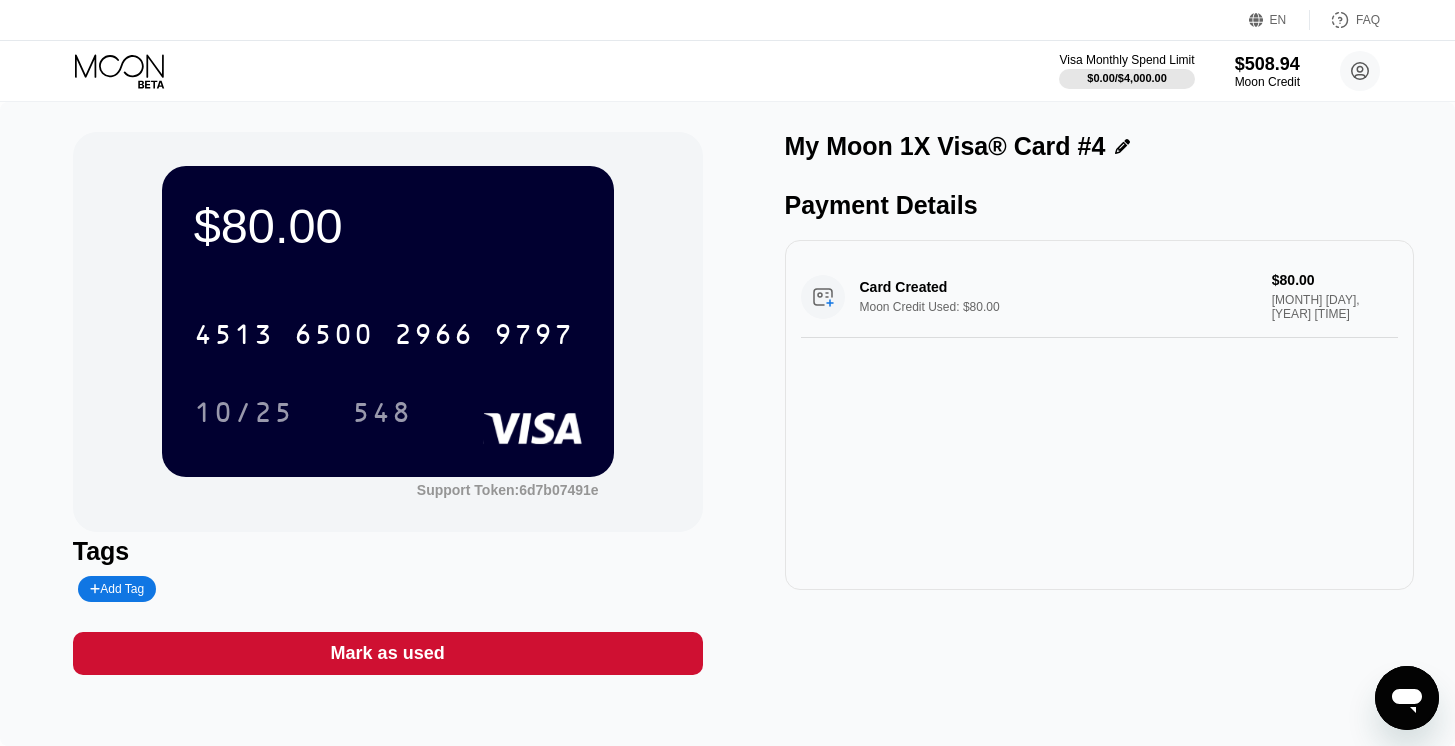 click 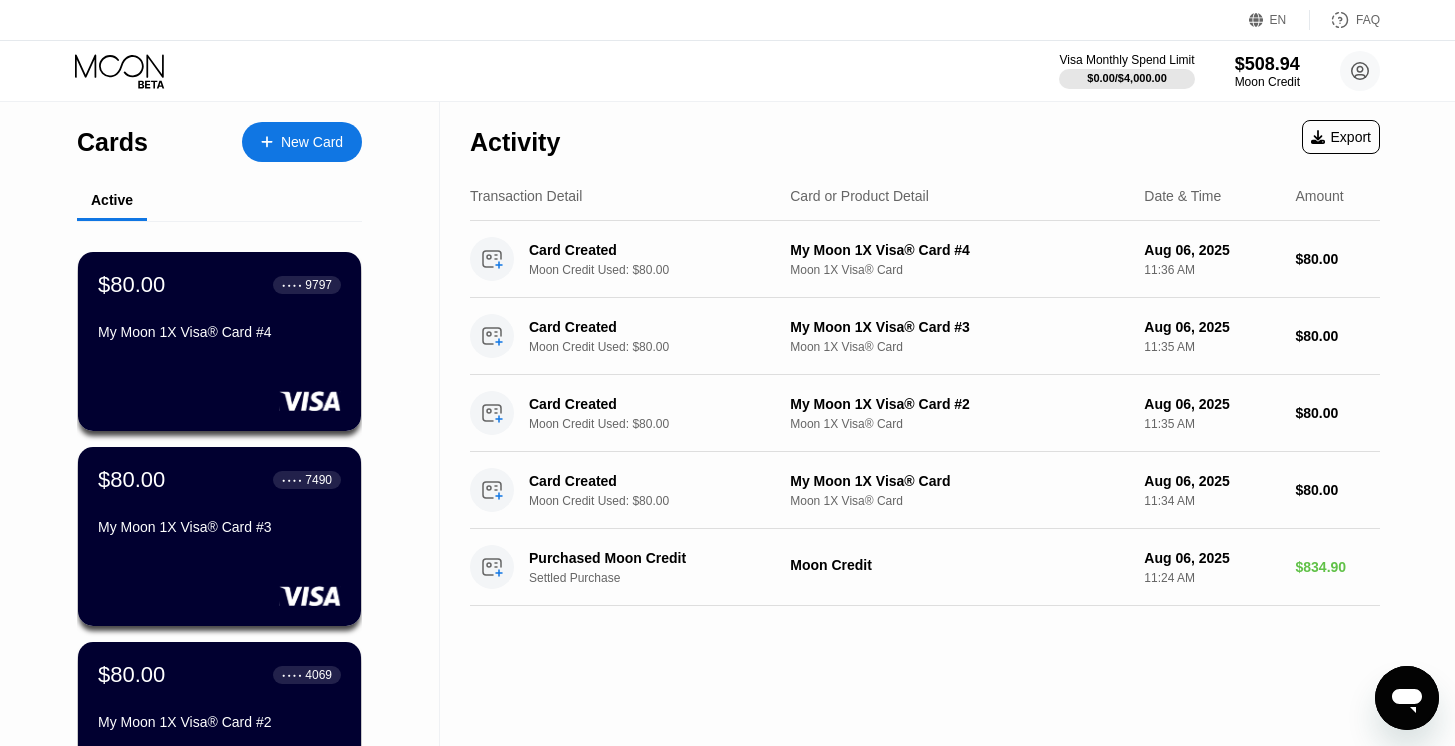 click on "New Card" at bounding box center [312, 142] 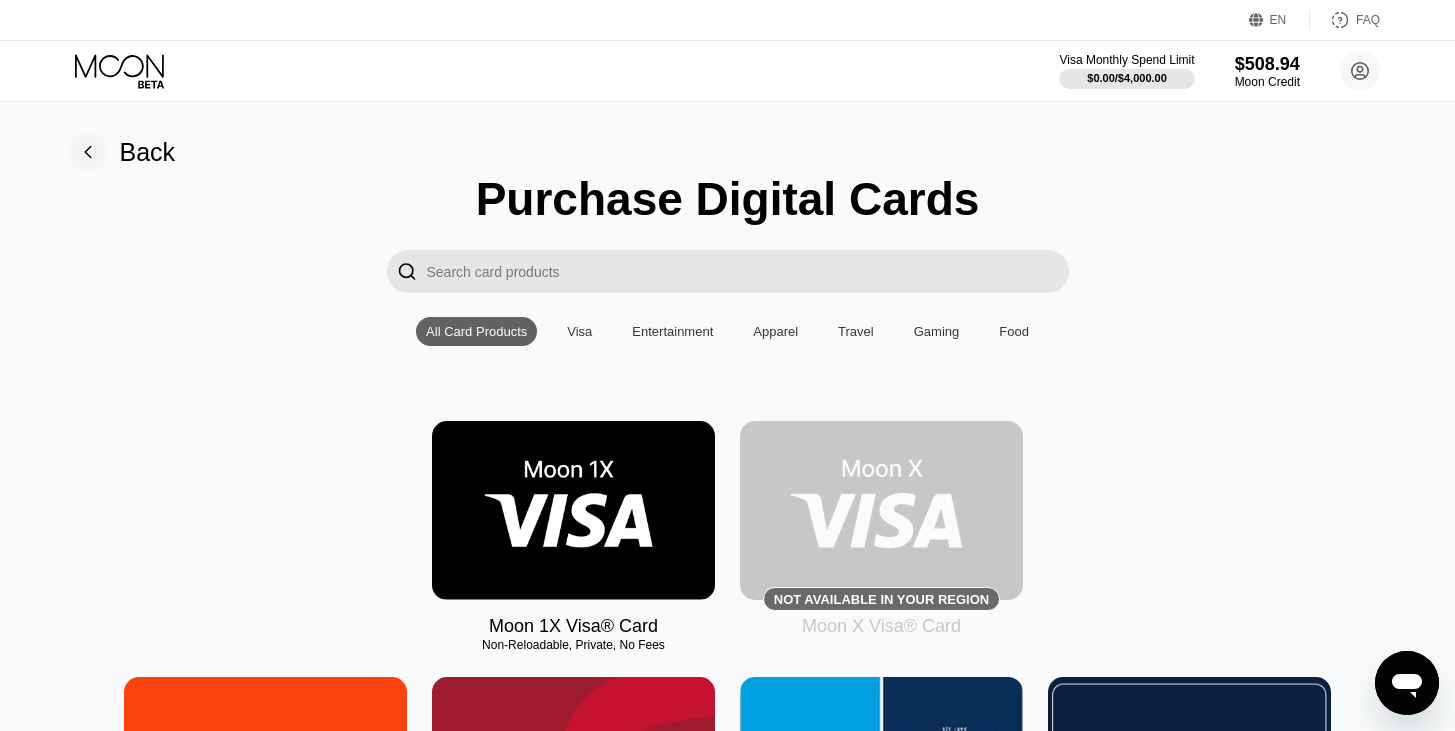 click at bounding box center (573, 510) 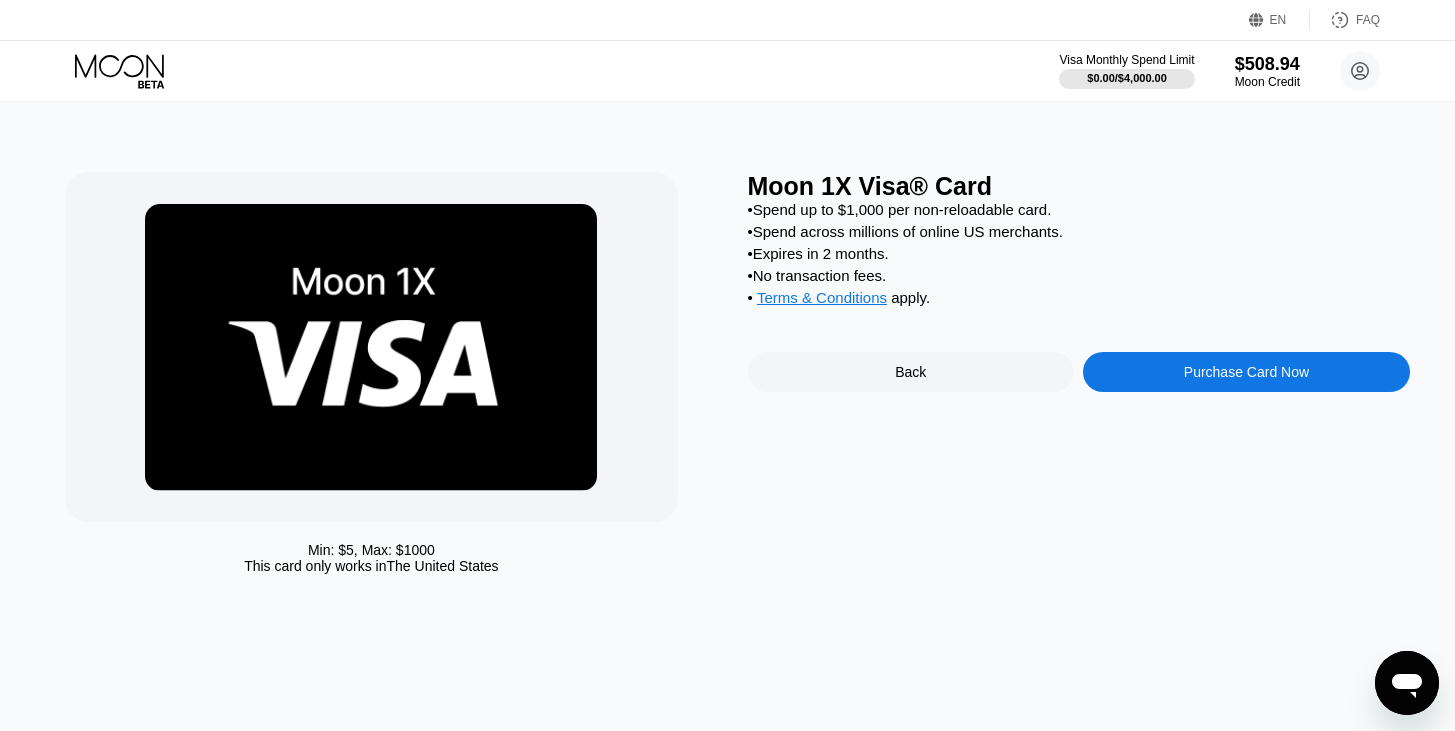 click on "Purchase Card Now" at bounding box center [1246, 372] 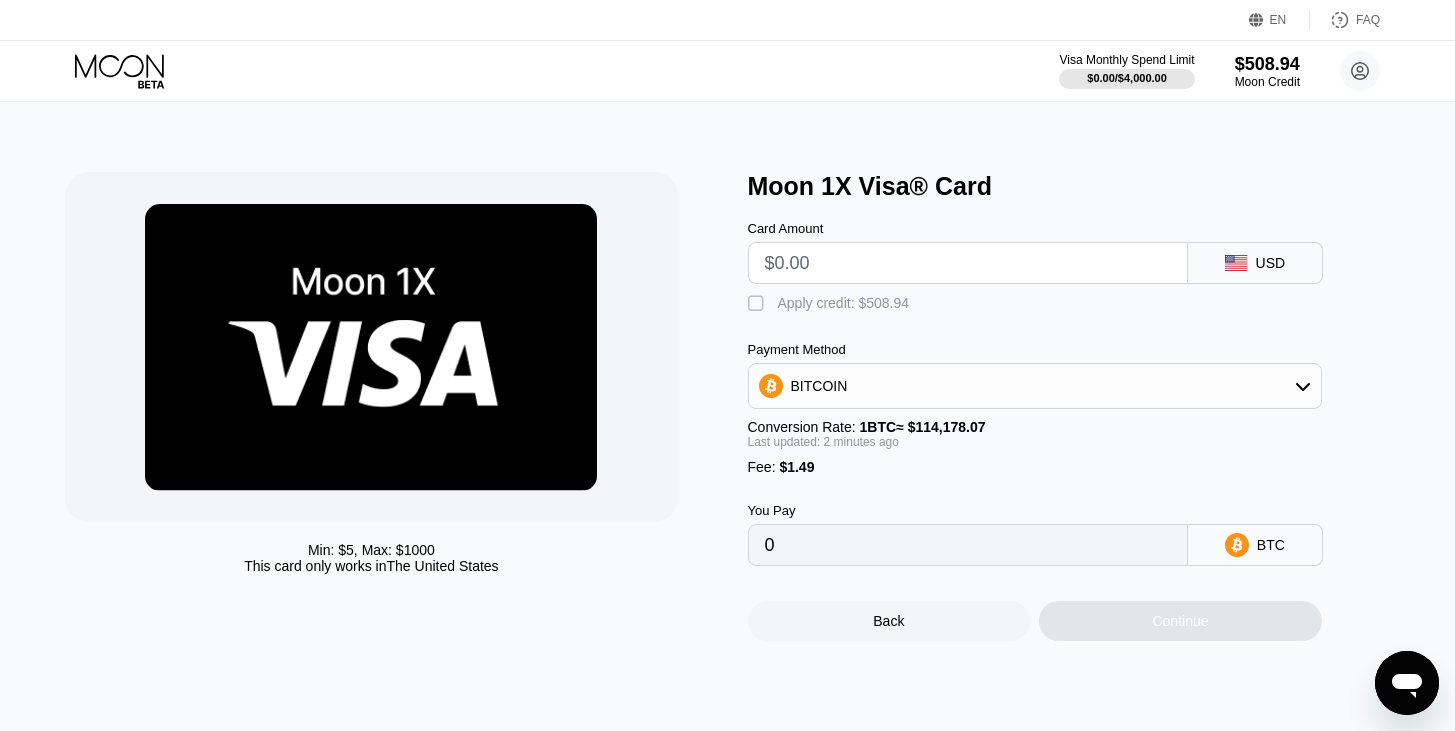 drag, startPoint x: 846, startPoint y: 262, endPoint x: 835, endPoint y: 248, distance: 17.804493 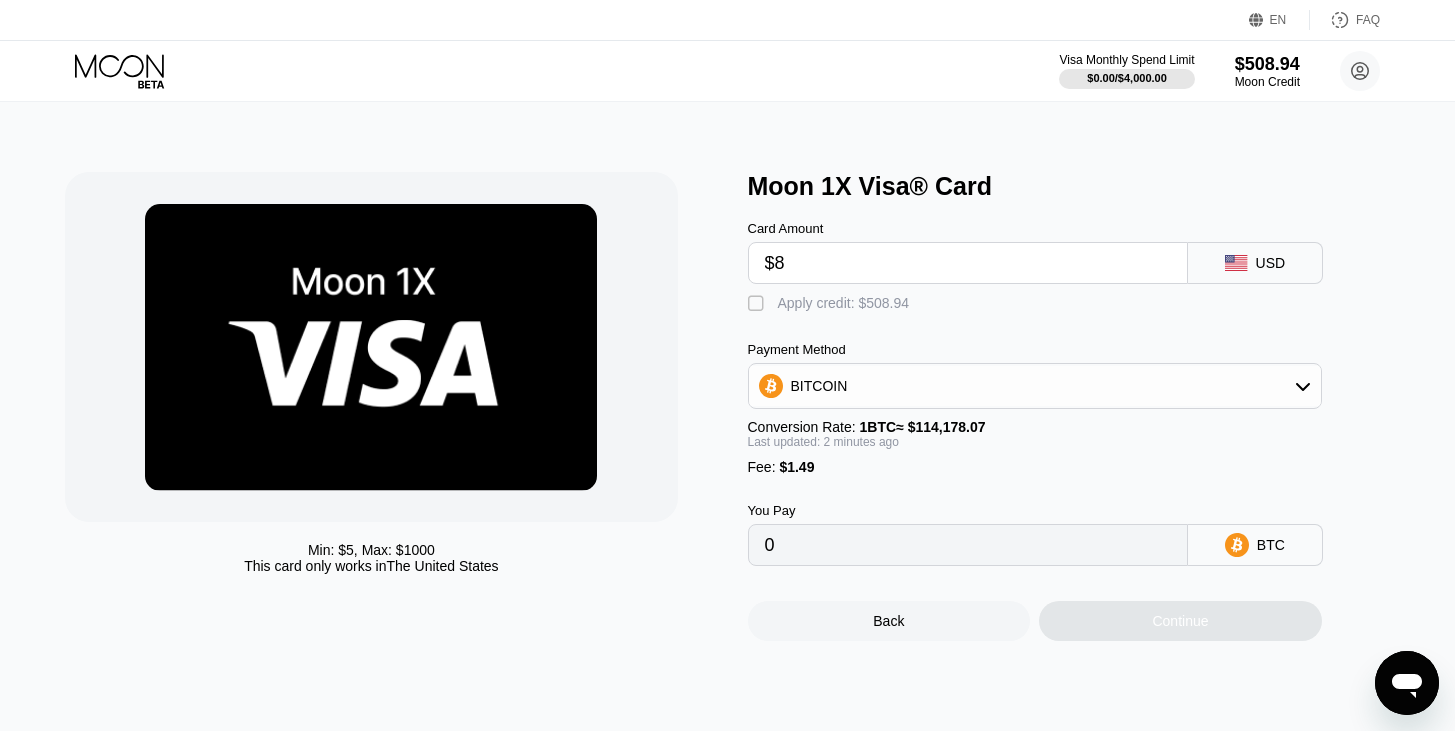 type on "$80" 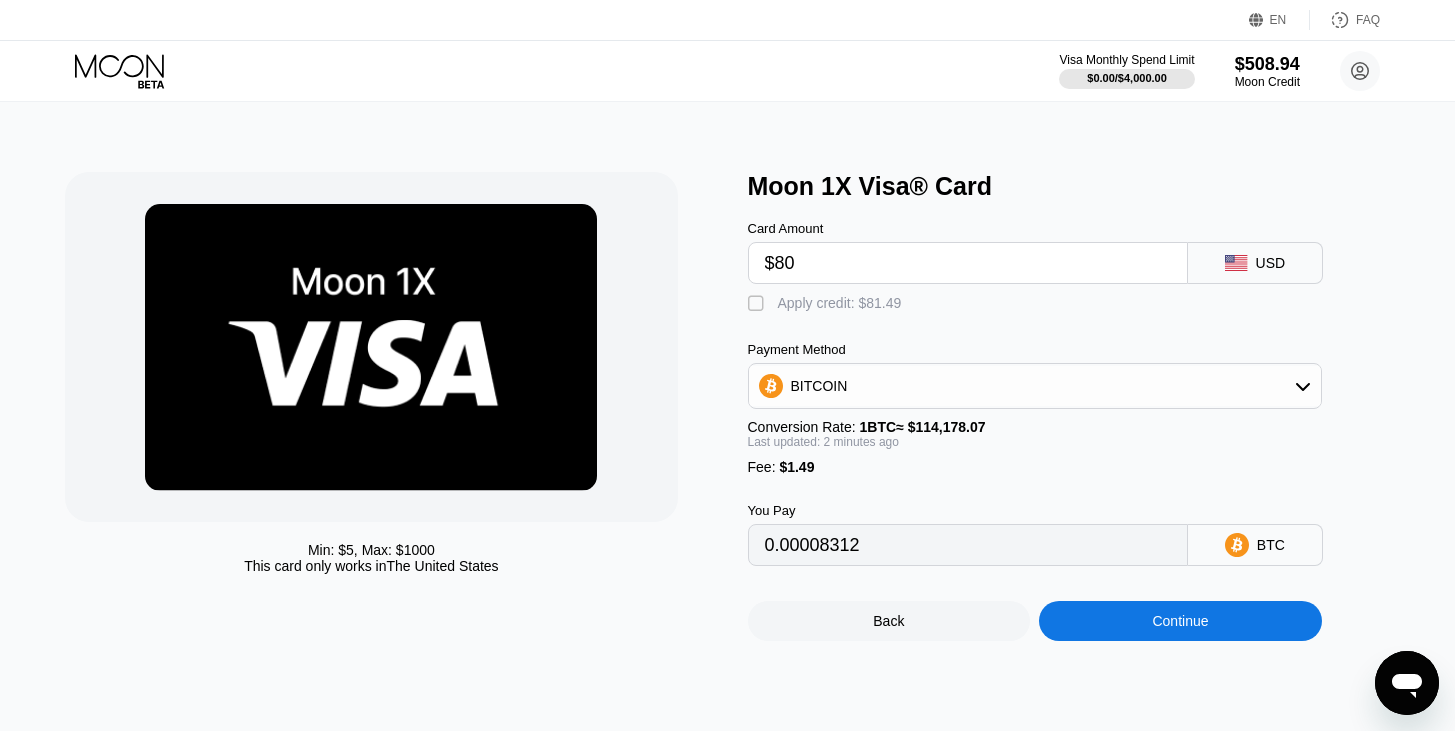 type on "0.00071371" 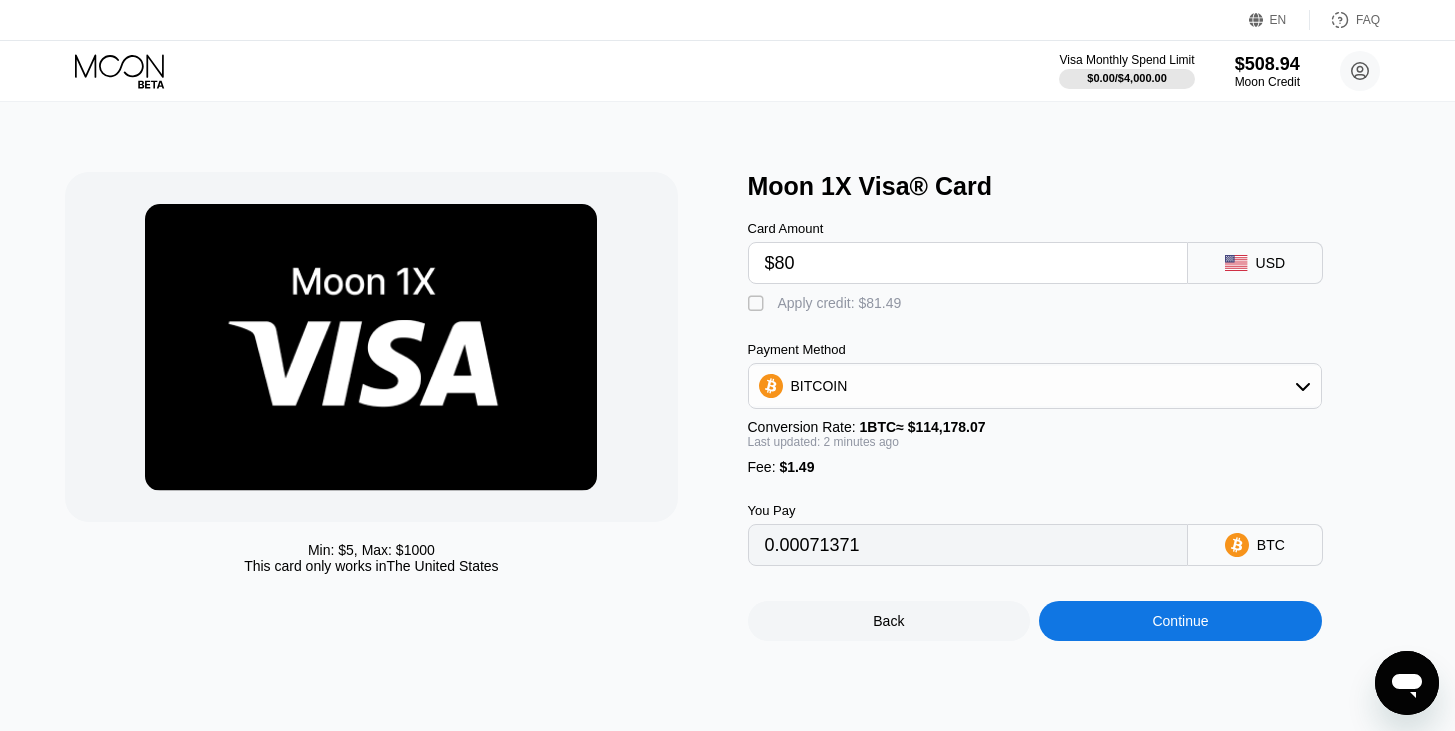 type on "$80" 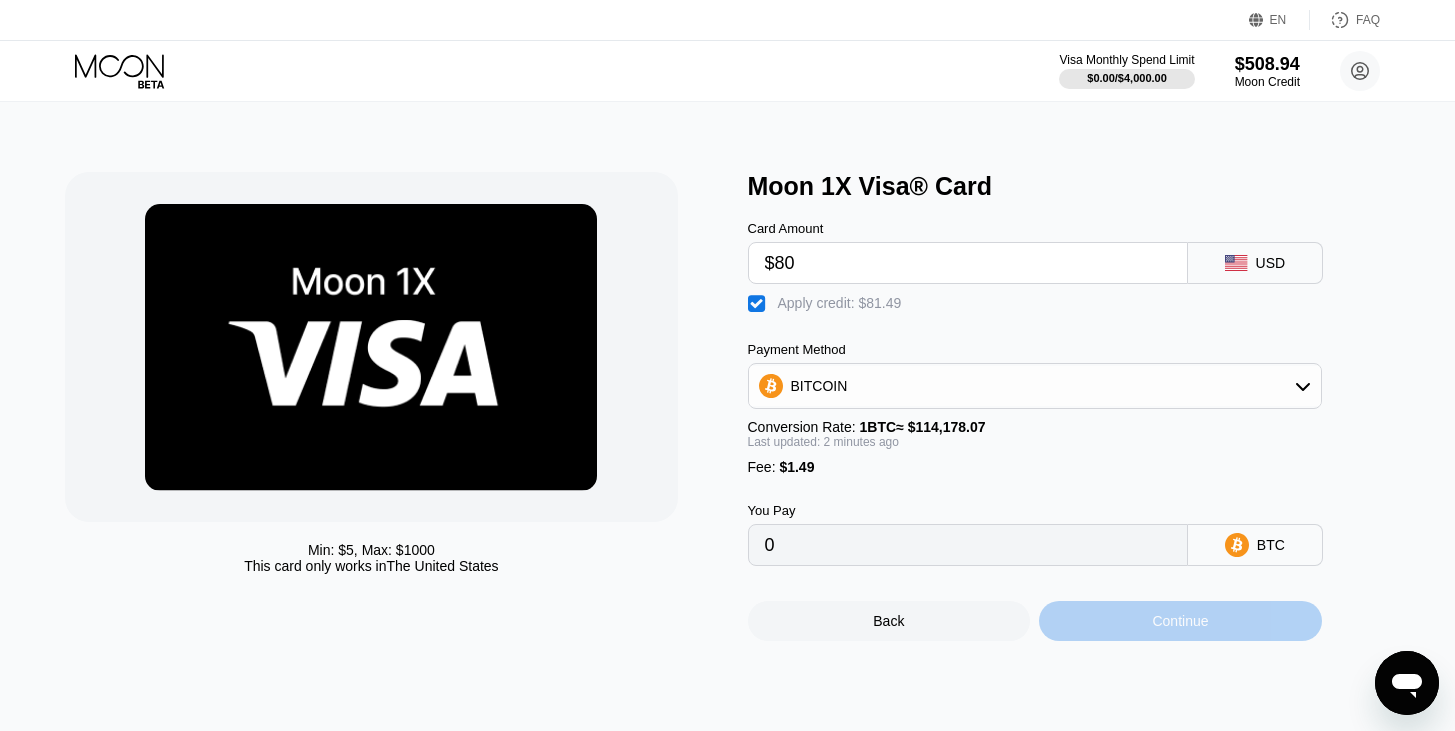 click on "Continue" at bounding box center (1180, 621) 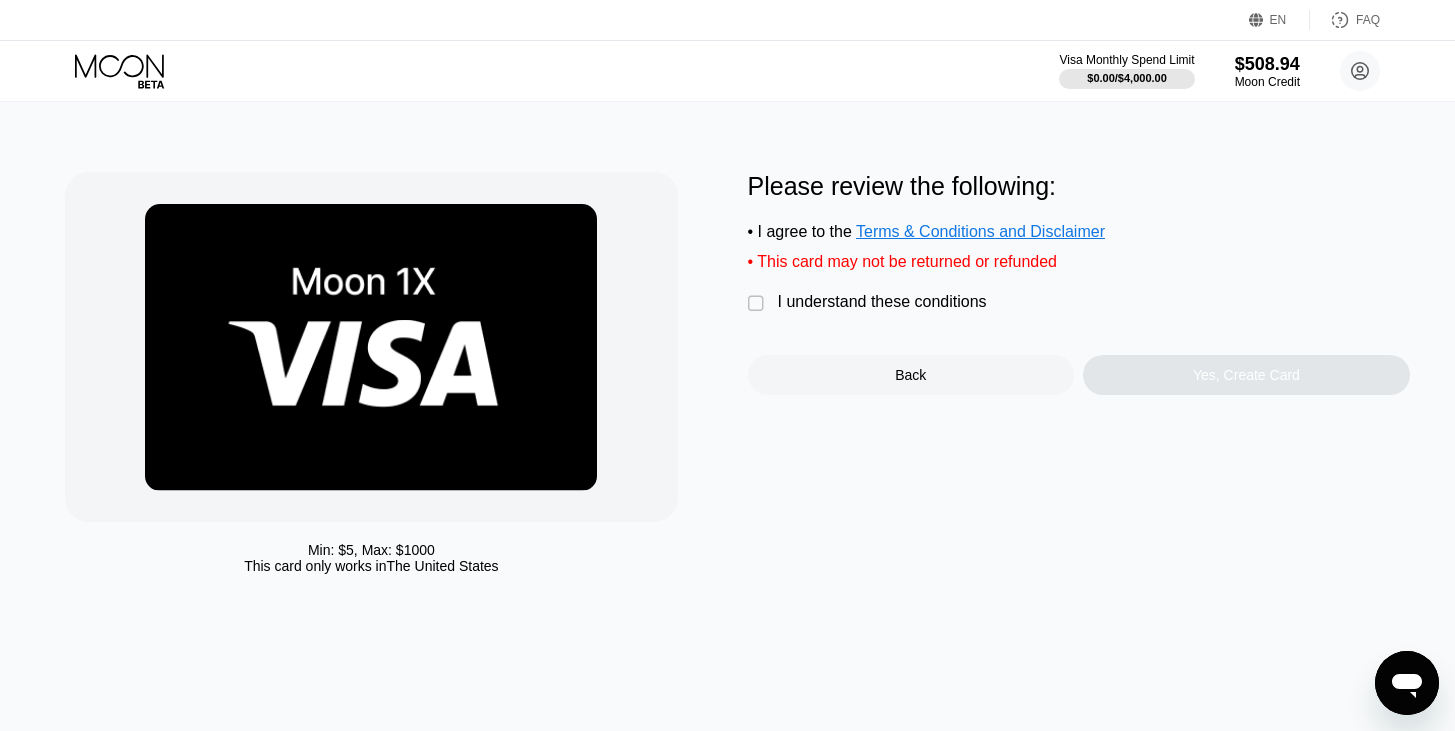 click on "I understand these conditions" at bounding box center (882, 302) 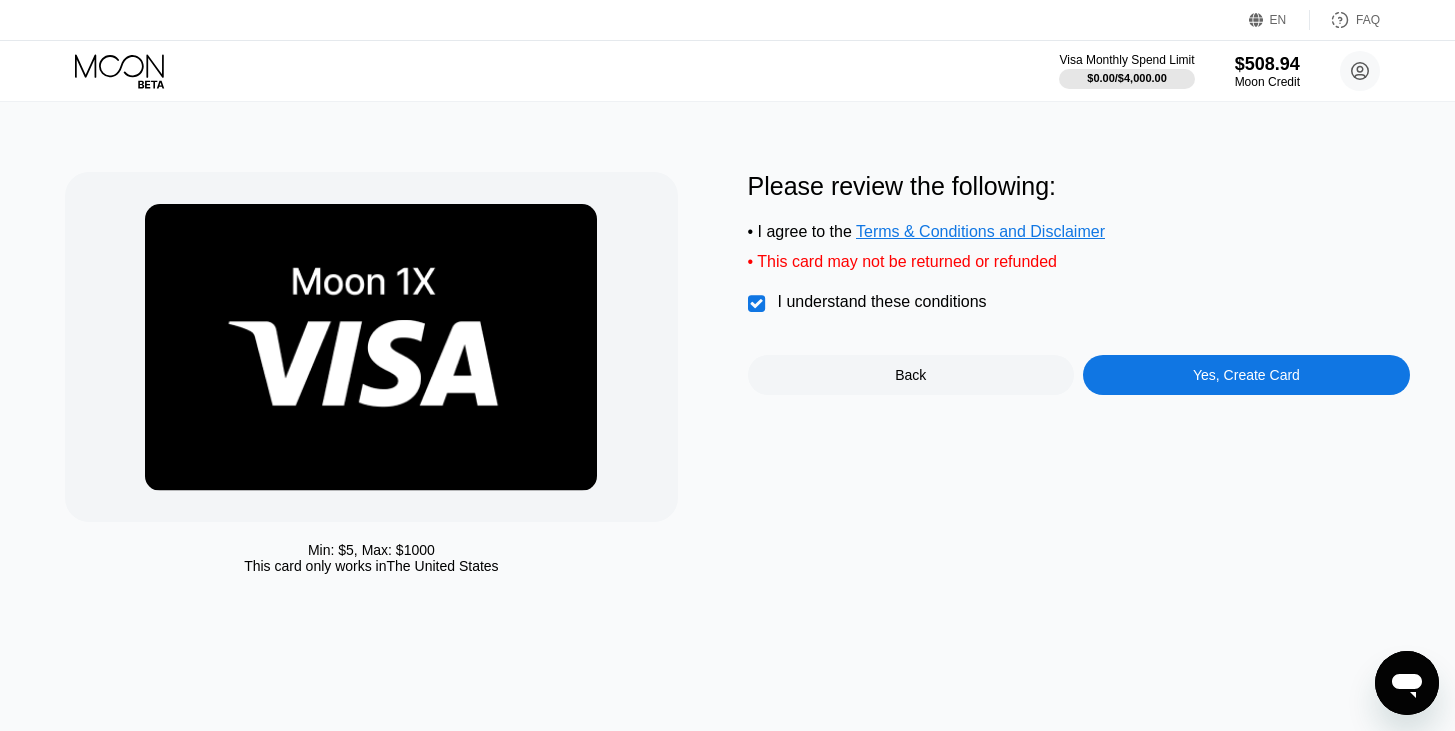 click on "Yes, Create Card" at bounding box center [1246, 375] 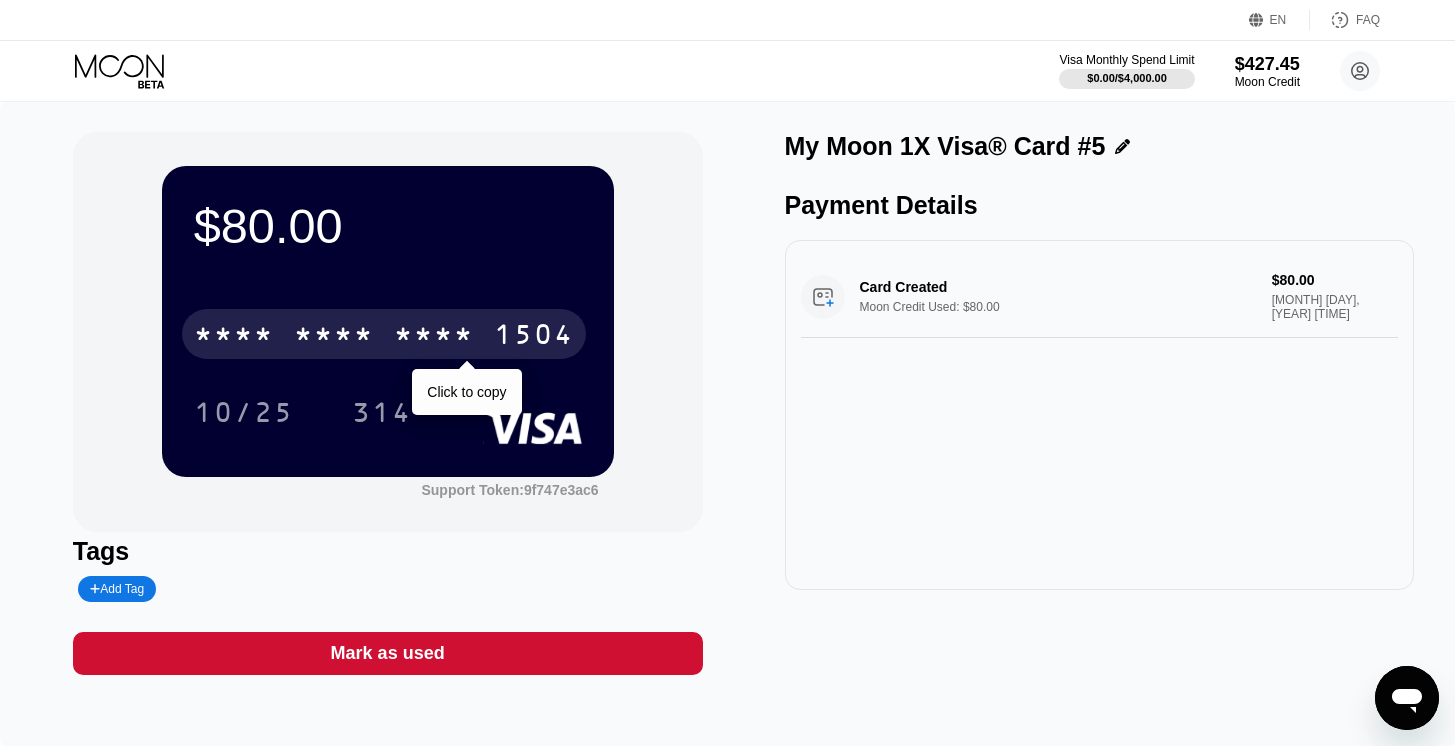 click on "* * * * * * * * * * * * 1504" at bounding box center [384, 334] 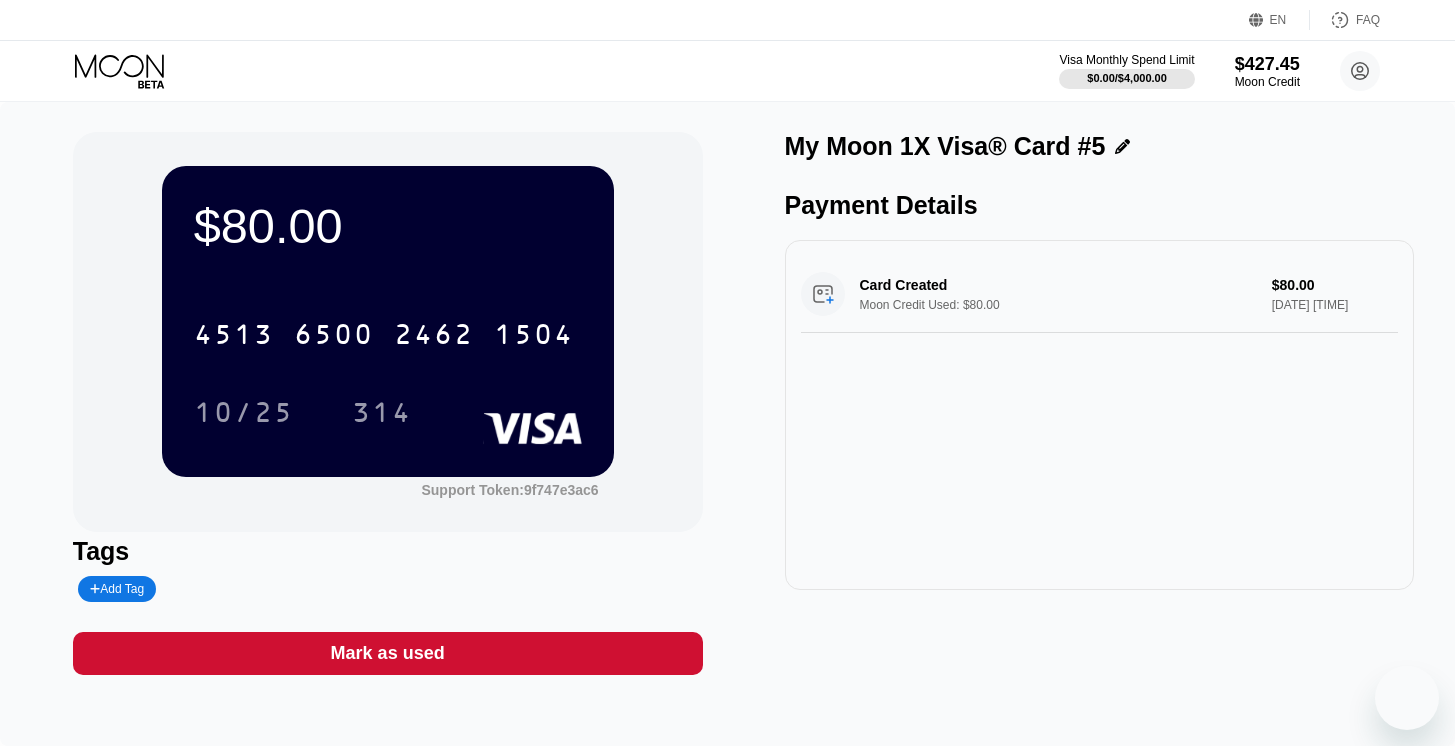 scroll, scrollTop: 0, scrollLeft: 0, axis: both 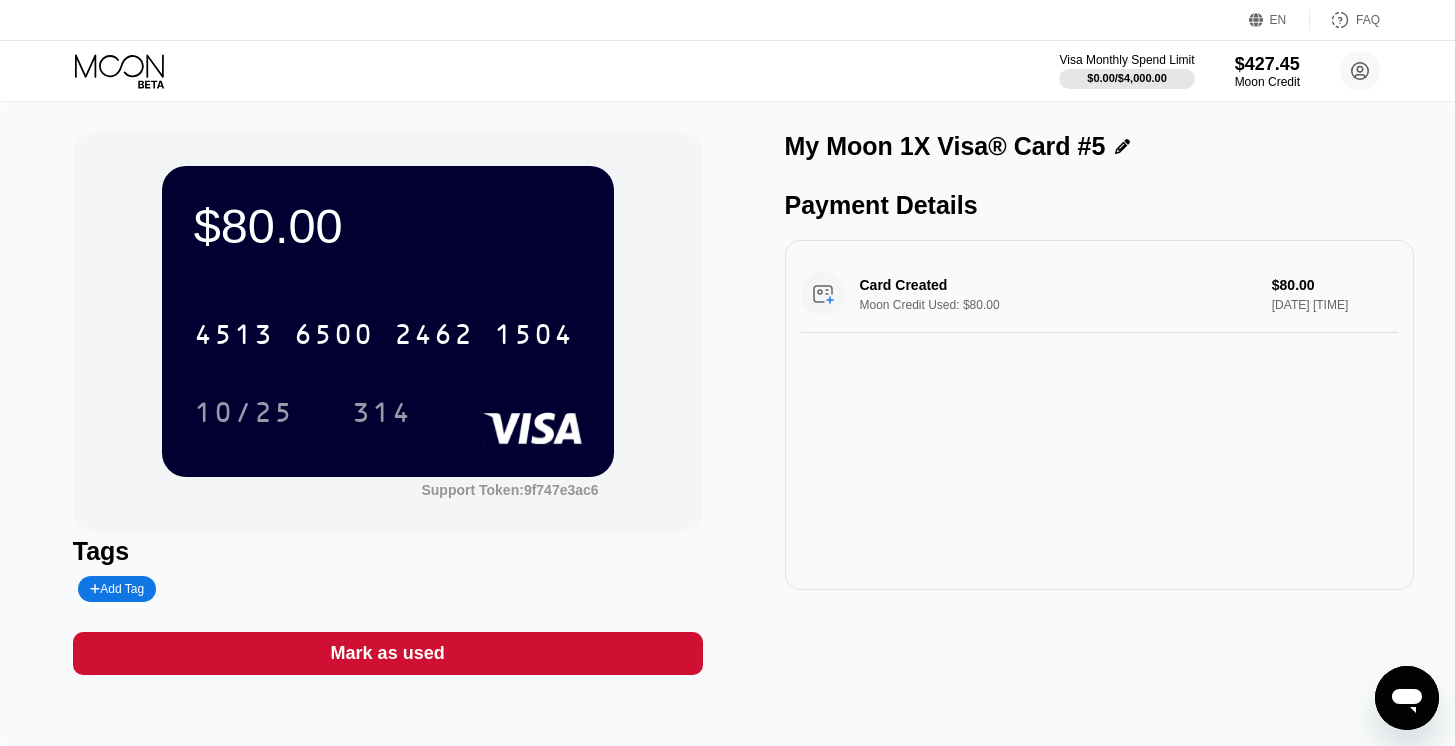 click 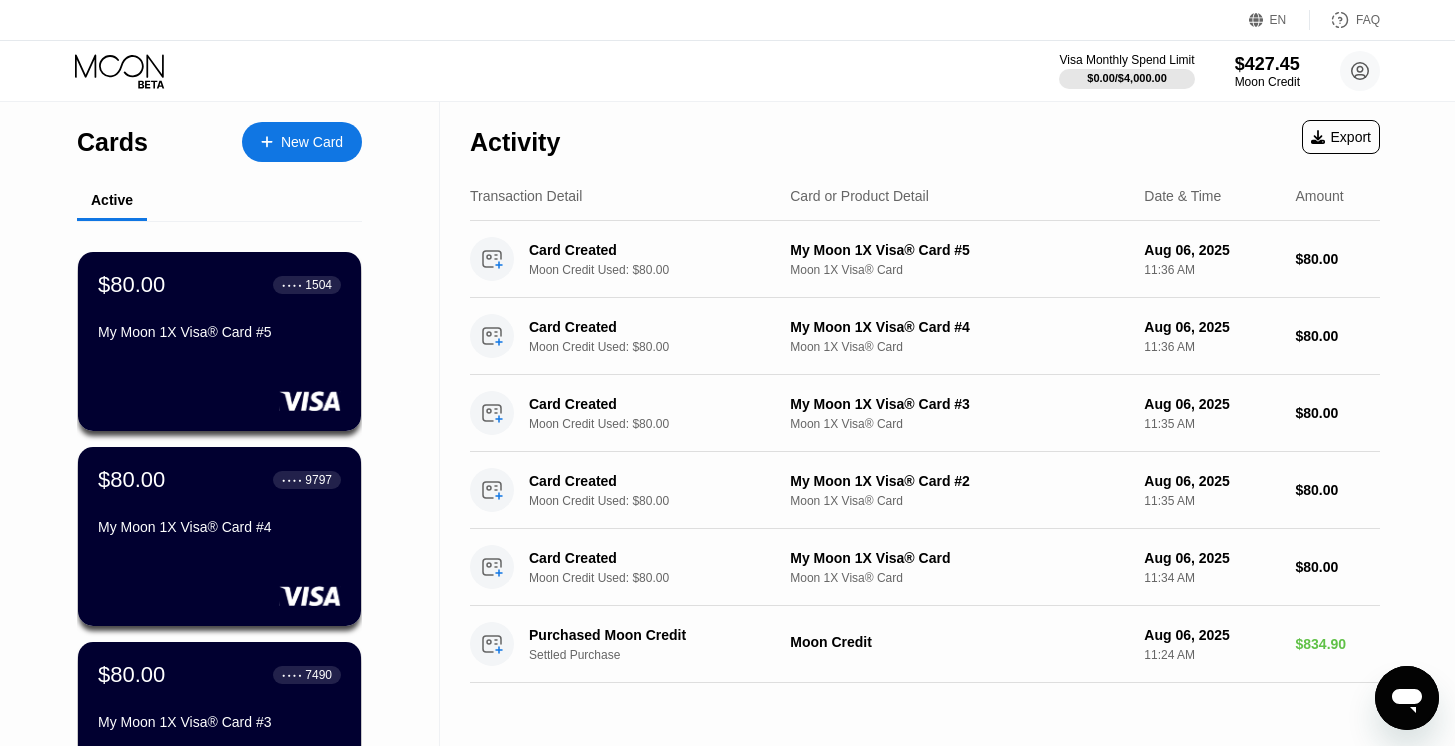 click on "New Card" at bounding box center [312, 142] 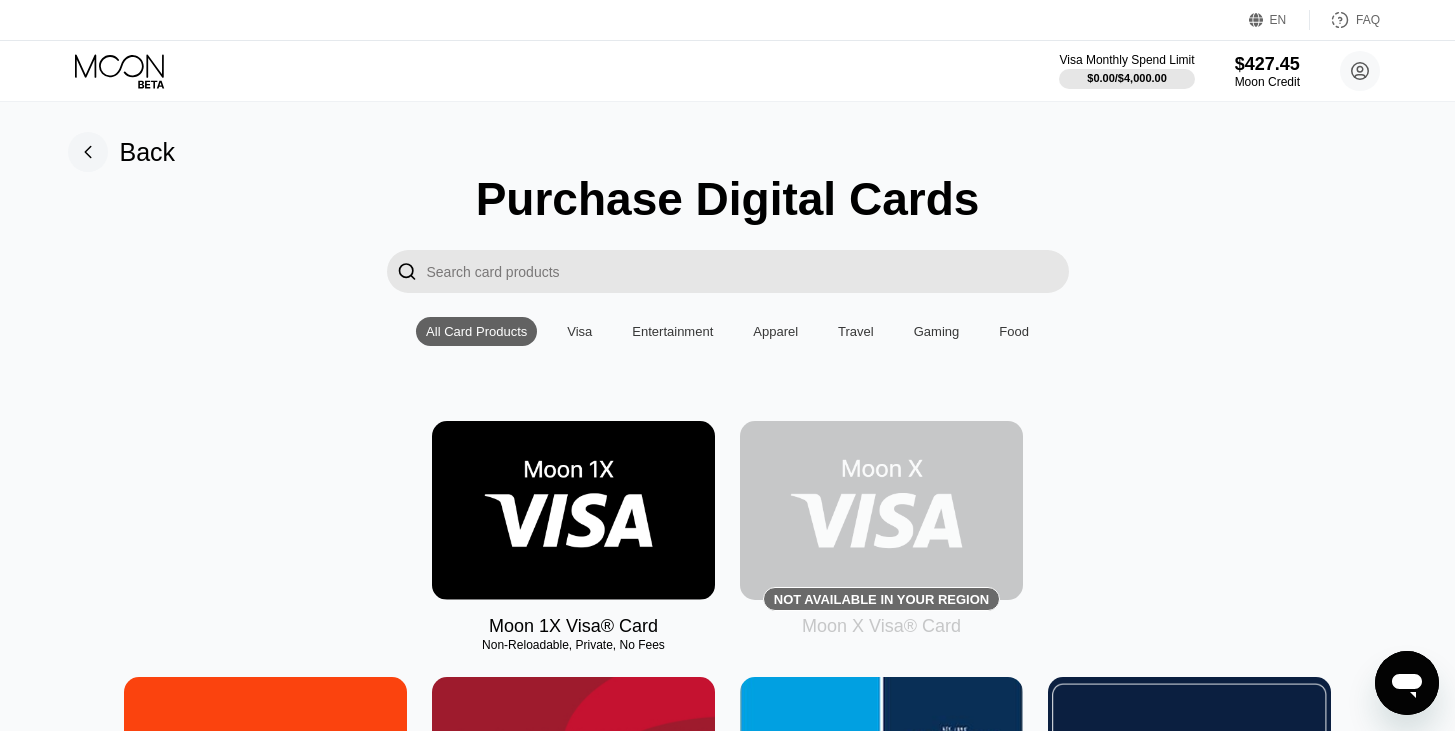 click at bounding box center [573, 510] 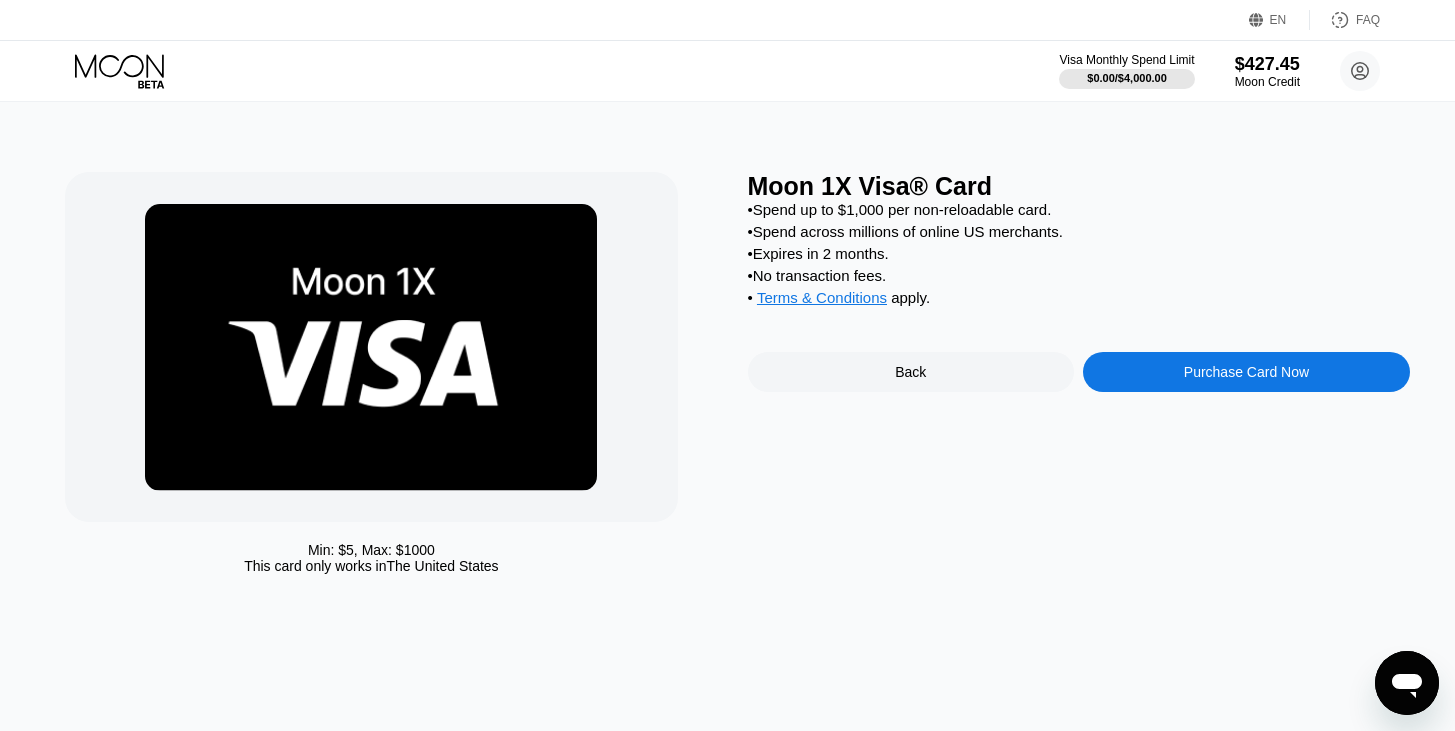 click on "Purchase Card Now" at bounding box center (1246, 372) 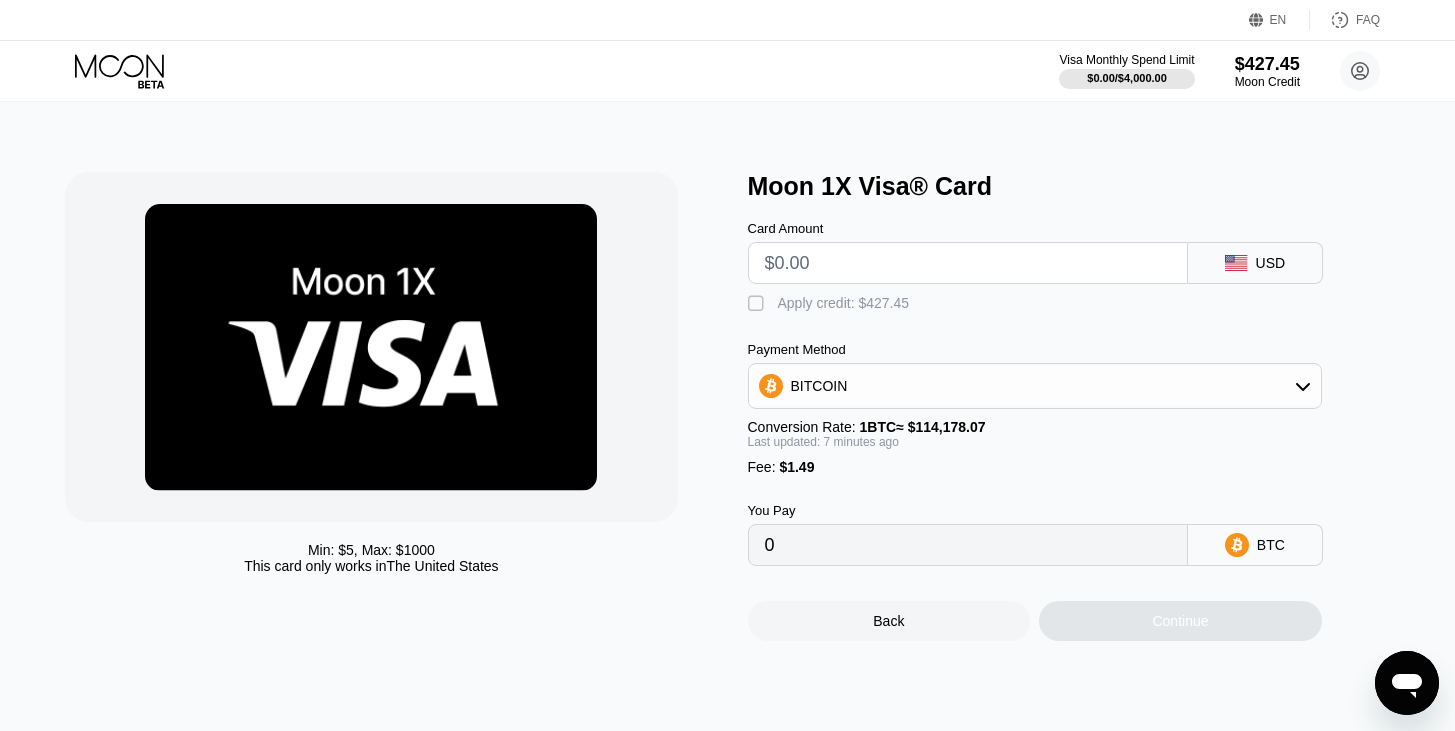 click at bounding box center (968, 263) 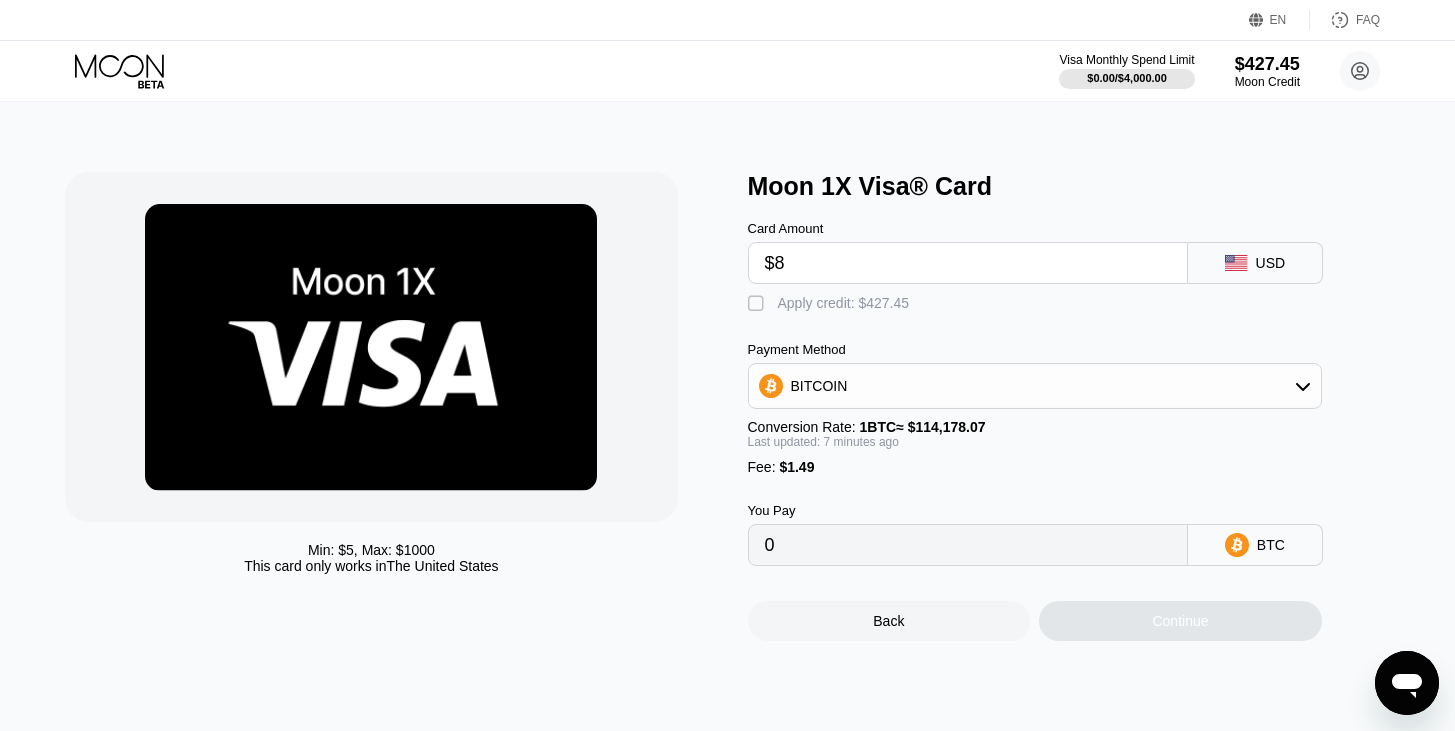 type on "0.00008316" 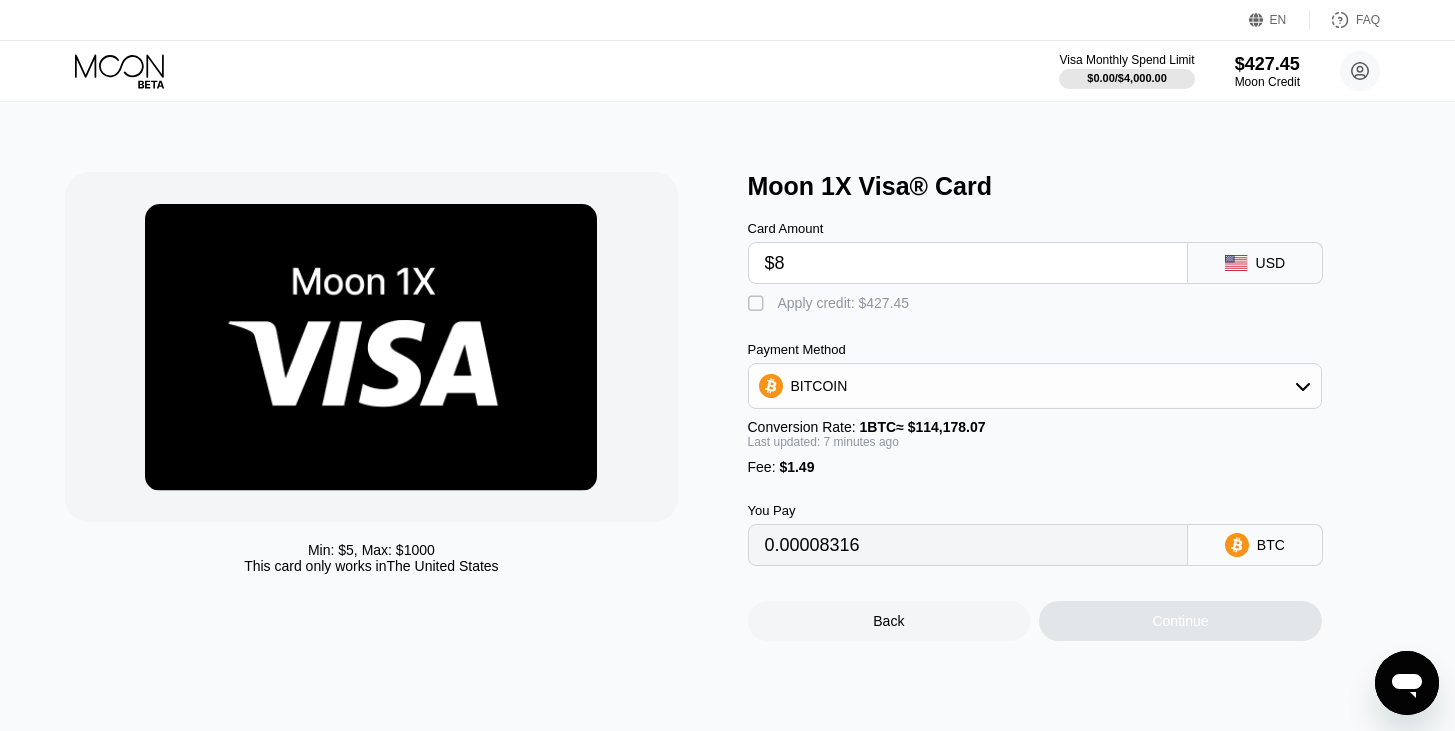 type on "$80" 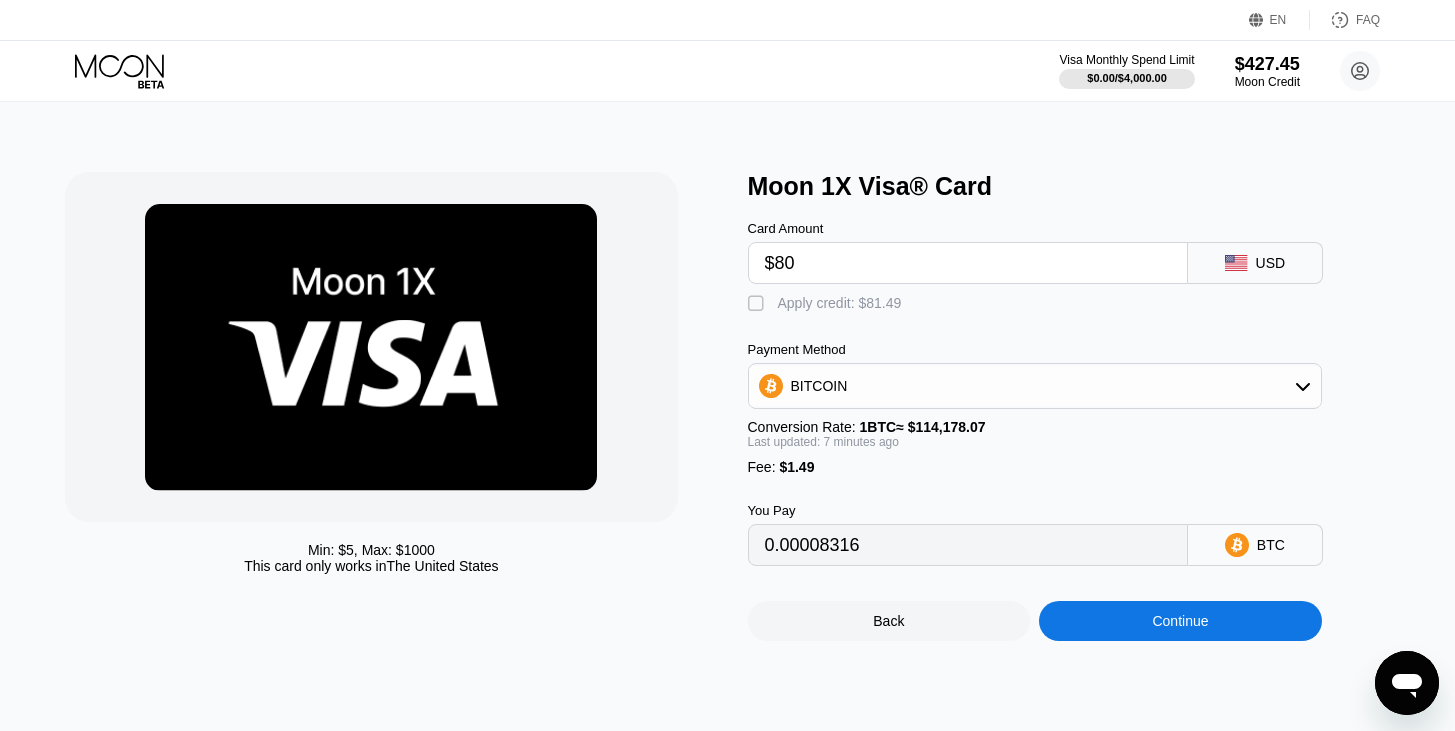 type on "0.00071402" 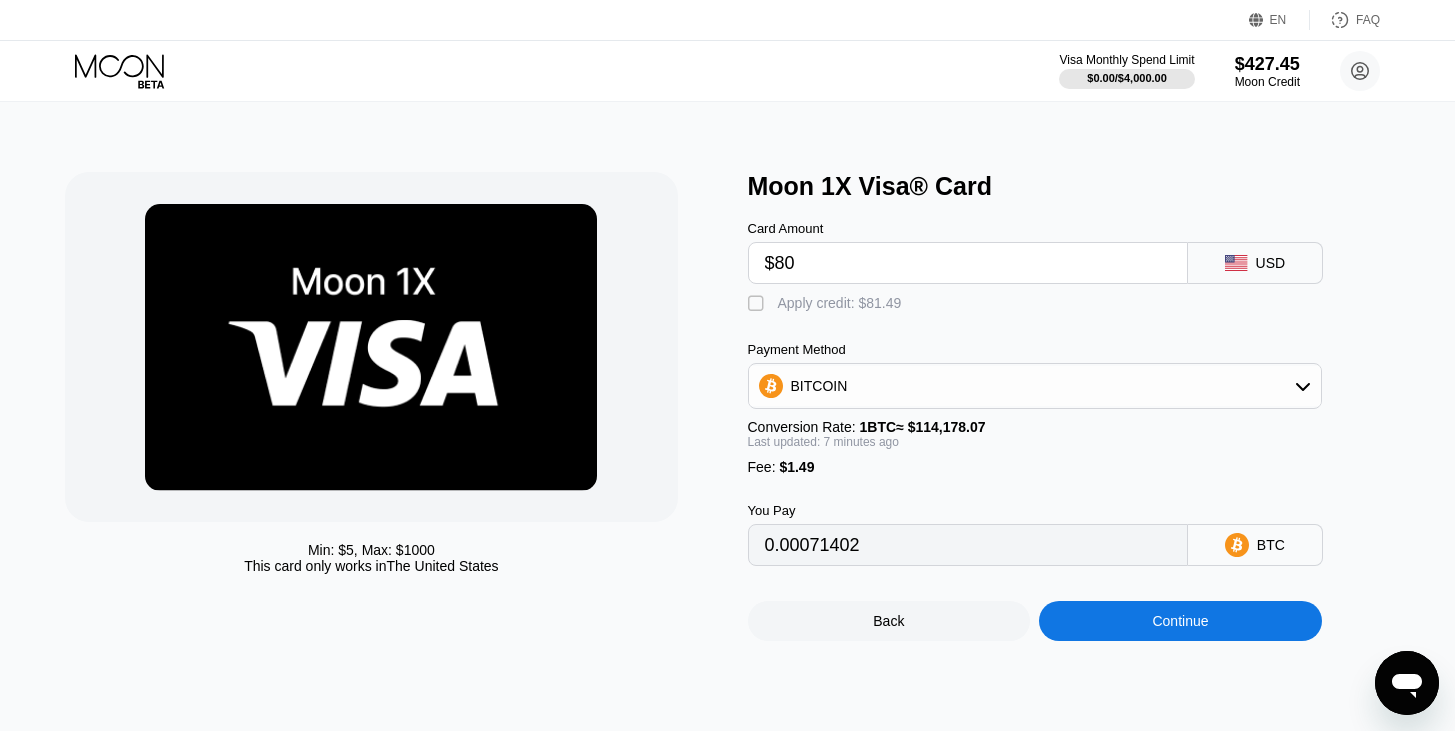 type on "$80" 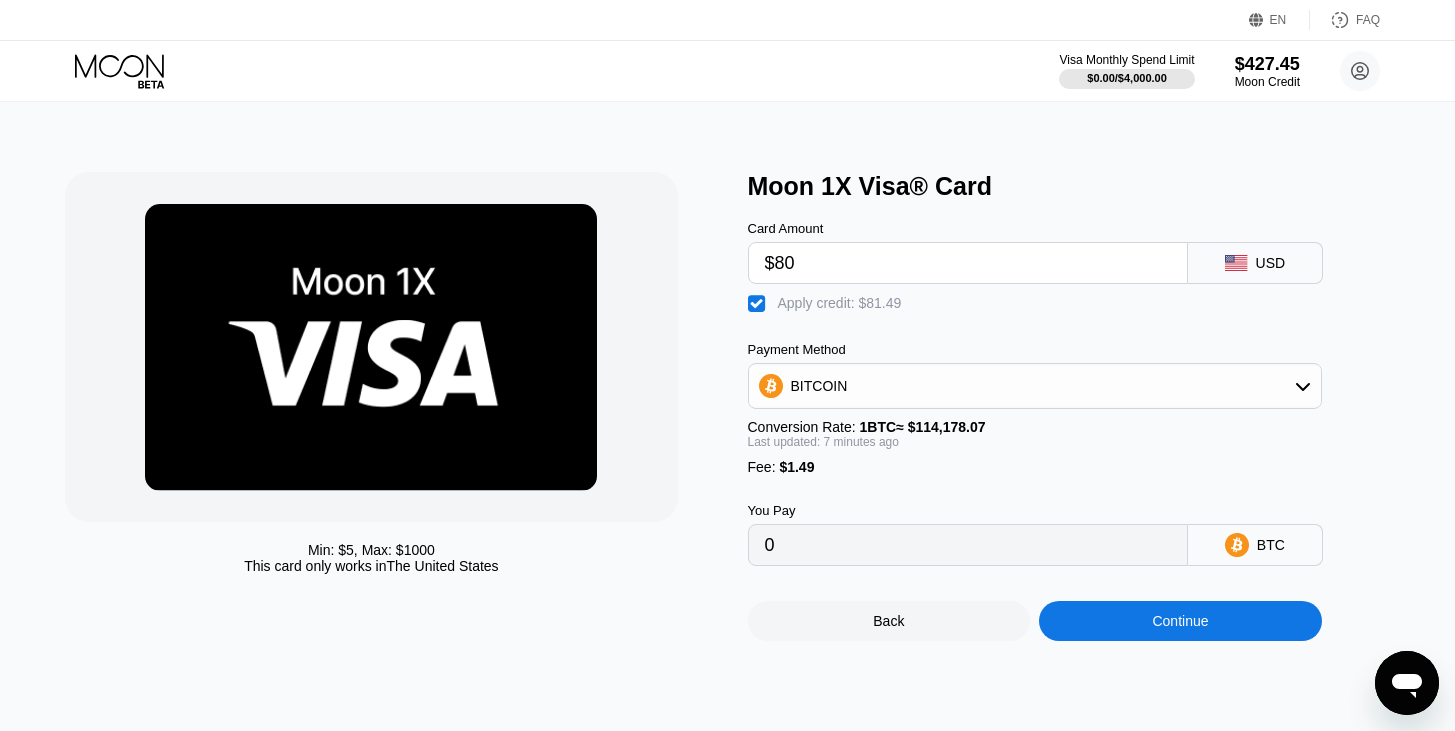 click on "Continue" at bounding box center (1180, 621) 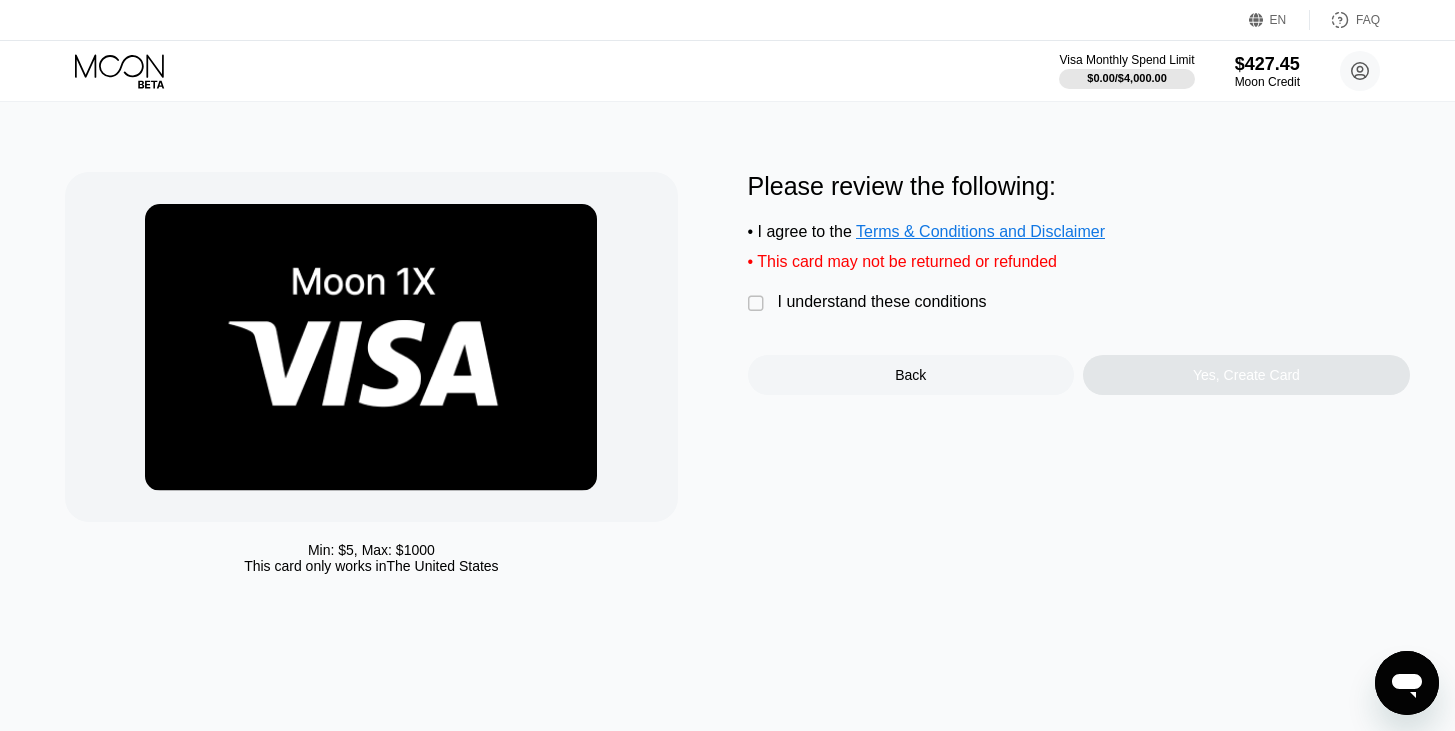 click on "I understand these conditions" at bounding box center [882, 302] 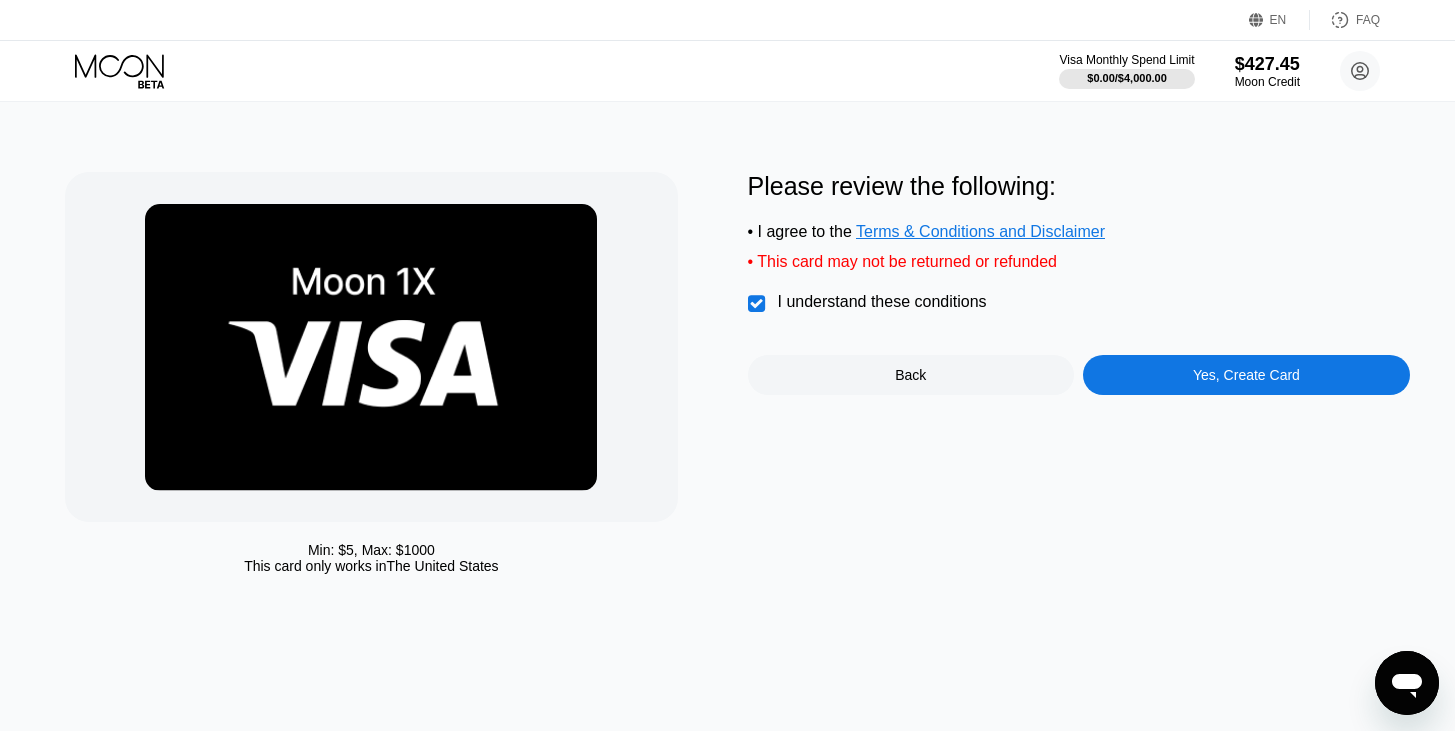 click on "Yes, Create Card" at bounding box center [1246, 375] 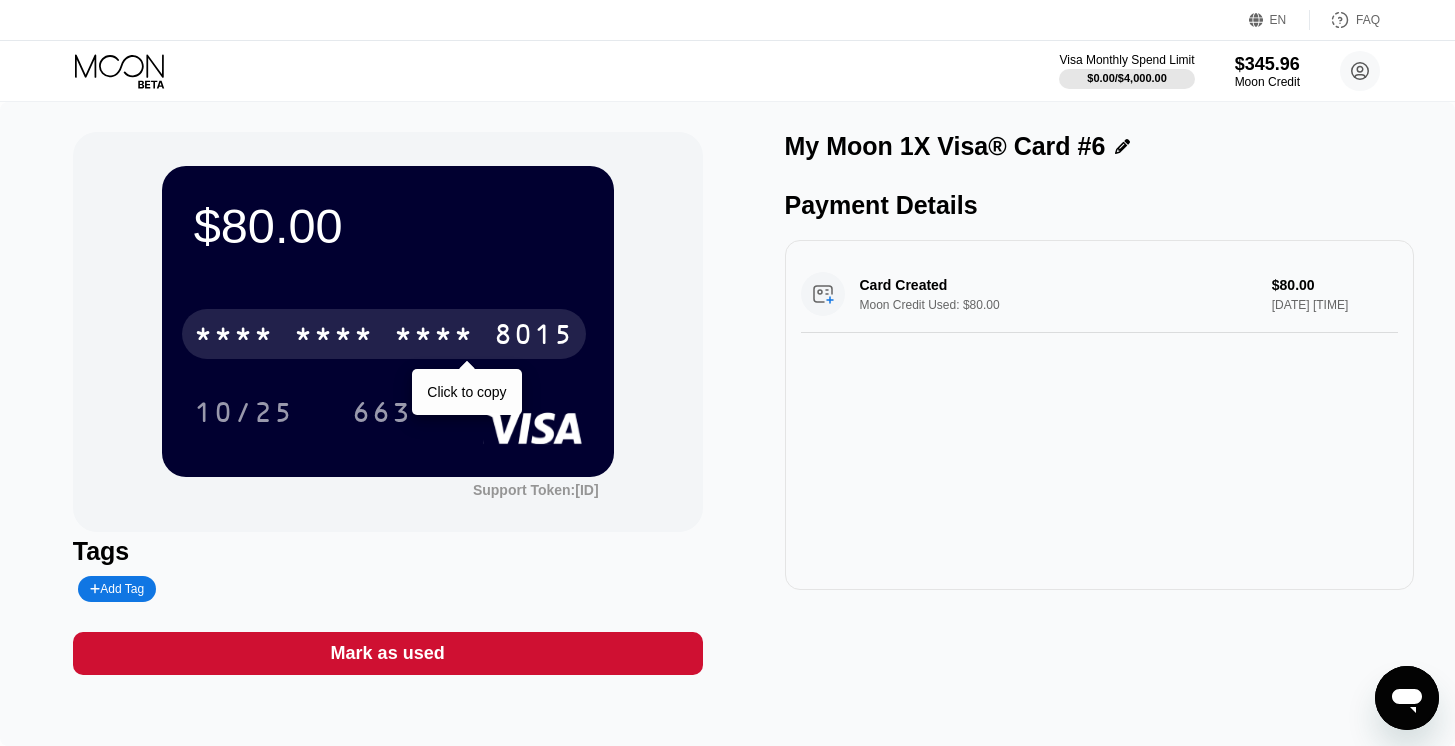 click on "8015" at bounding box center [534, 337] 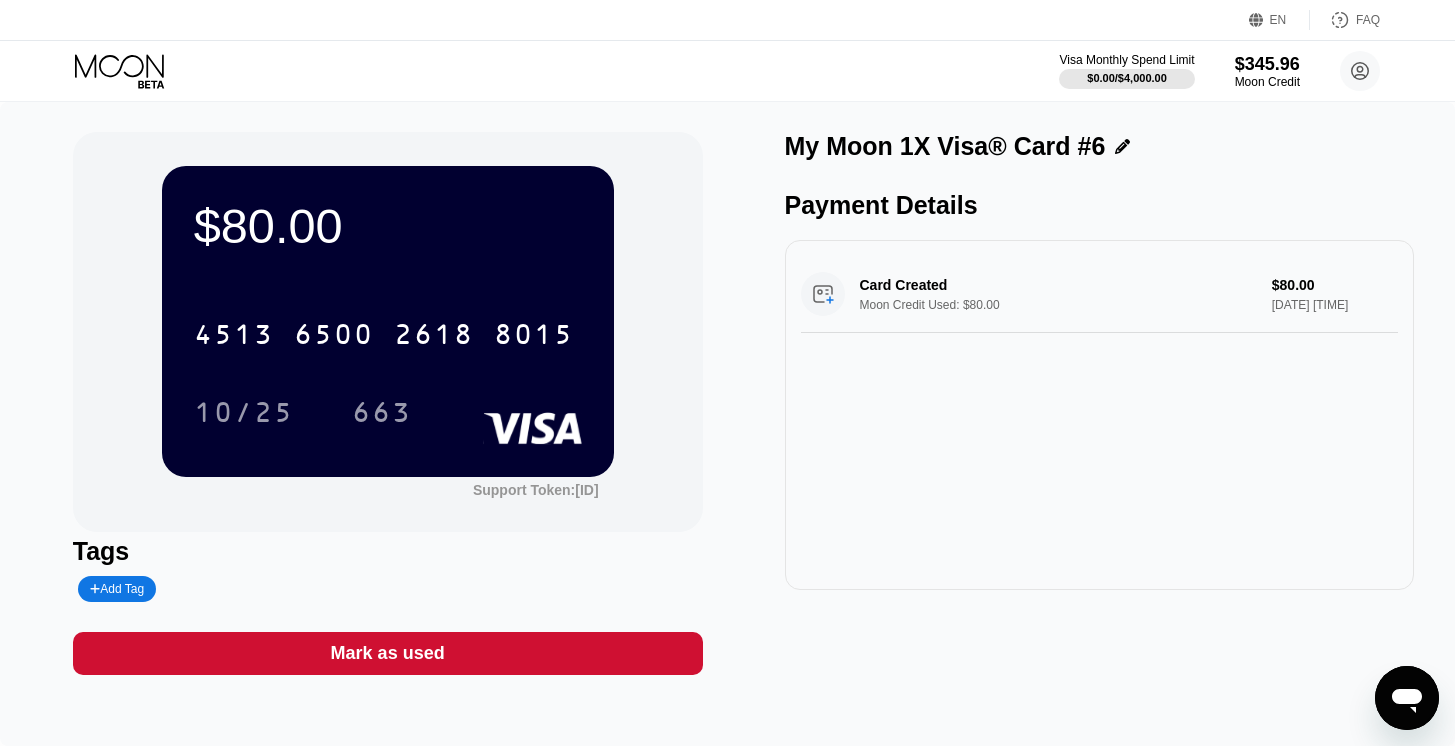click 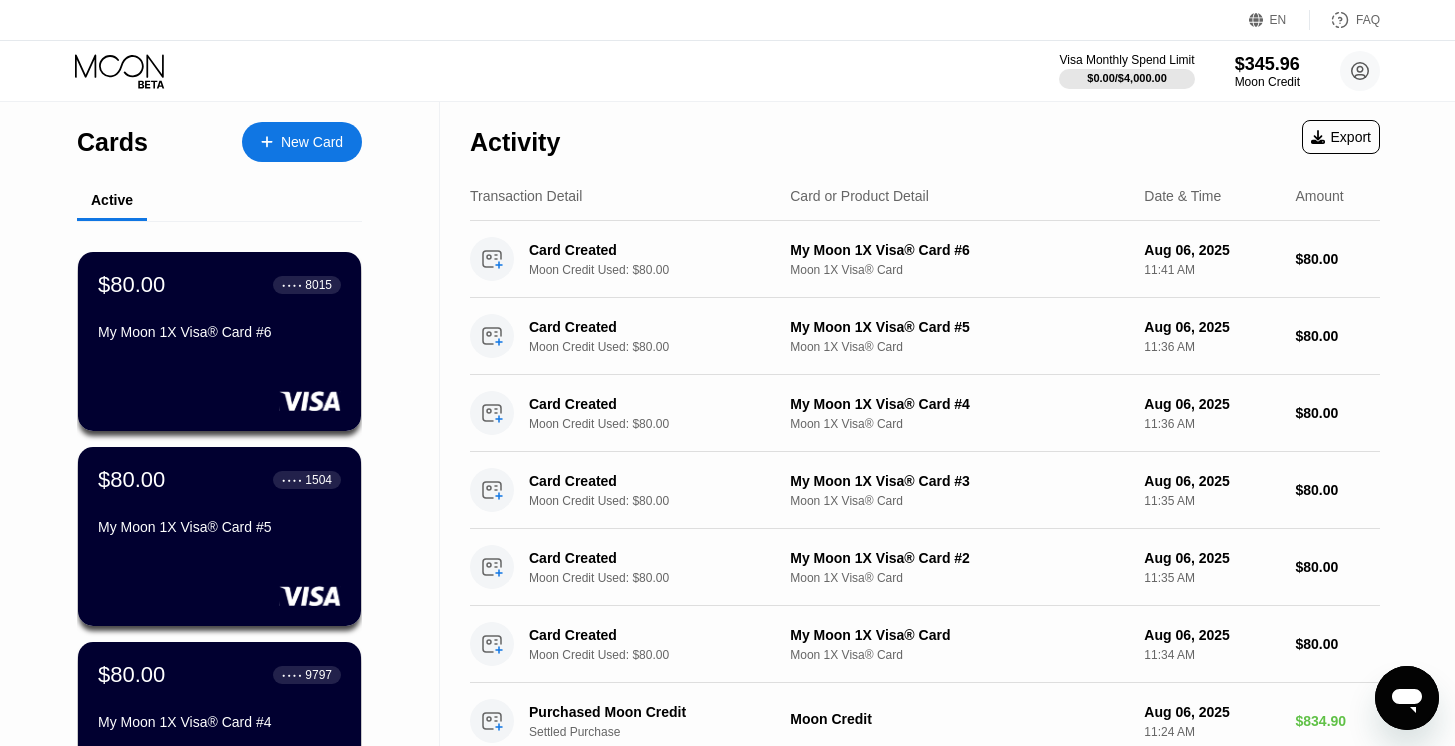click 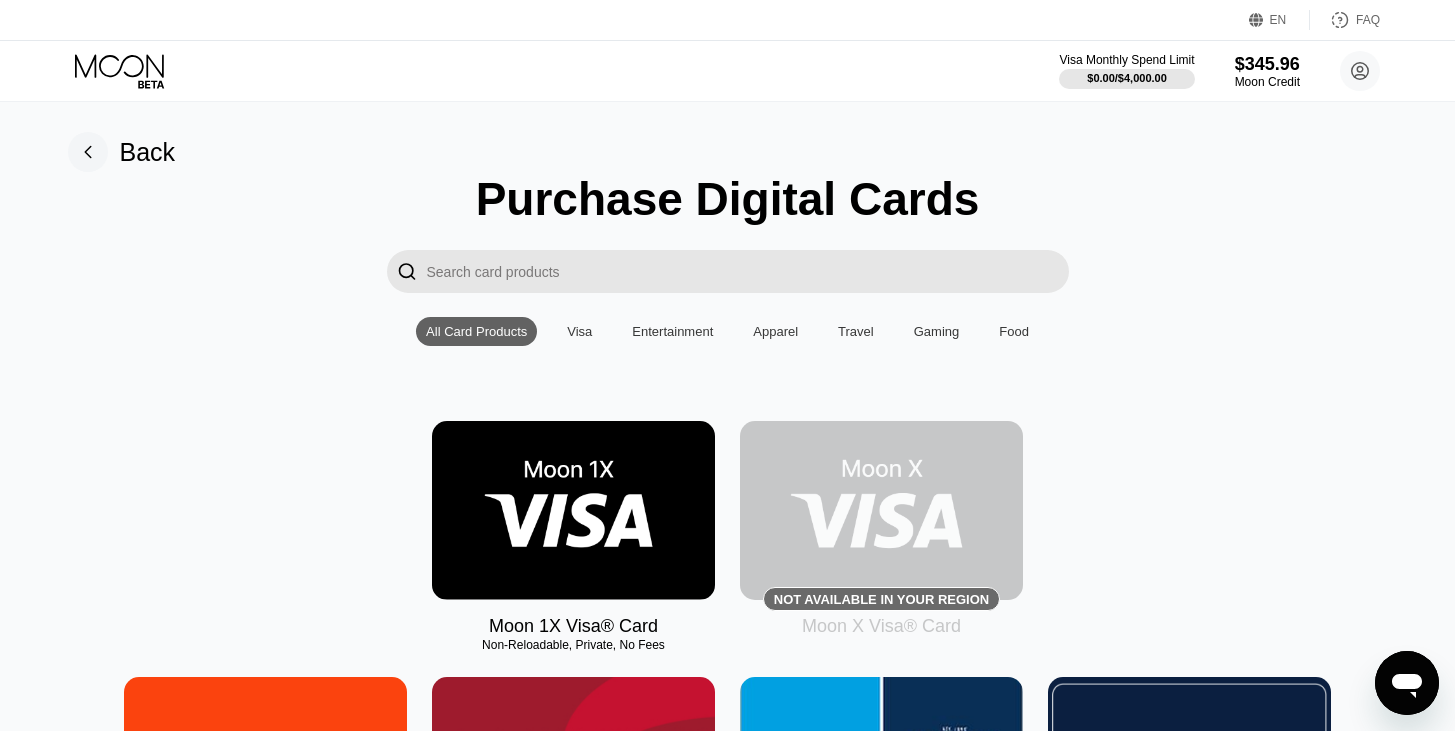 click at bounding box center [573, 510] 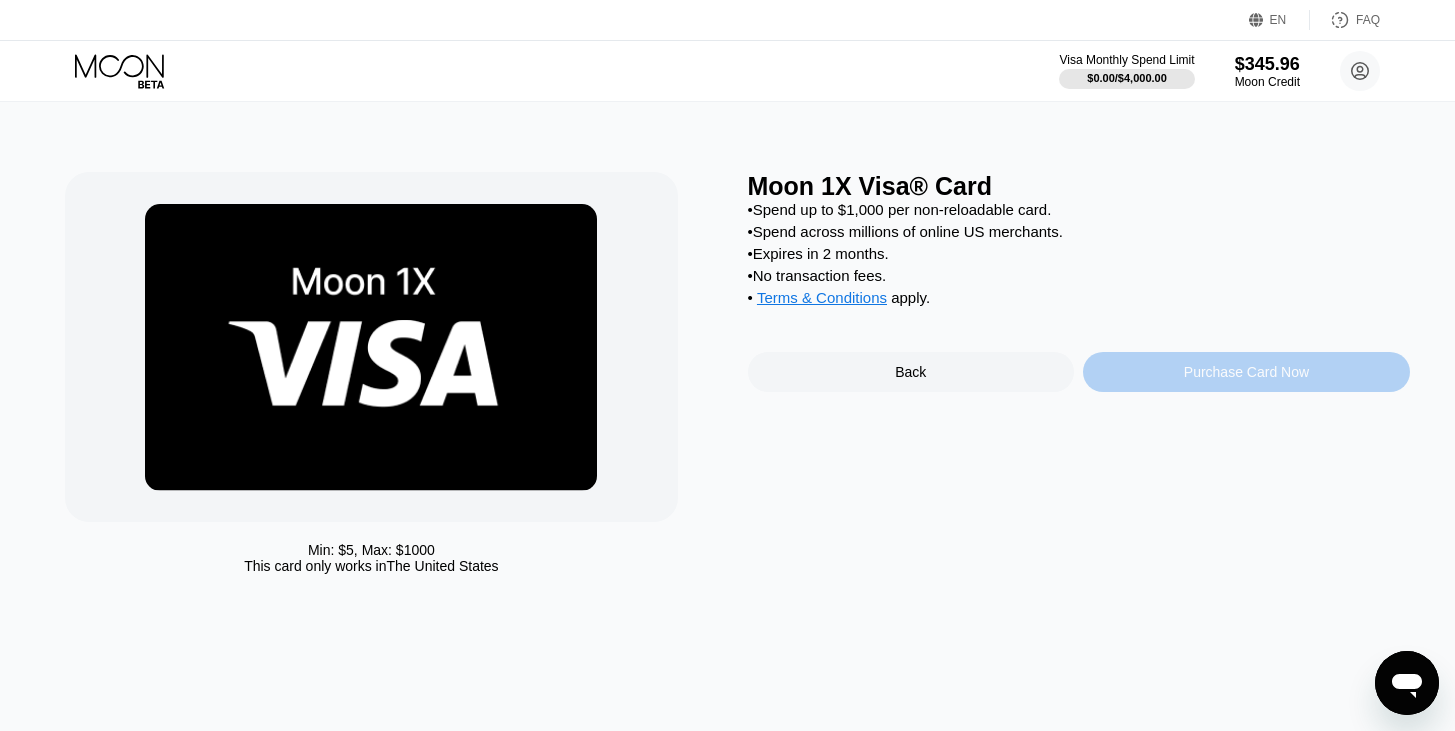 click on "Purchase Card Now" at bounding box center [1246, 372] 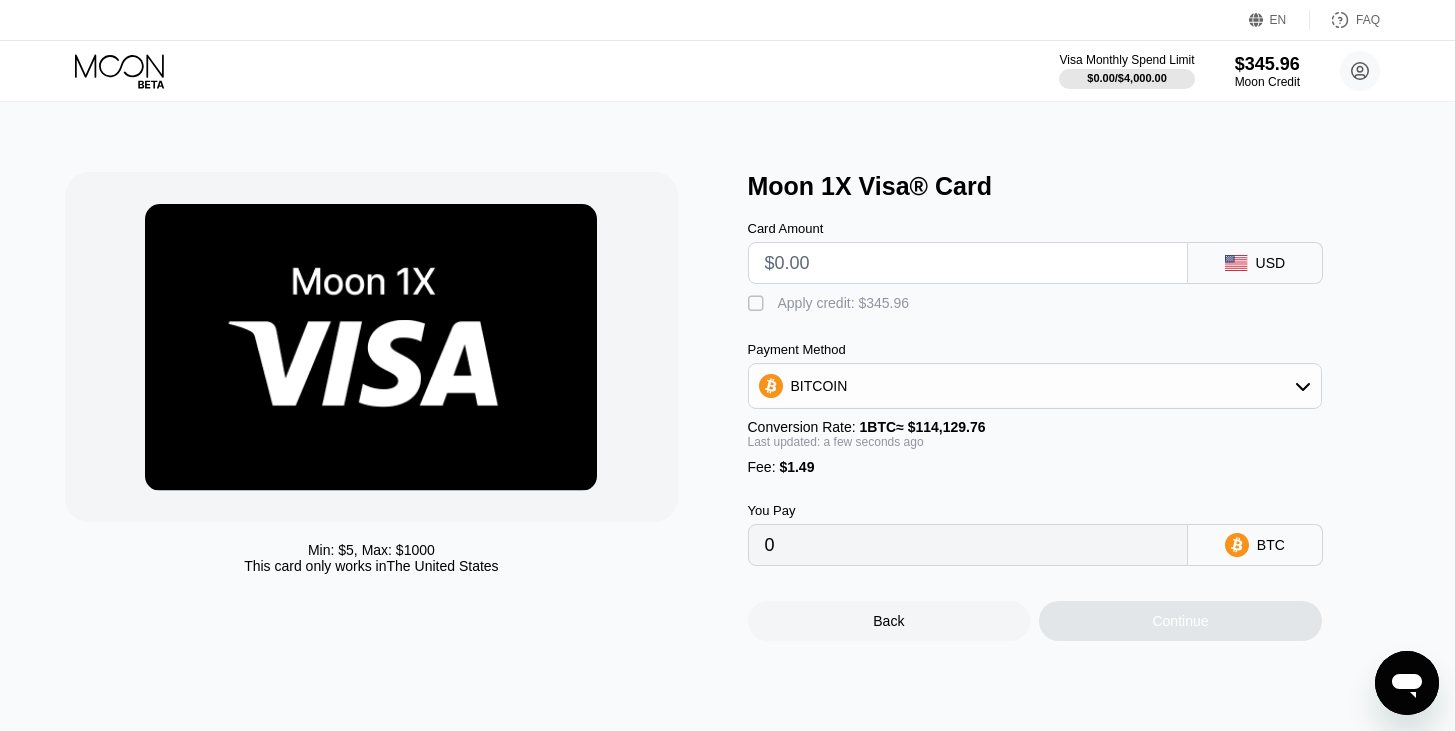 click at bounding box center [968, 263] 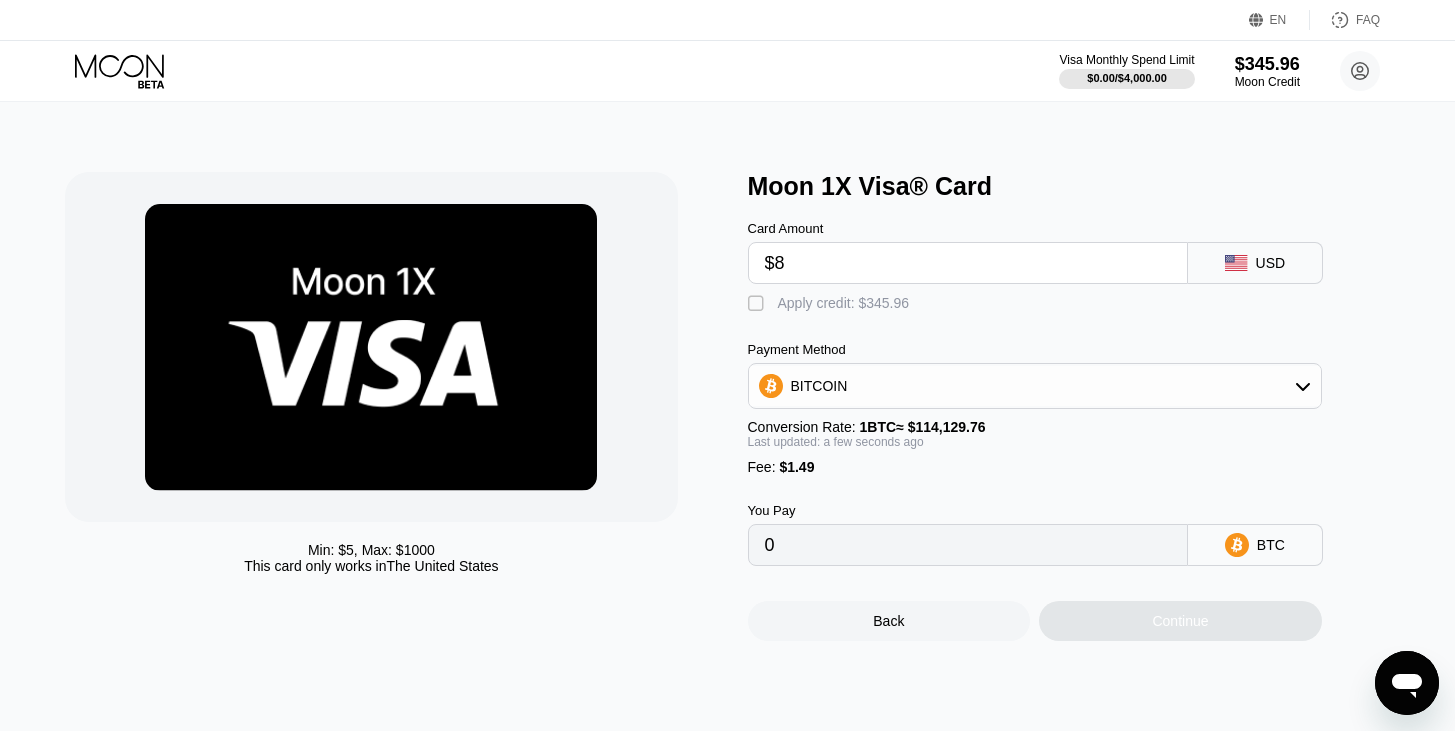 type on "0.00008316" 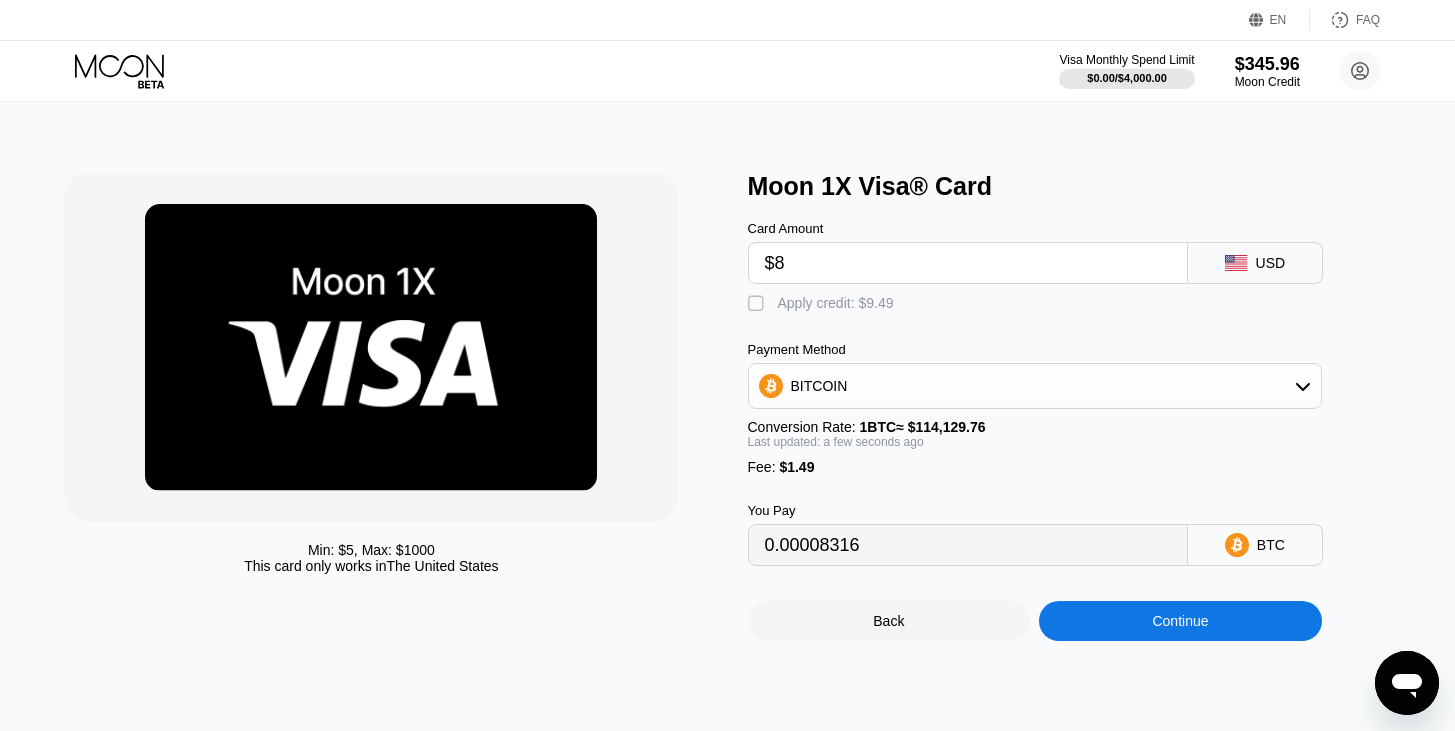 type on "$80" 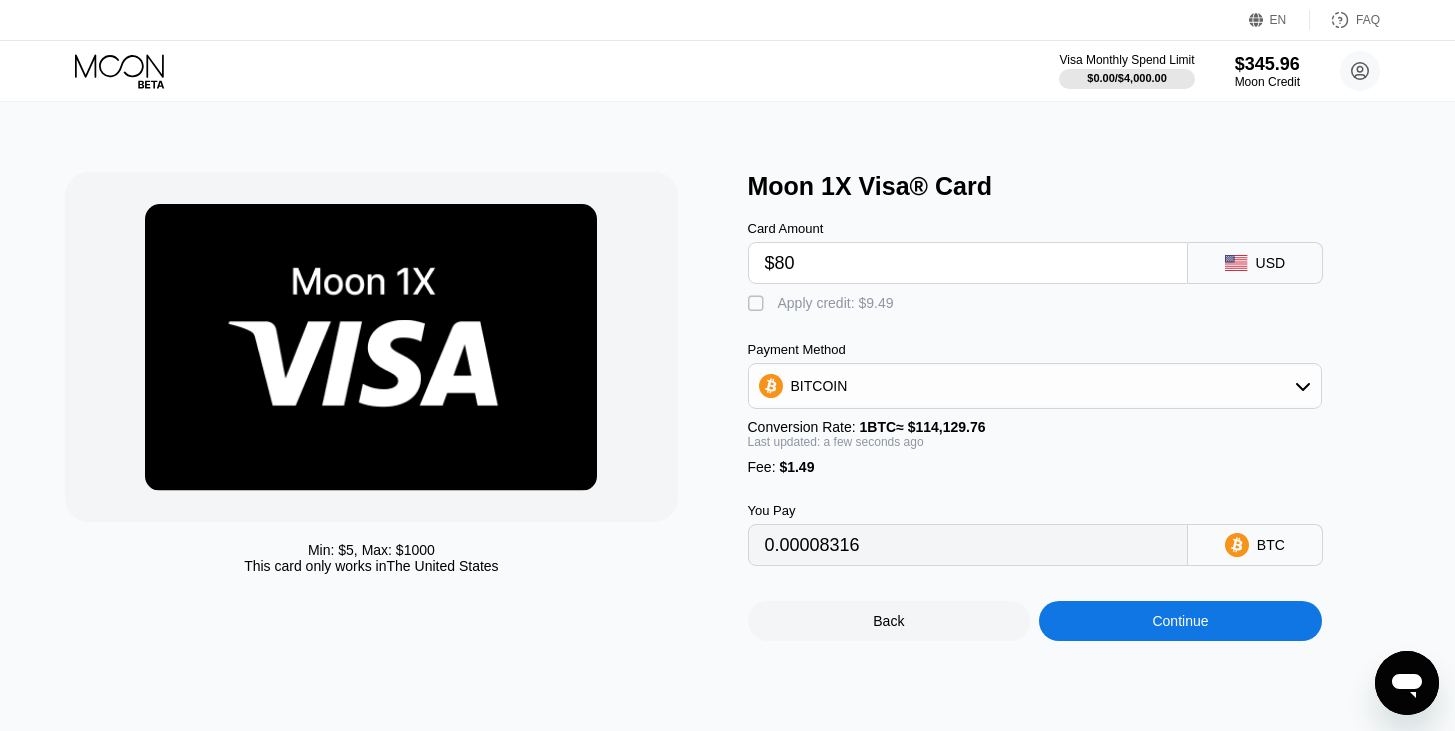 type on "0.00071402" 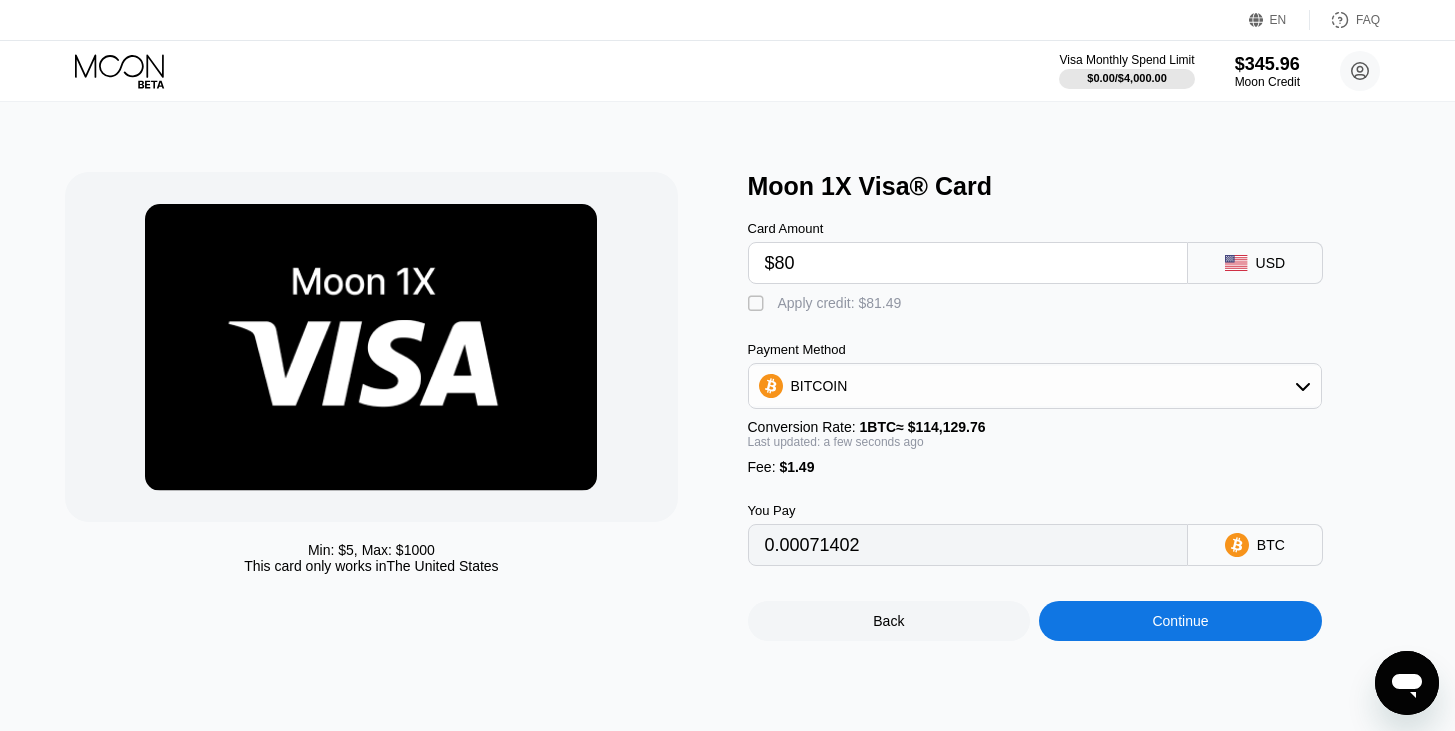 type on "$80" 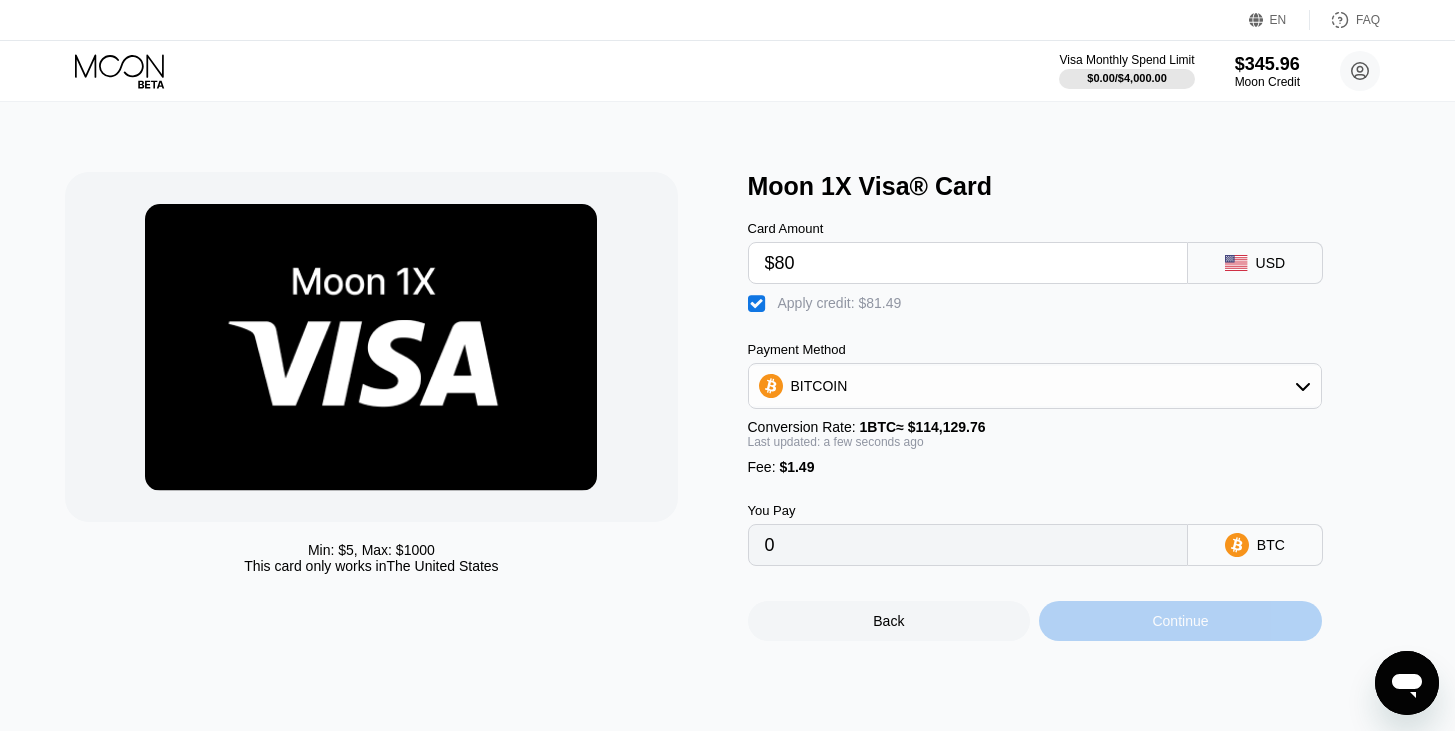 click on "Continue" at bounding box center [1180, 621] 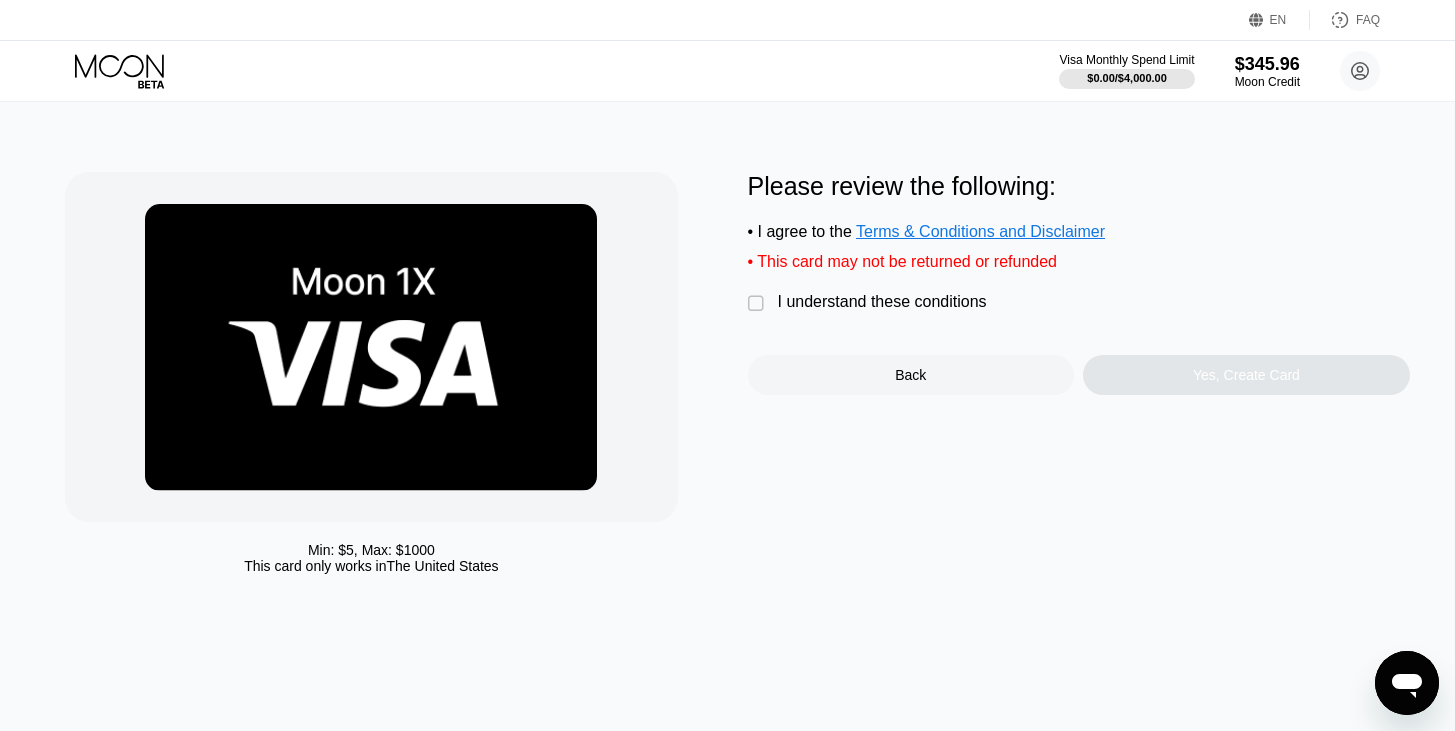 click on "I understand these conditions" at bounding box center (882, 302) 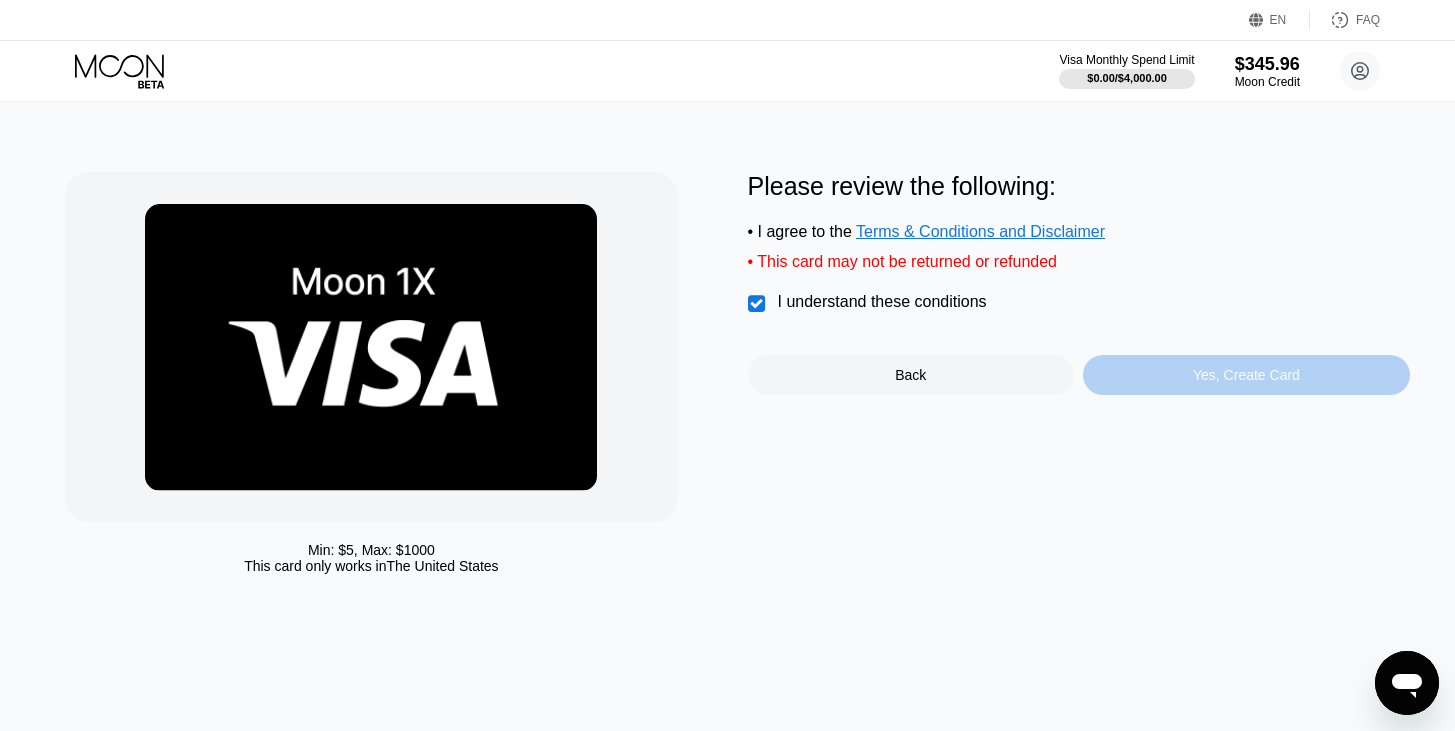 click on "Yes, Create Card" at bounding box center (1246, 375) 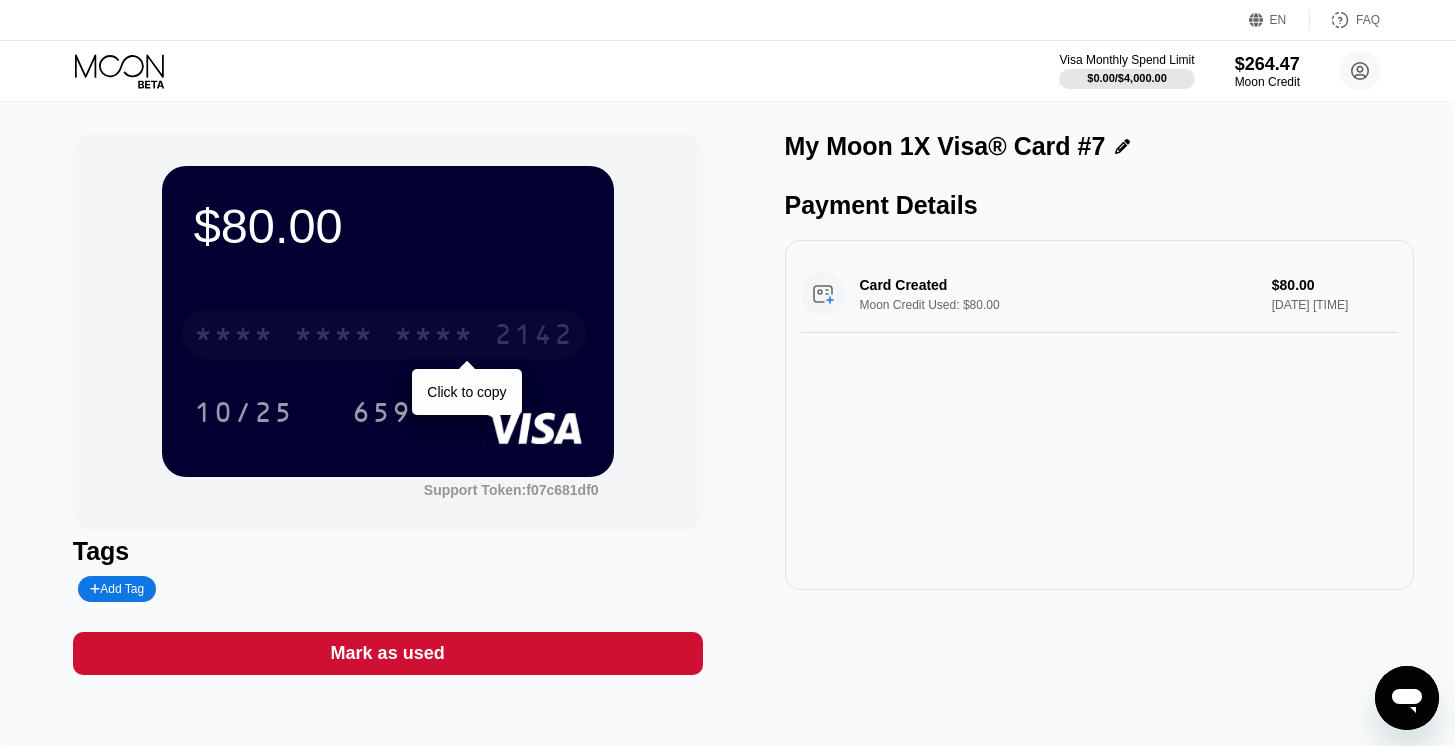 click on "2142" at bounding box center [534, 337] 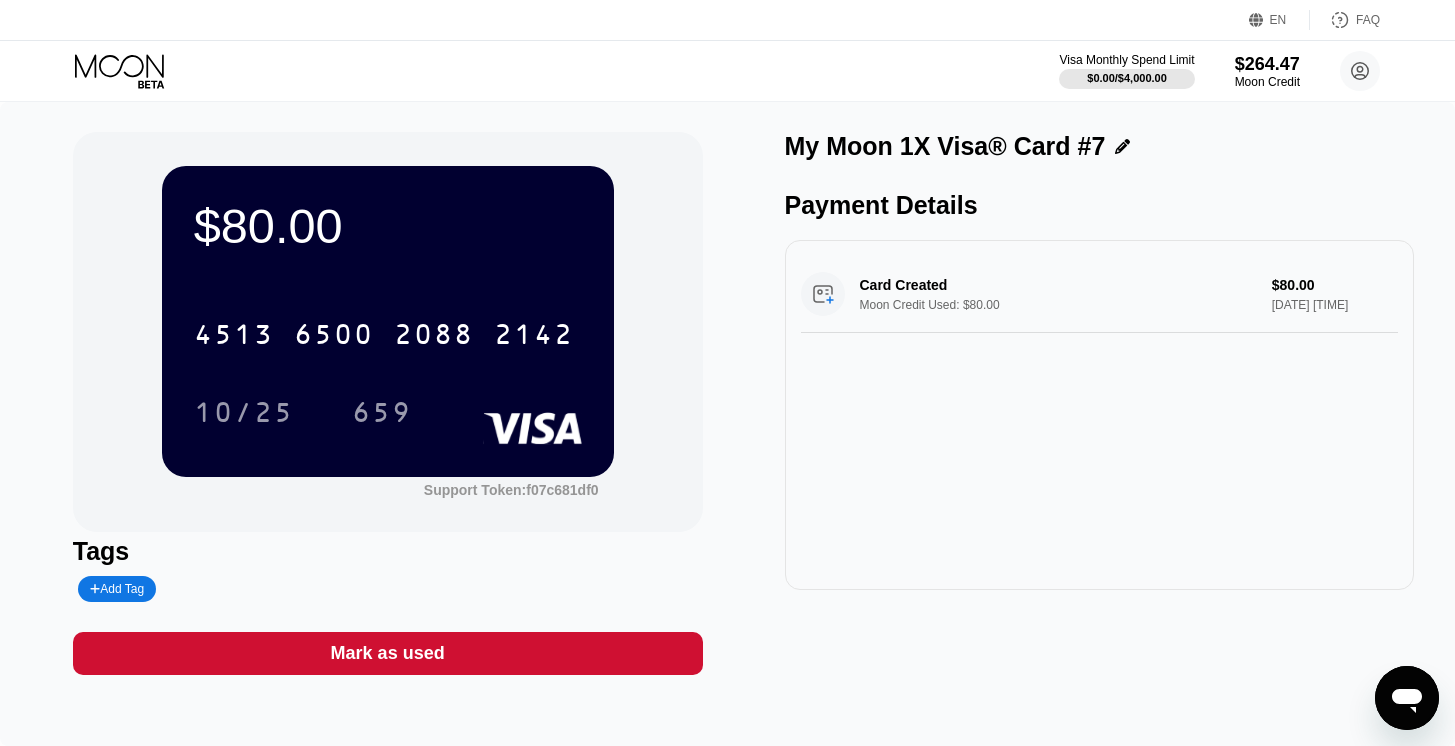 click 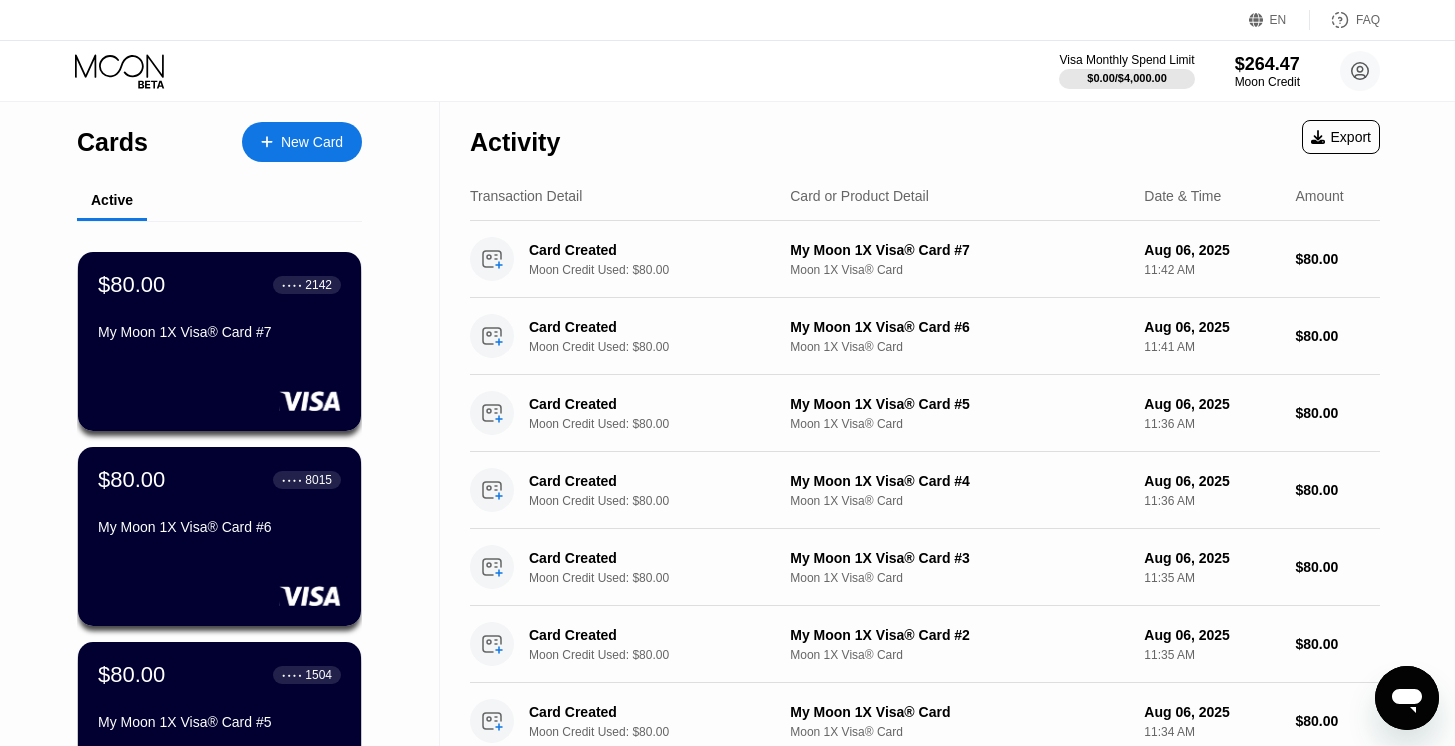click 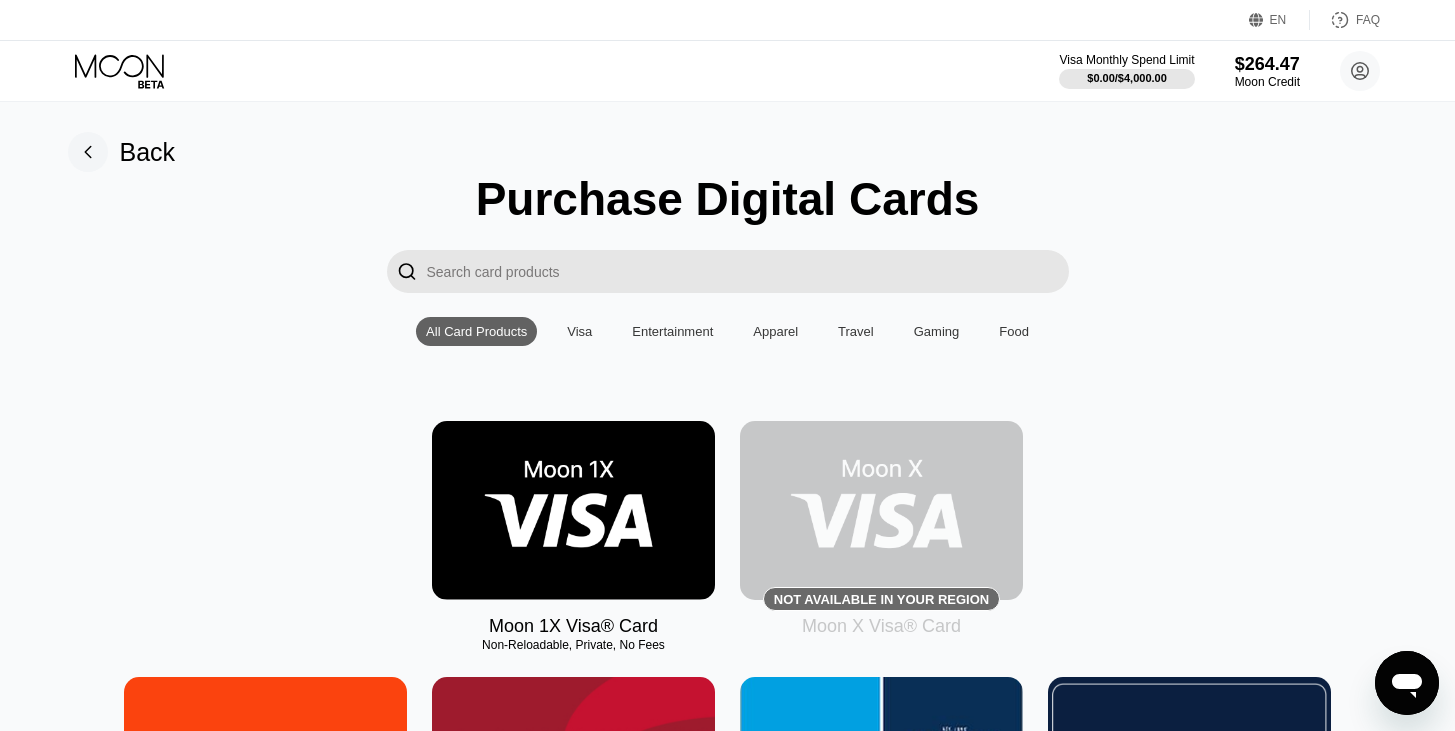 drag, startPoint x: 625, startPoint y: 446, endPoint x: 630, endPoint y: 435, distance: 12.083046 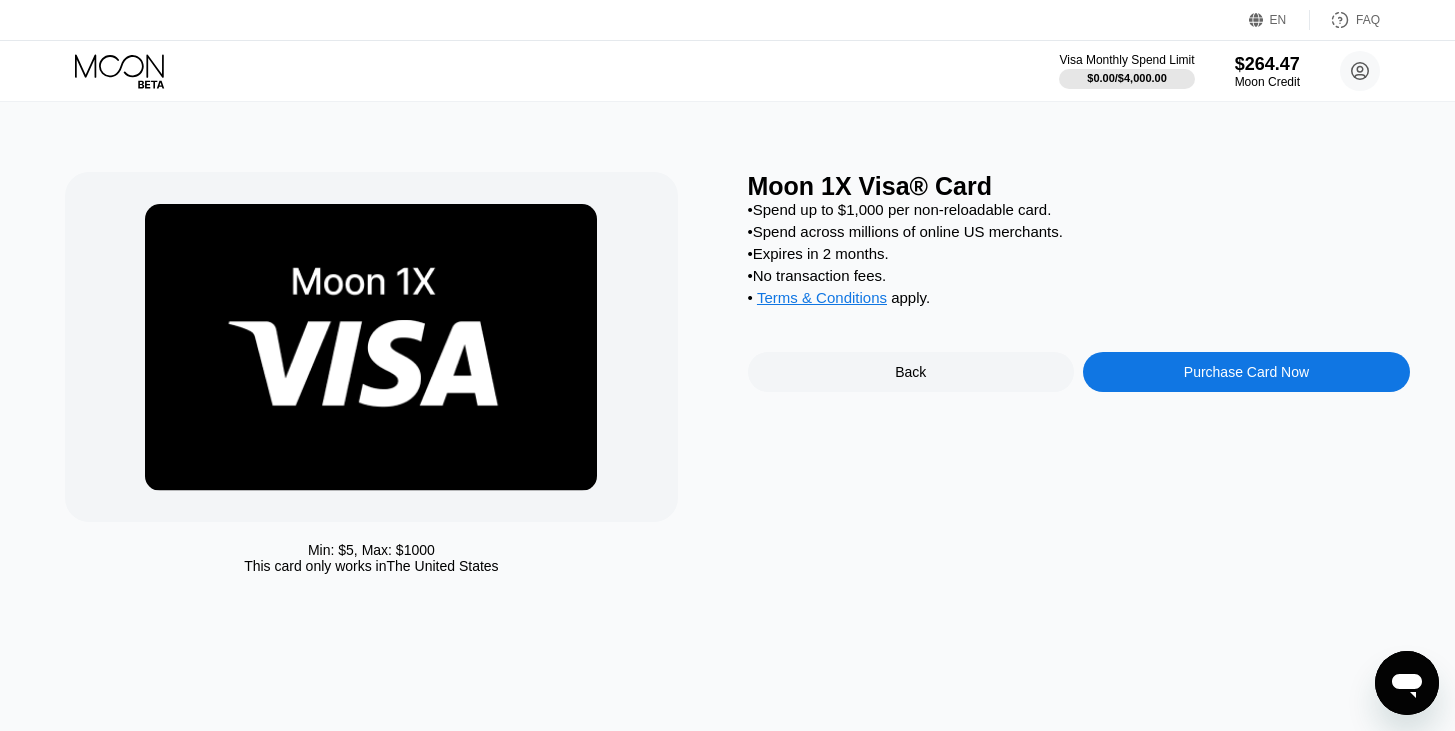 click on "Purchase Card Now" at bounding box center (1246, 372) 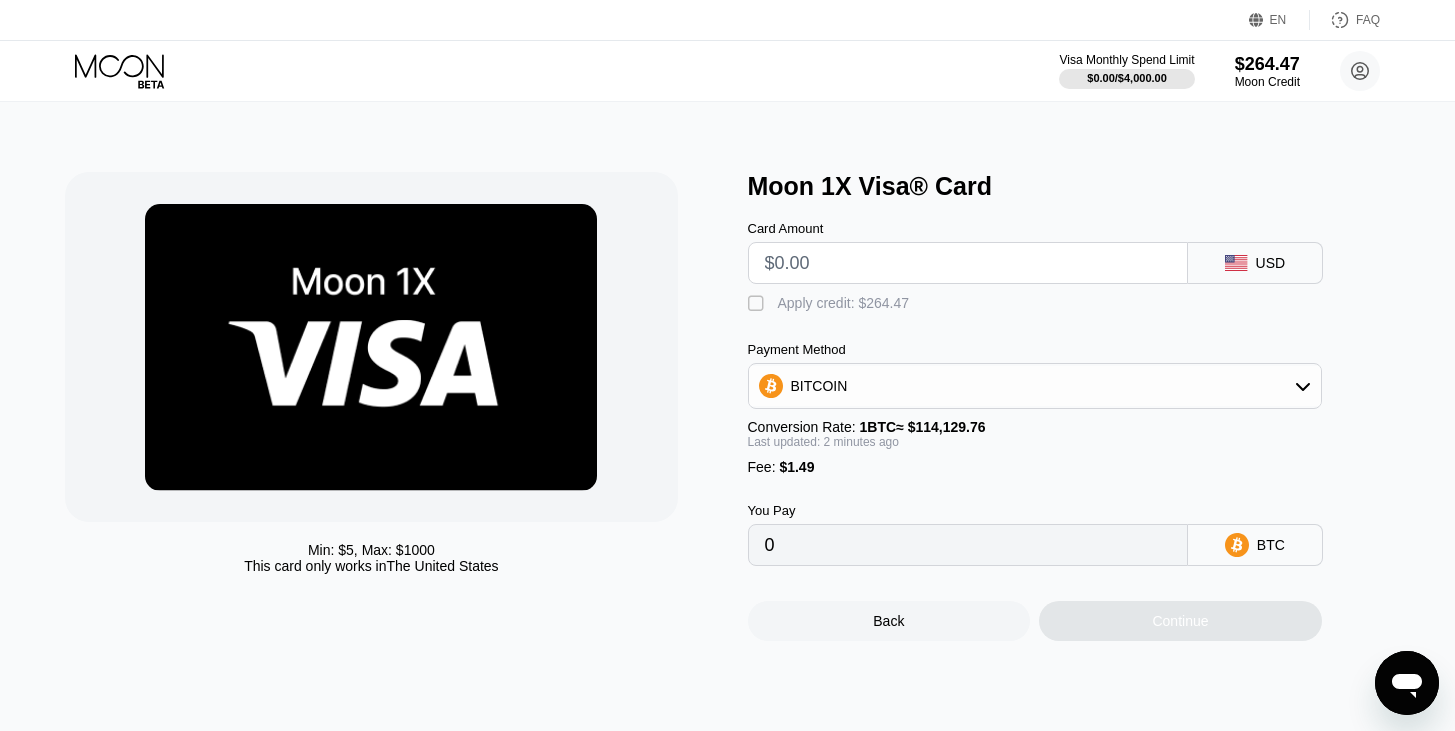 click on " Apply credit: $264.47" at bounding box center [1068, 299] 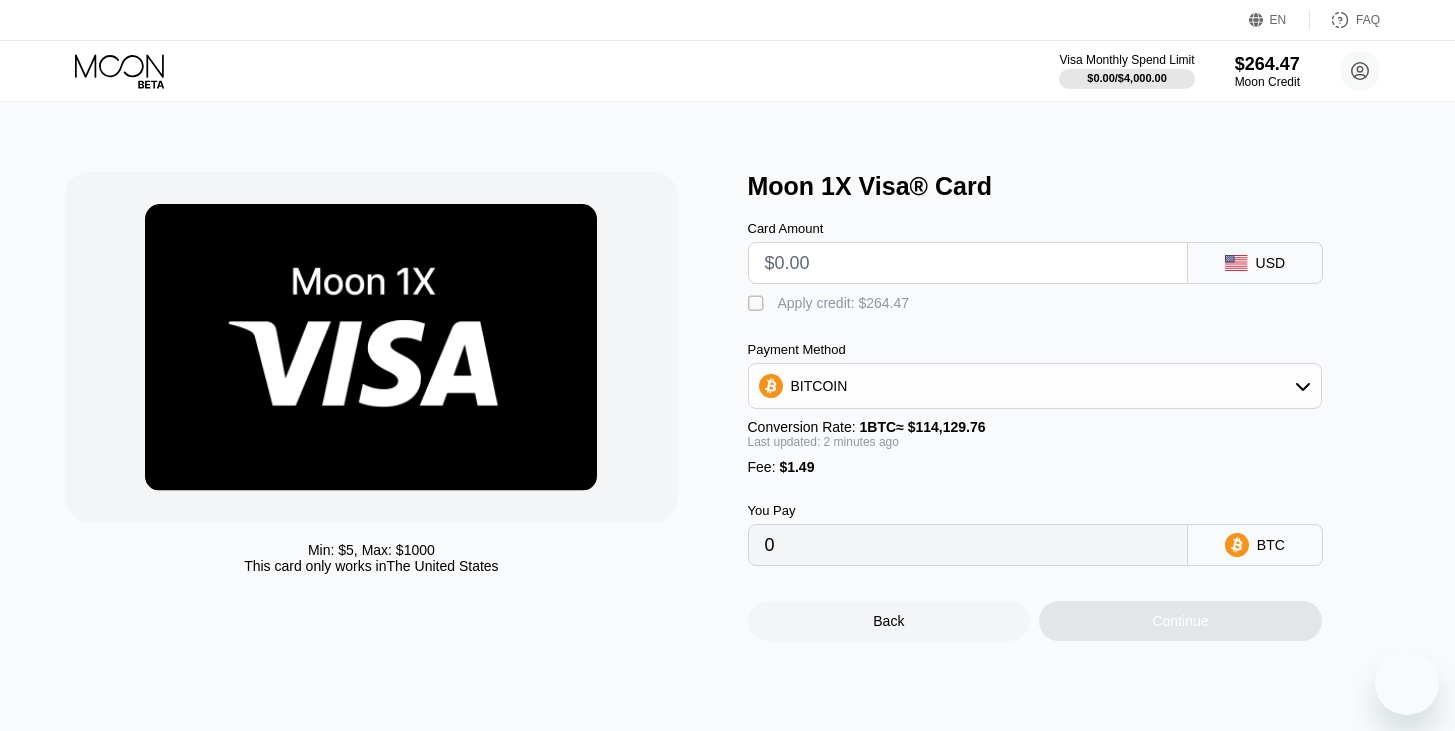 type on "$8" 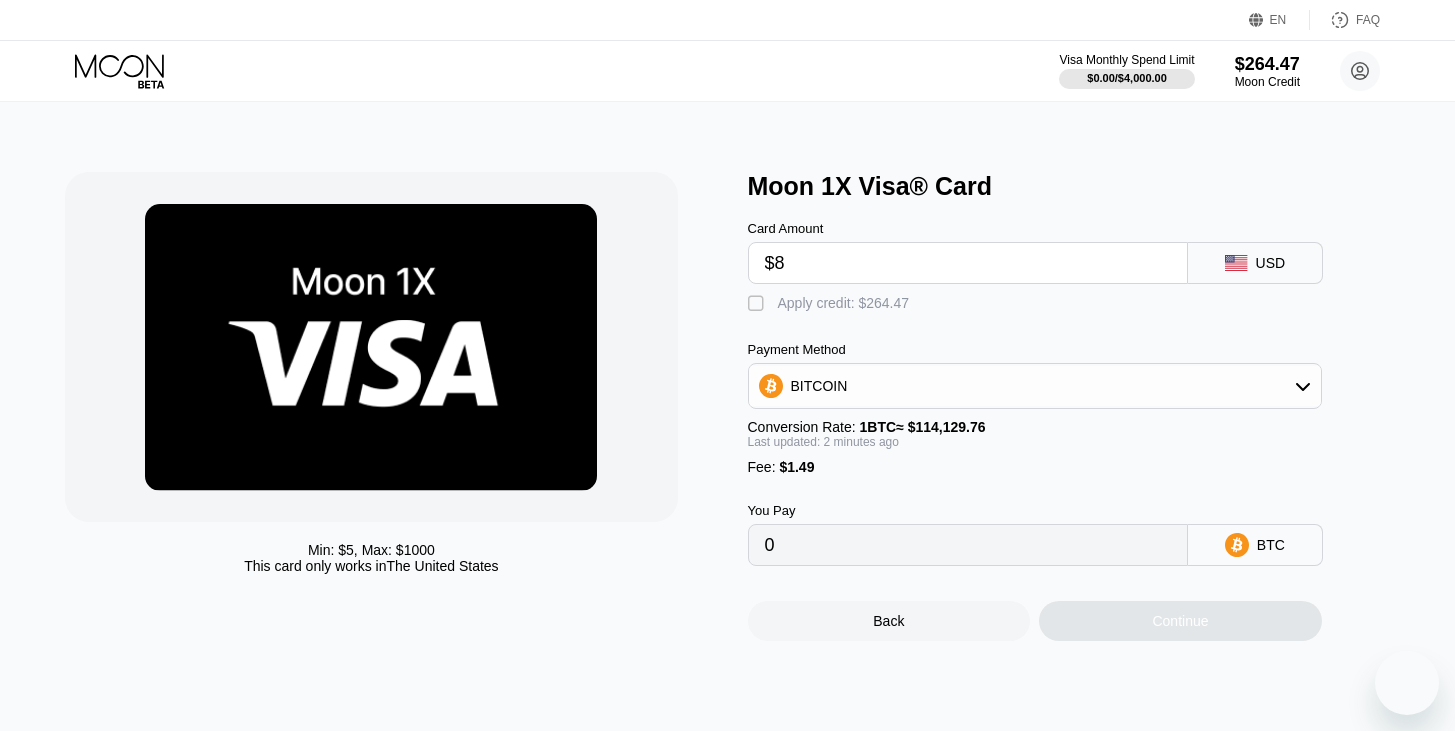 type on "0.00008316" 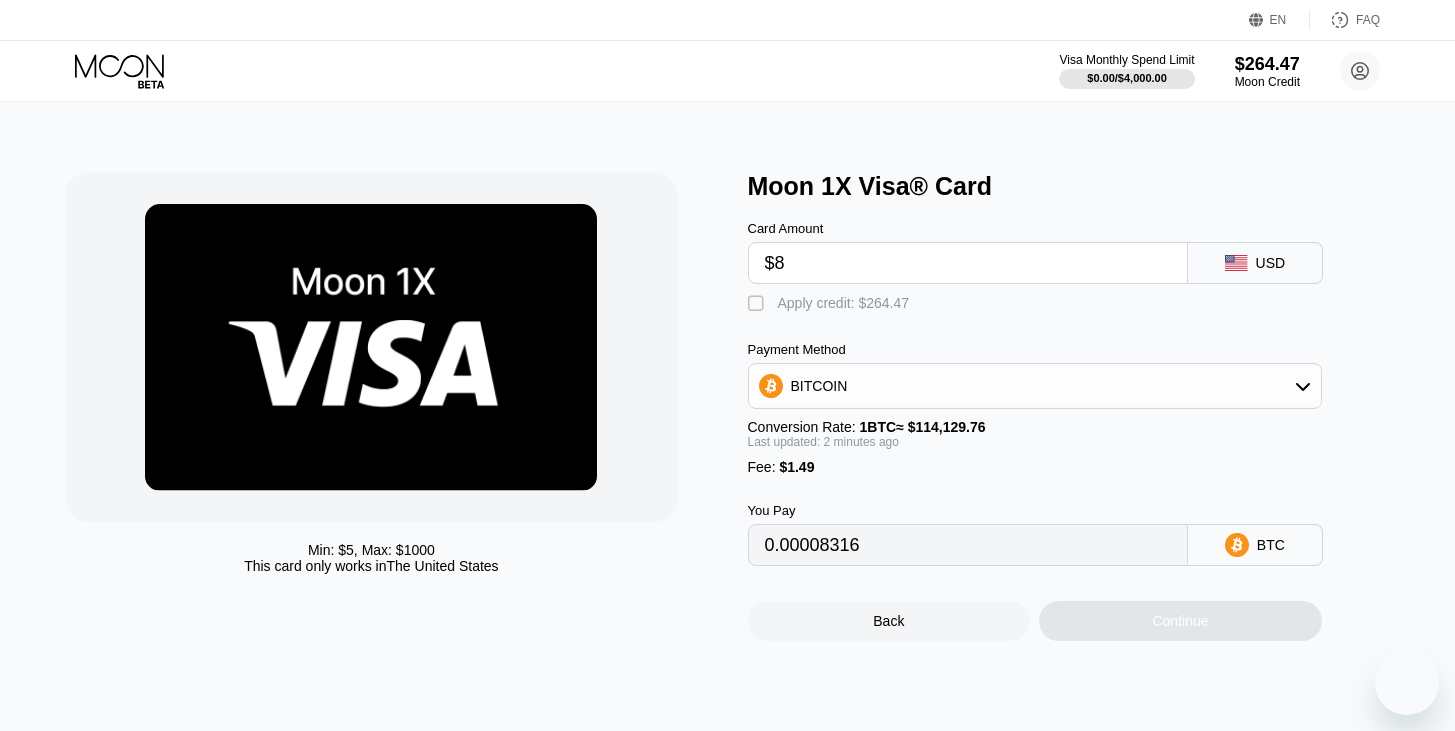 scroll, scrollTop: 0, scrollLeft: 0, axis: both 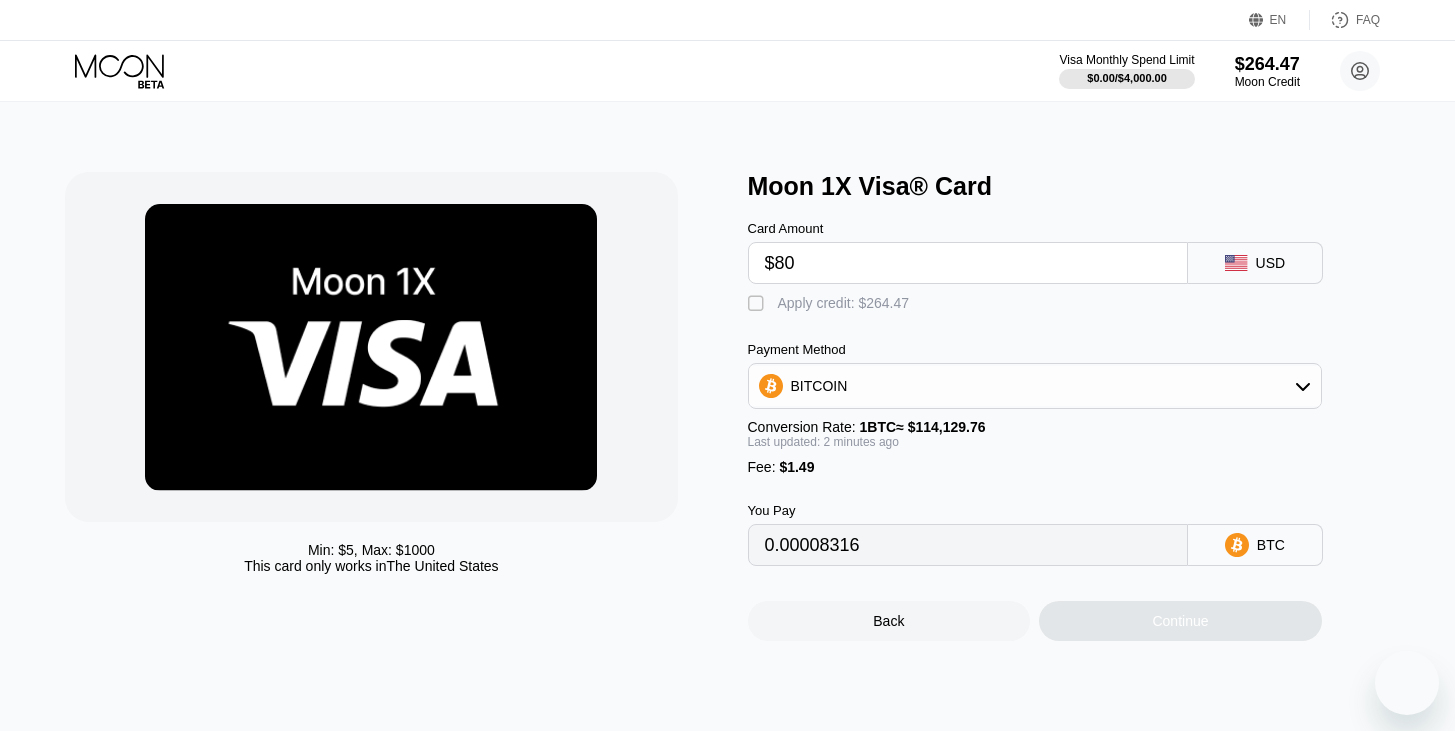 type on "0.00071402" 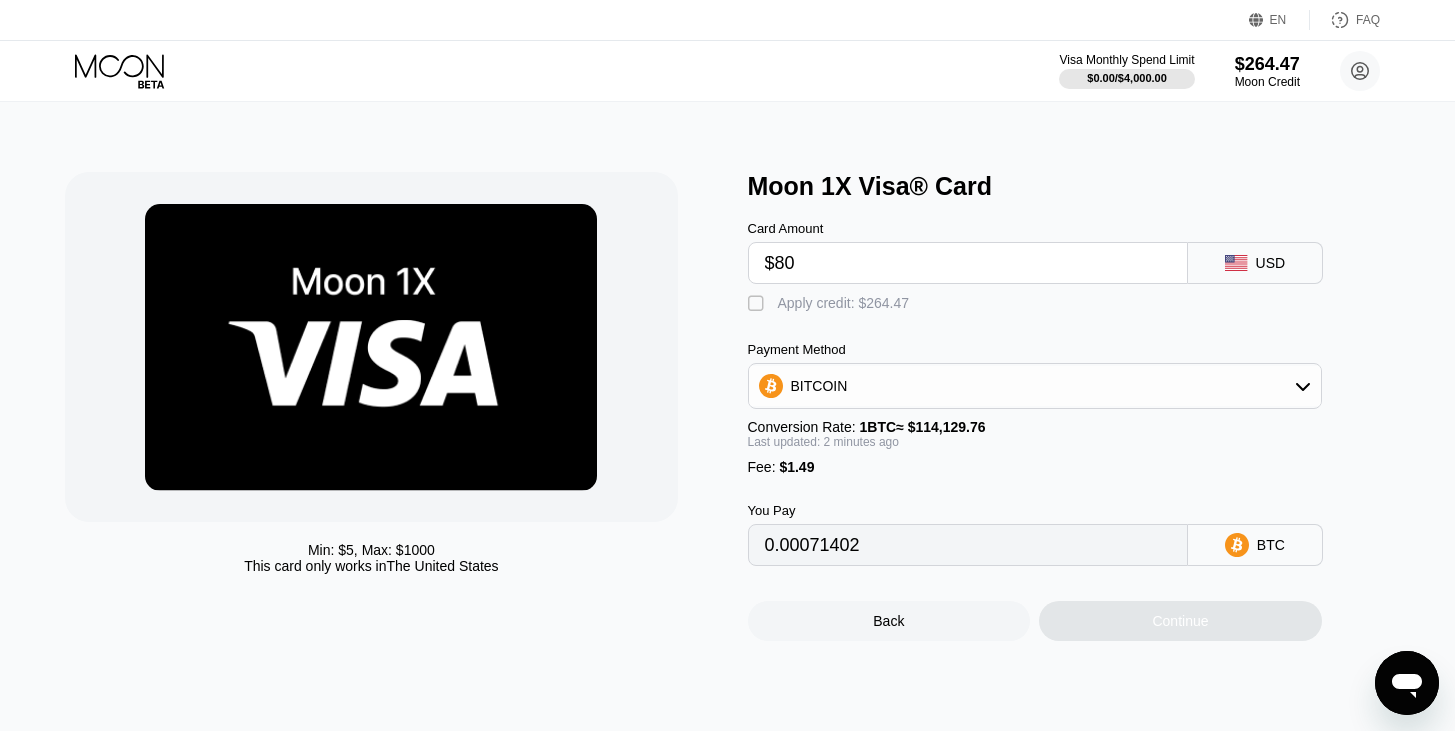 scroll, scrollTop: 0, scrollLeft: 0, axis: both 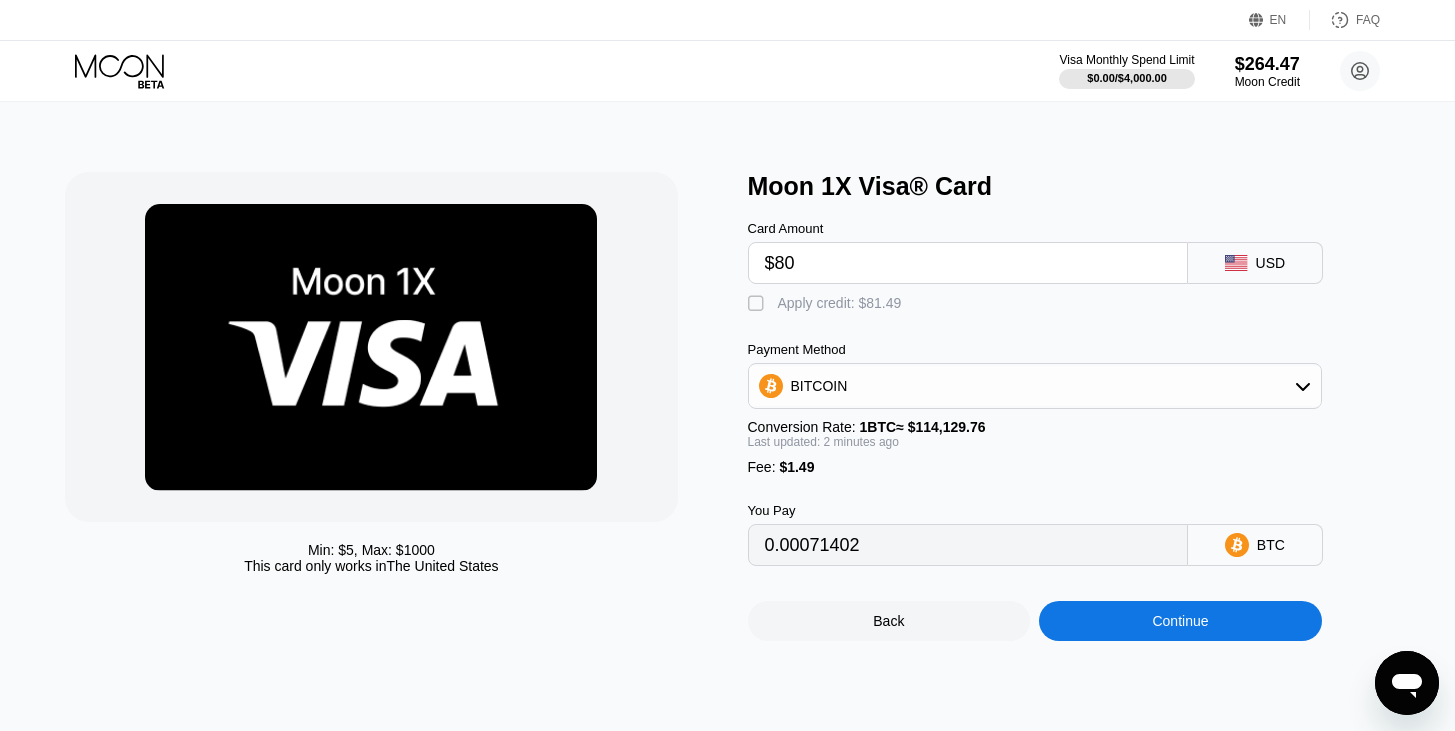 type on "$80" 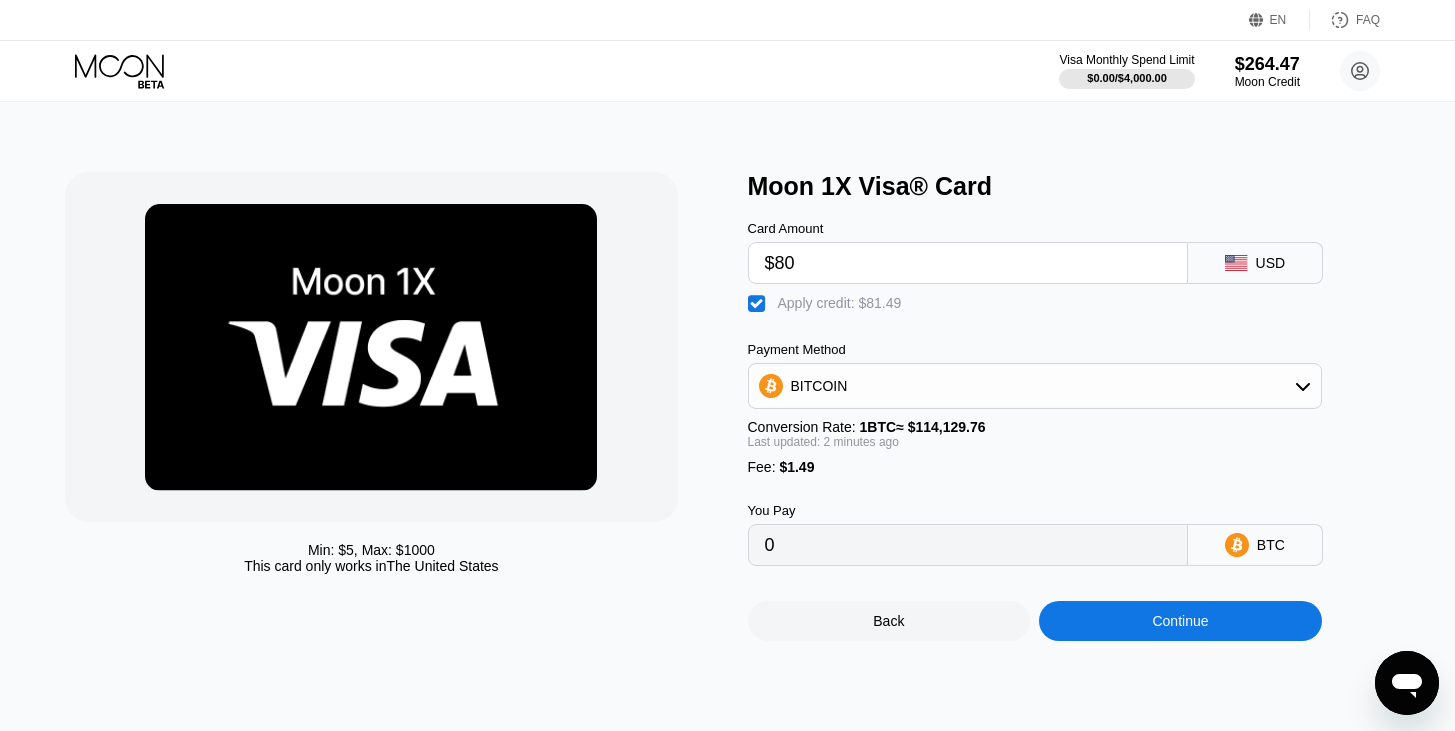 click on "Continue" at bounding box center [1180, 621] 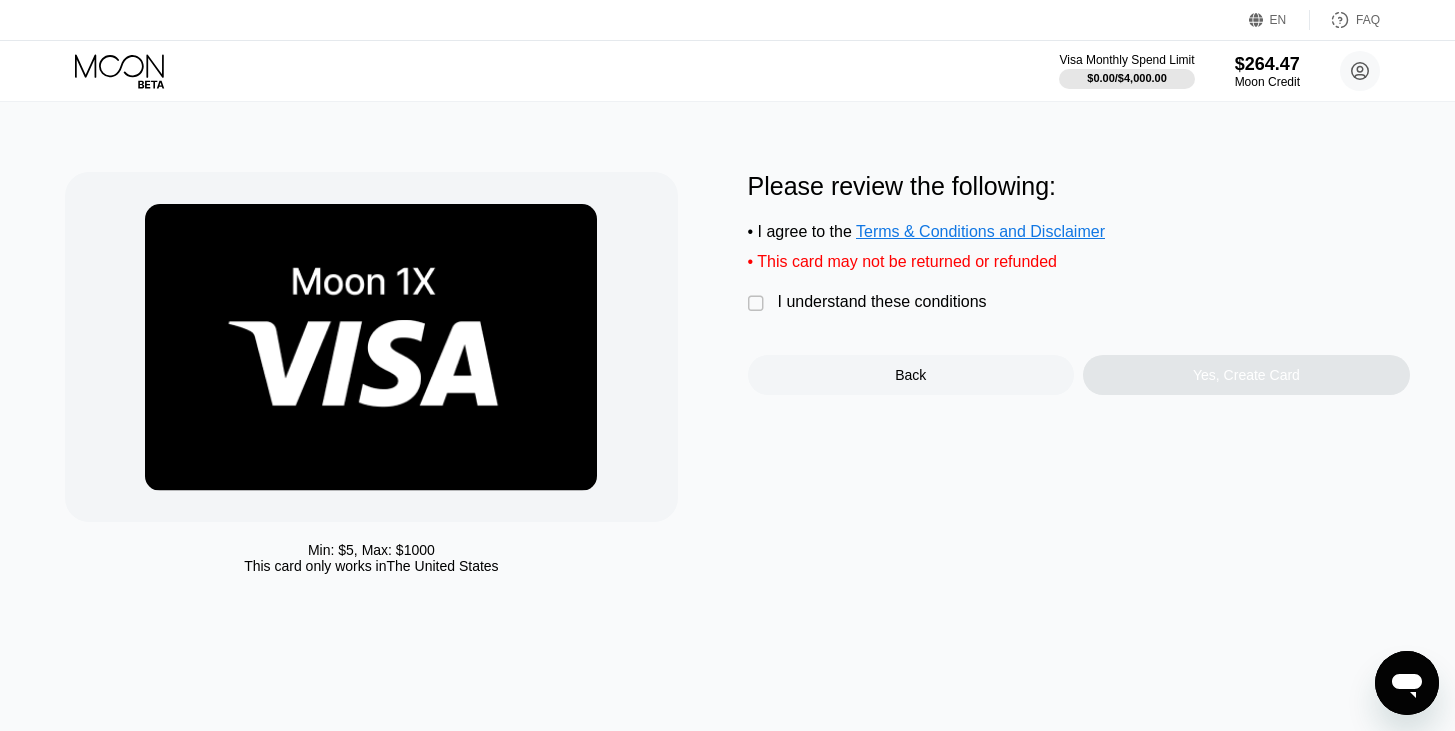 click on "Please review the following: • I agree to the   Terms & Conditions and Disclaimer • This card may not be returned or refunded  I understand these conditions Back Yes, Create Card" at bounding box center [1079, 283] 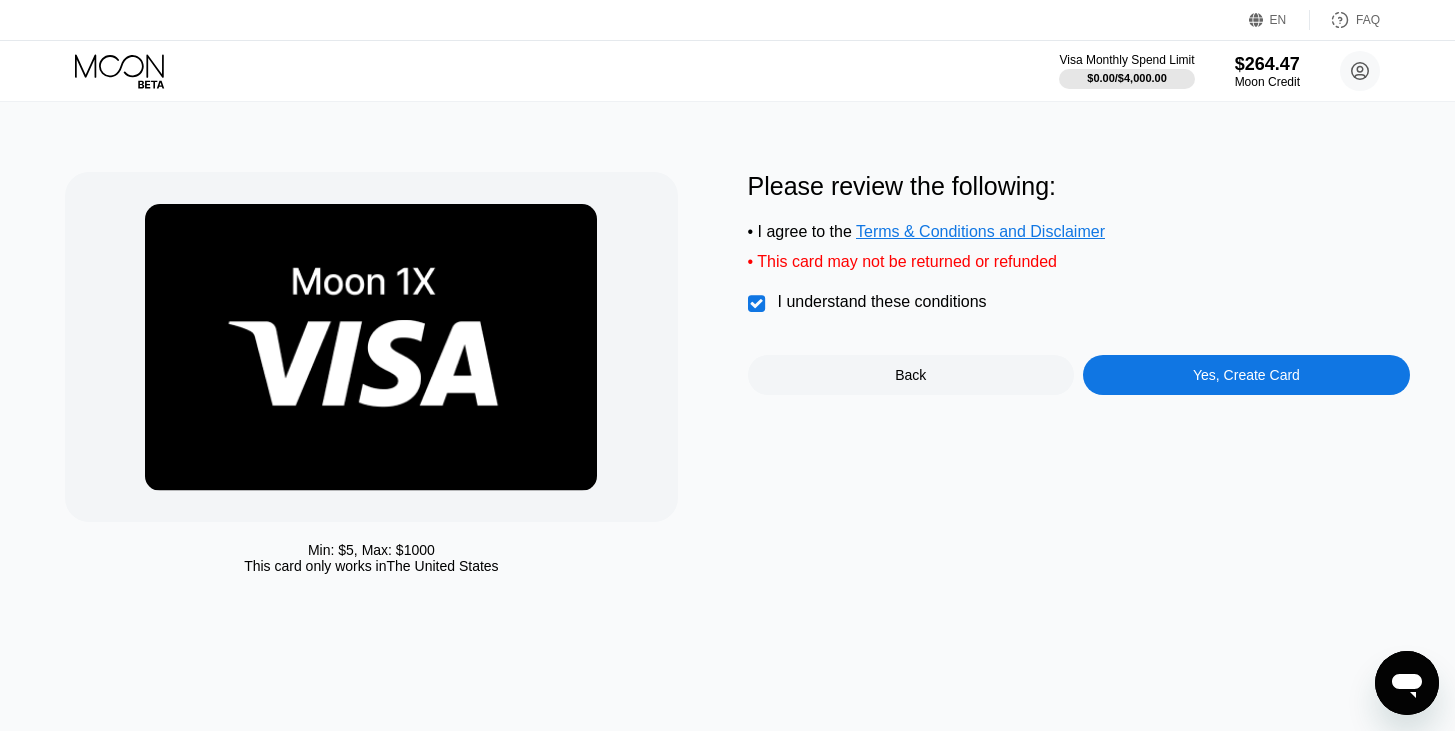 click on "Yes, Create Card" at bounding box center [1246, 375] 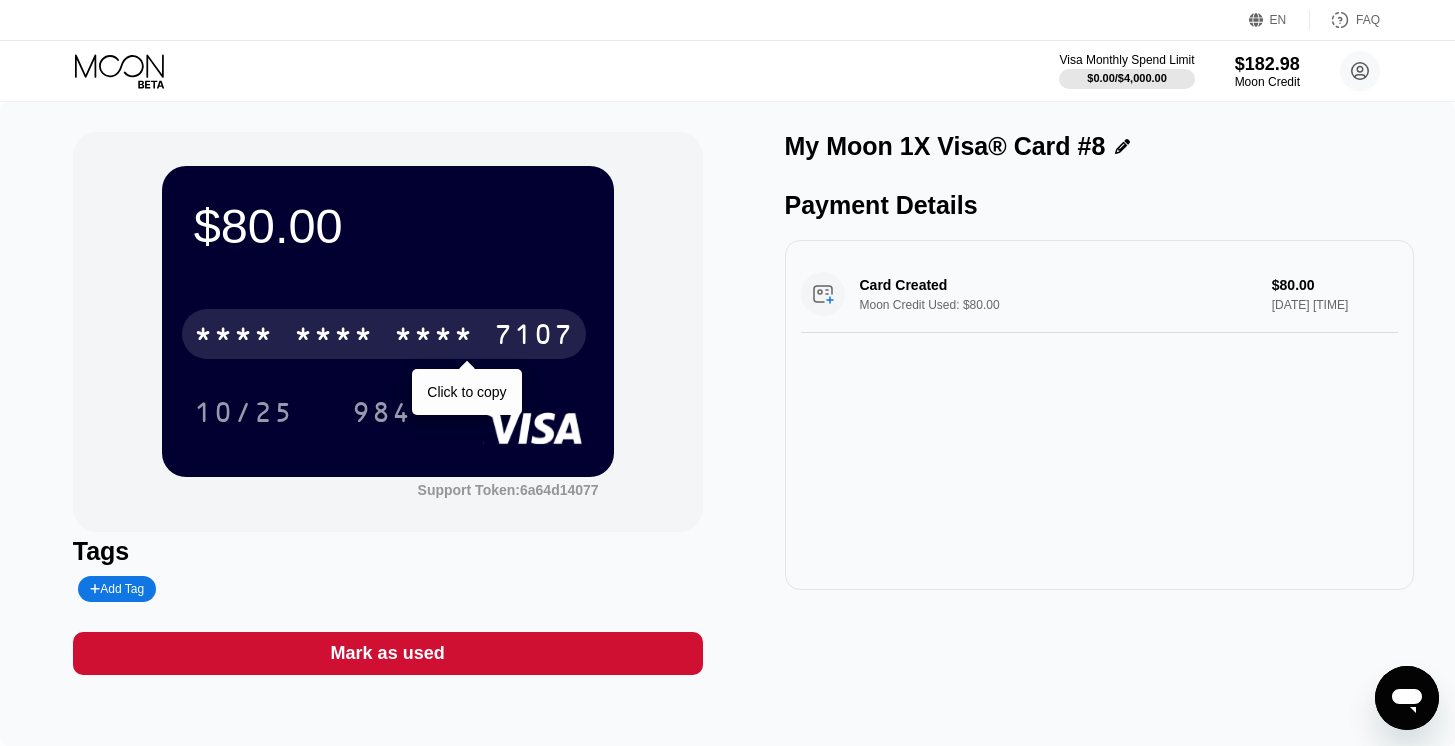 click on "* * * * * * * * * * * * 7107" at bounding box center [384, 334] 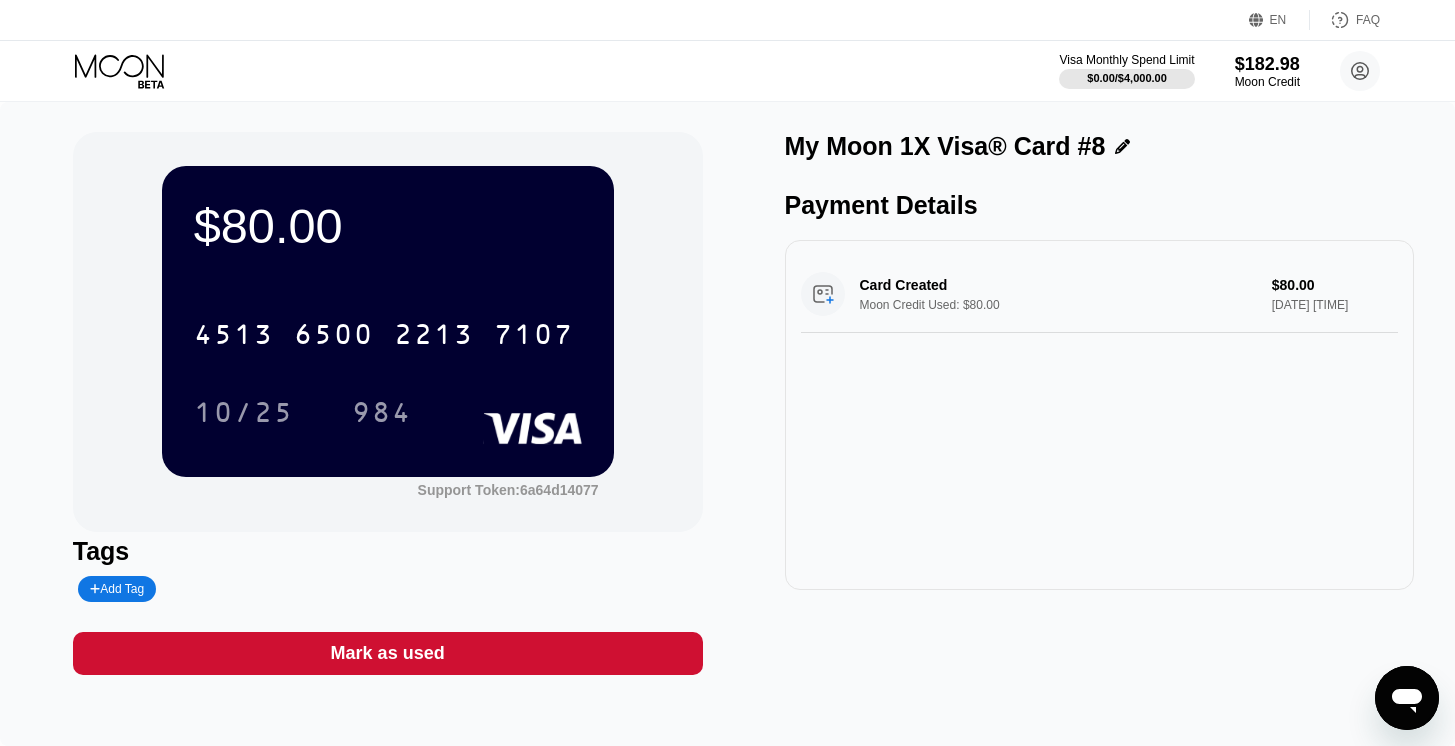 click 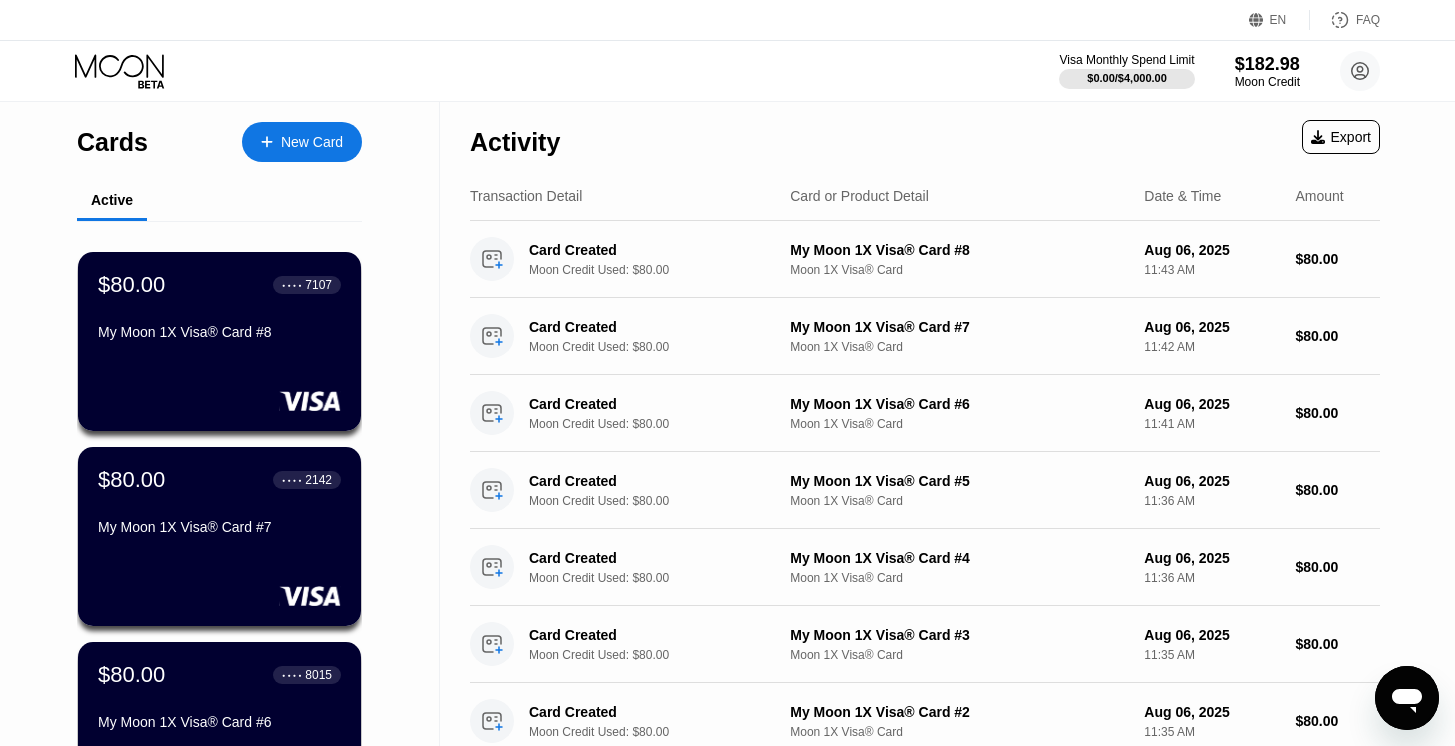 click on "New Card" at bounding box center (312, 142) 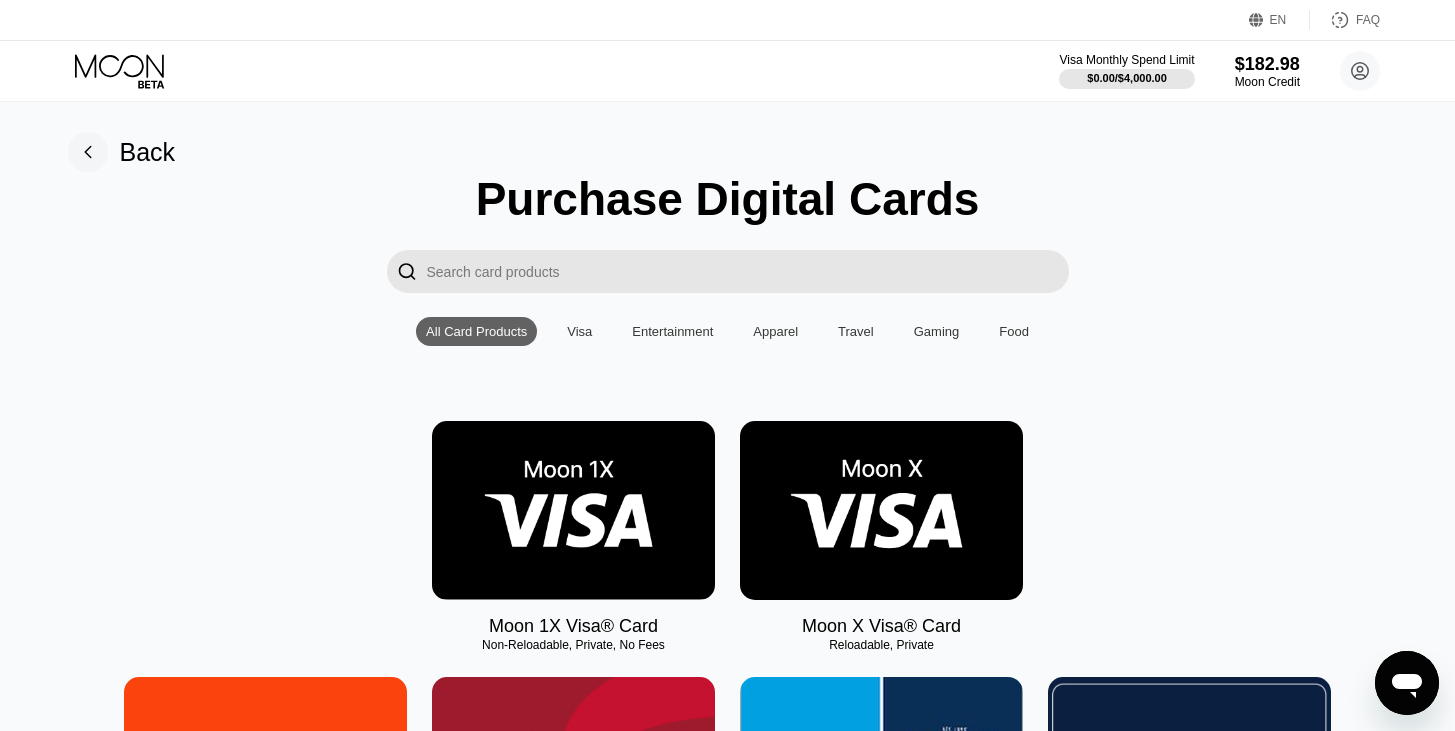 click at bounding box center [573, 510] 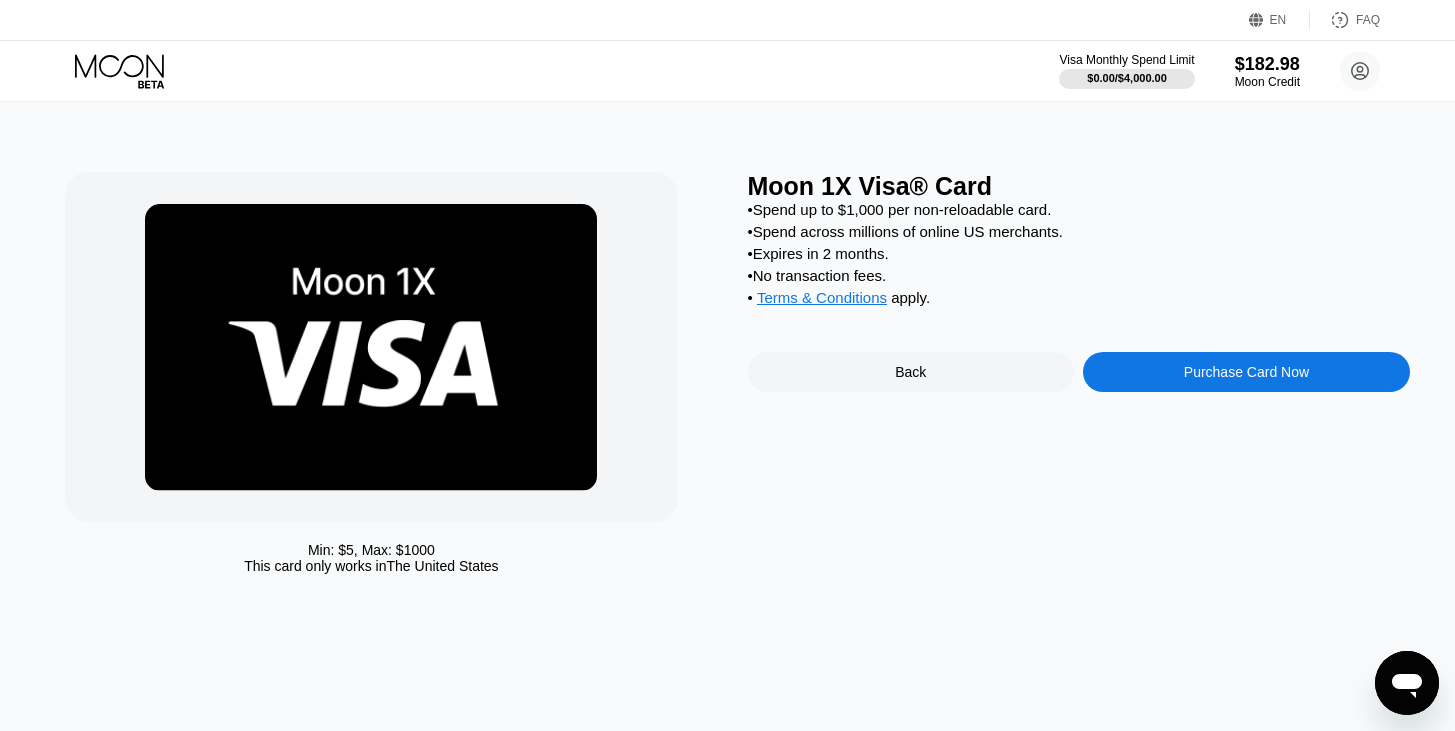 click on "Purchase Card Now" at bounding box center [1246, 372] 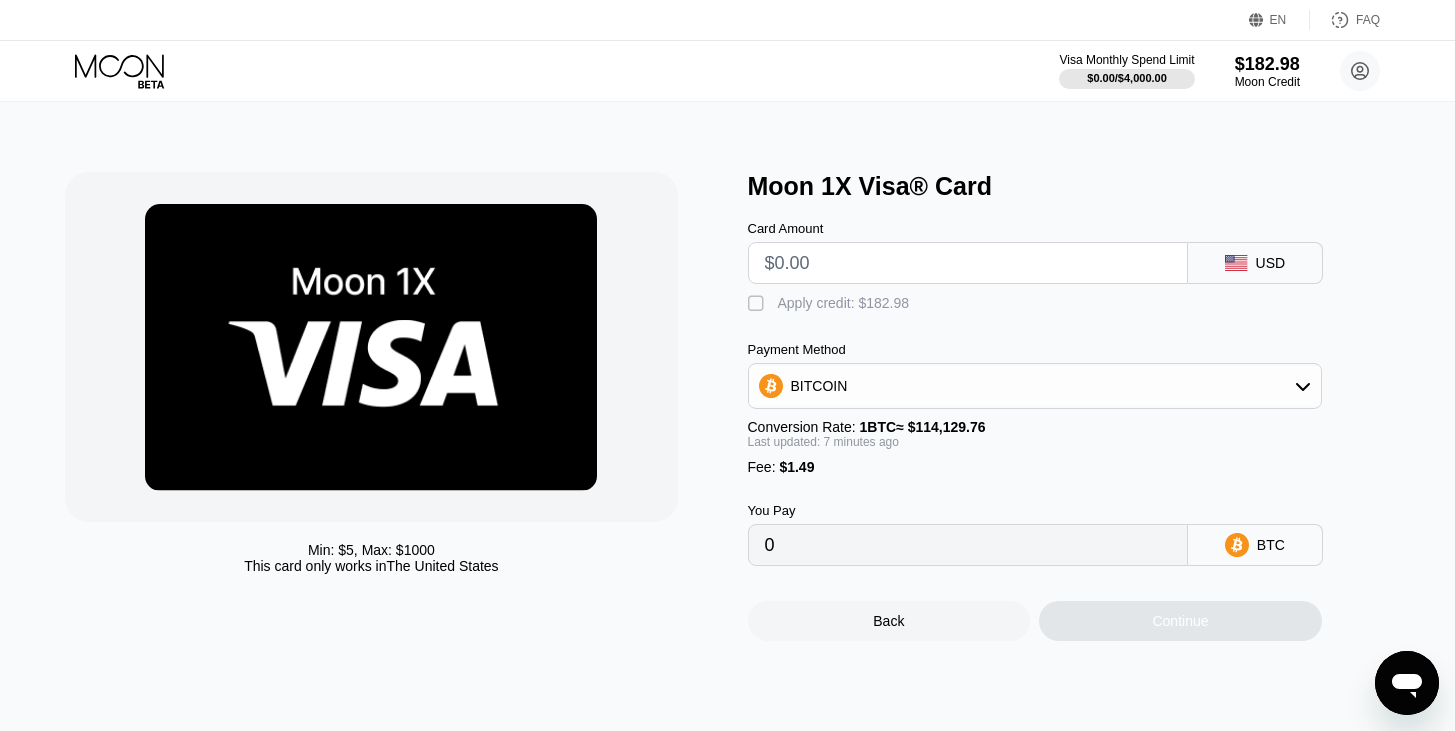 click at bounding box center [968, 263] 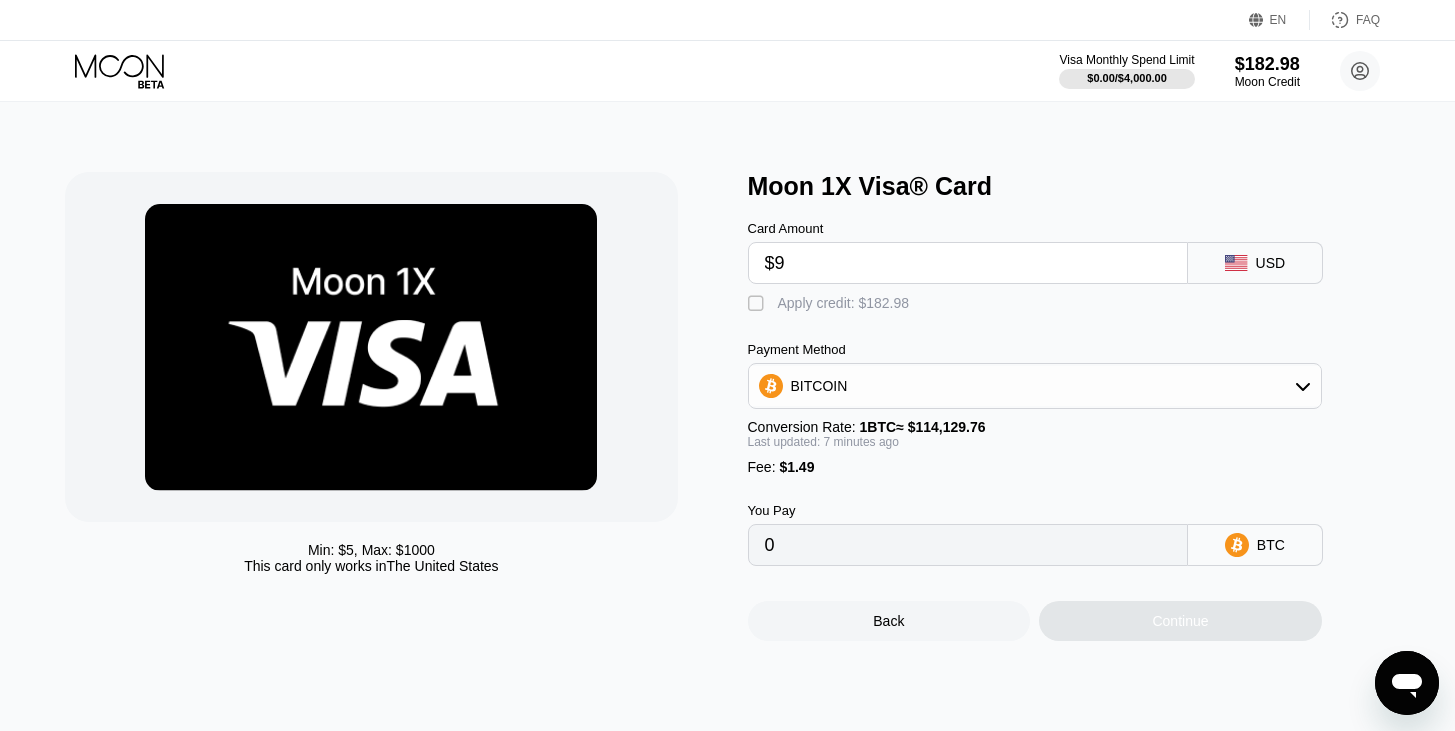 type on "0.00009190" 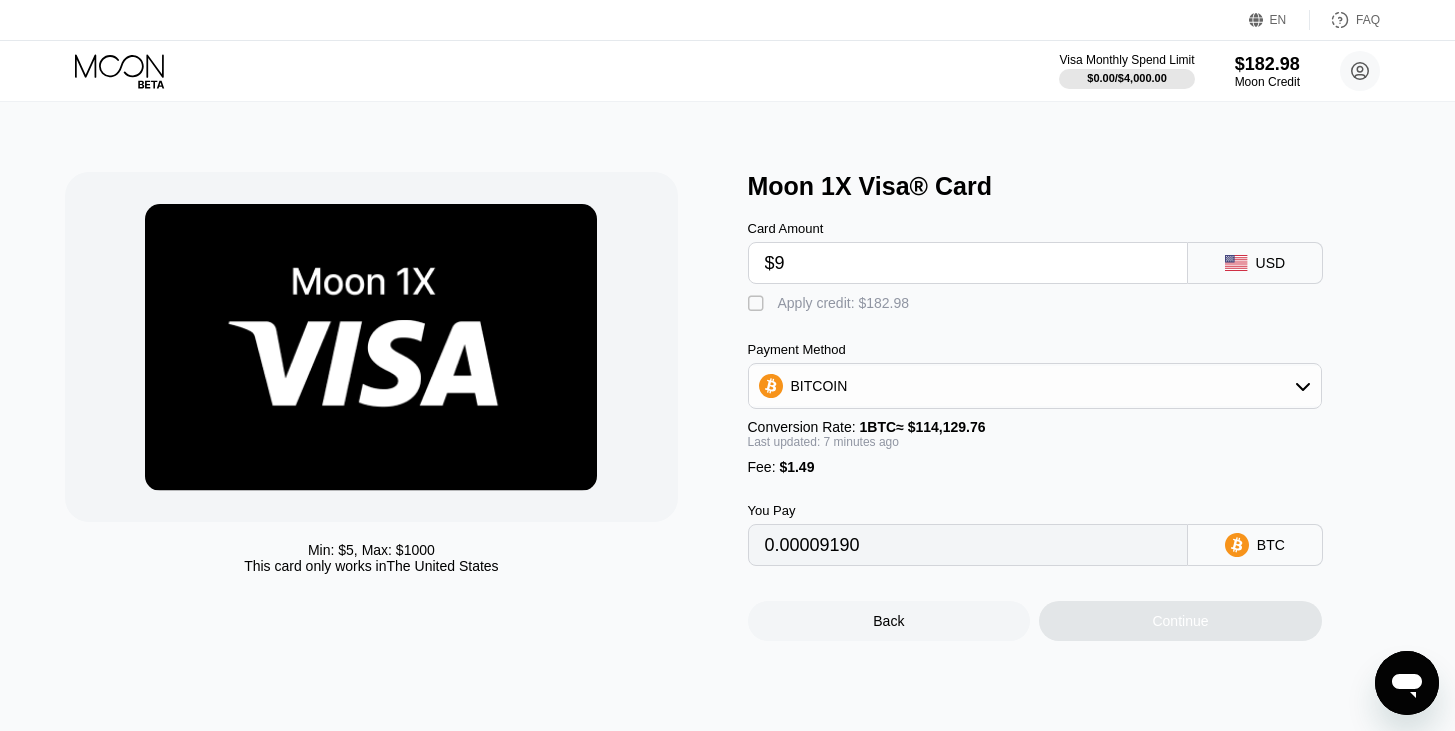 type on "$90" 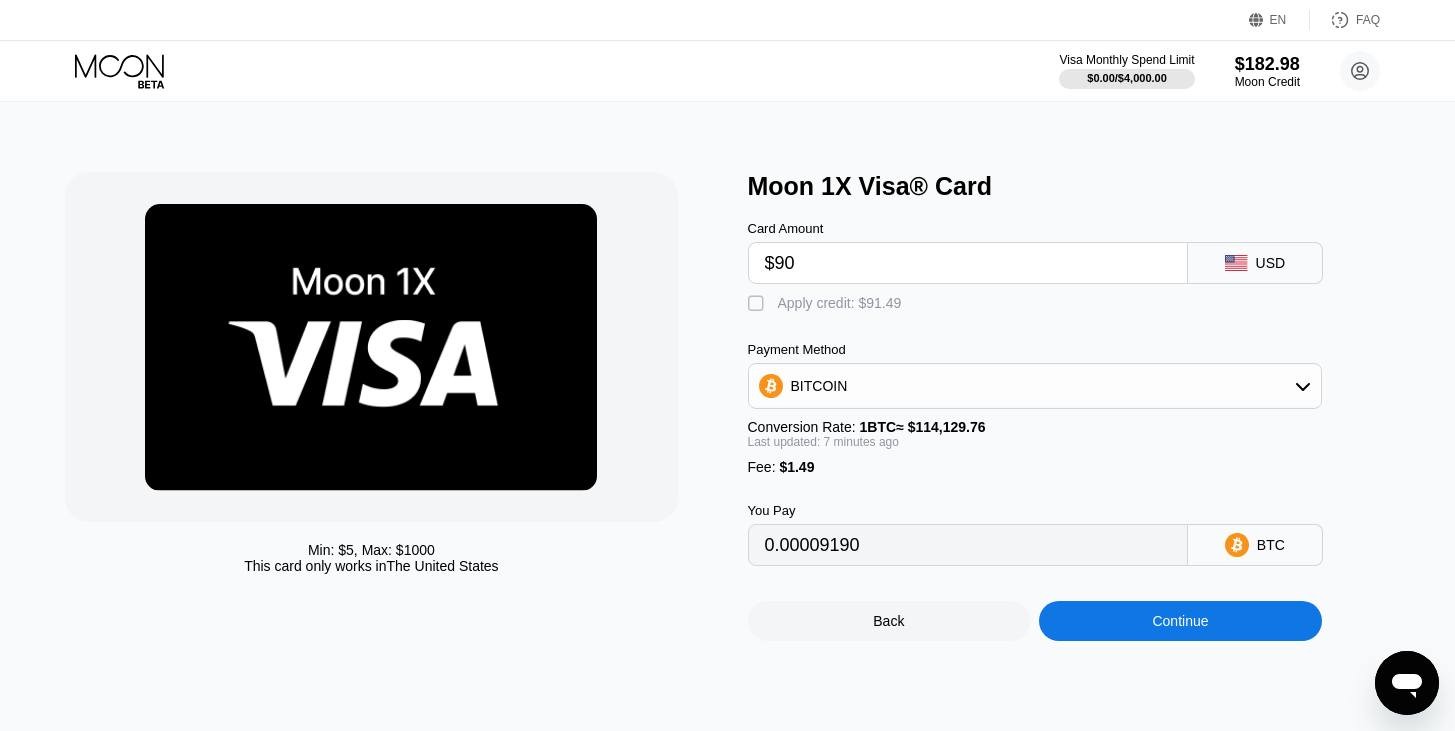 type on "0.00080148" 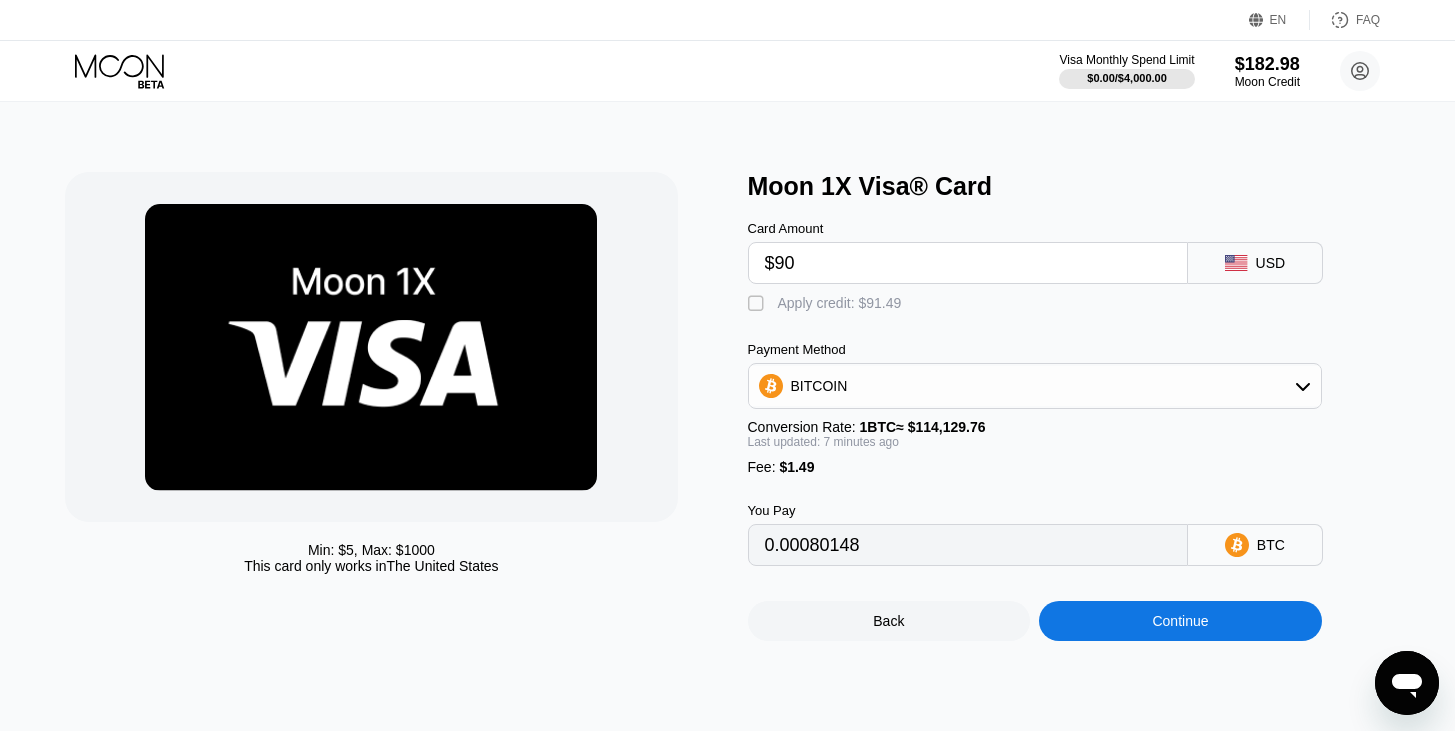 type on "$90" 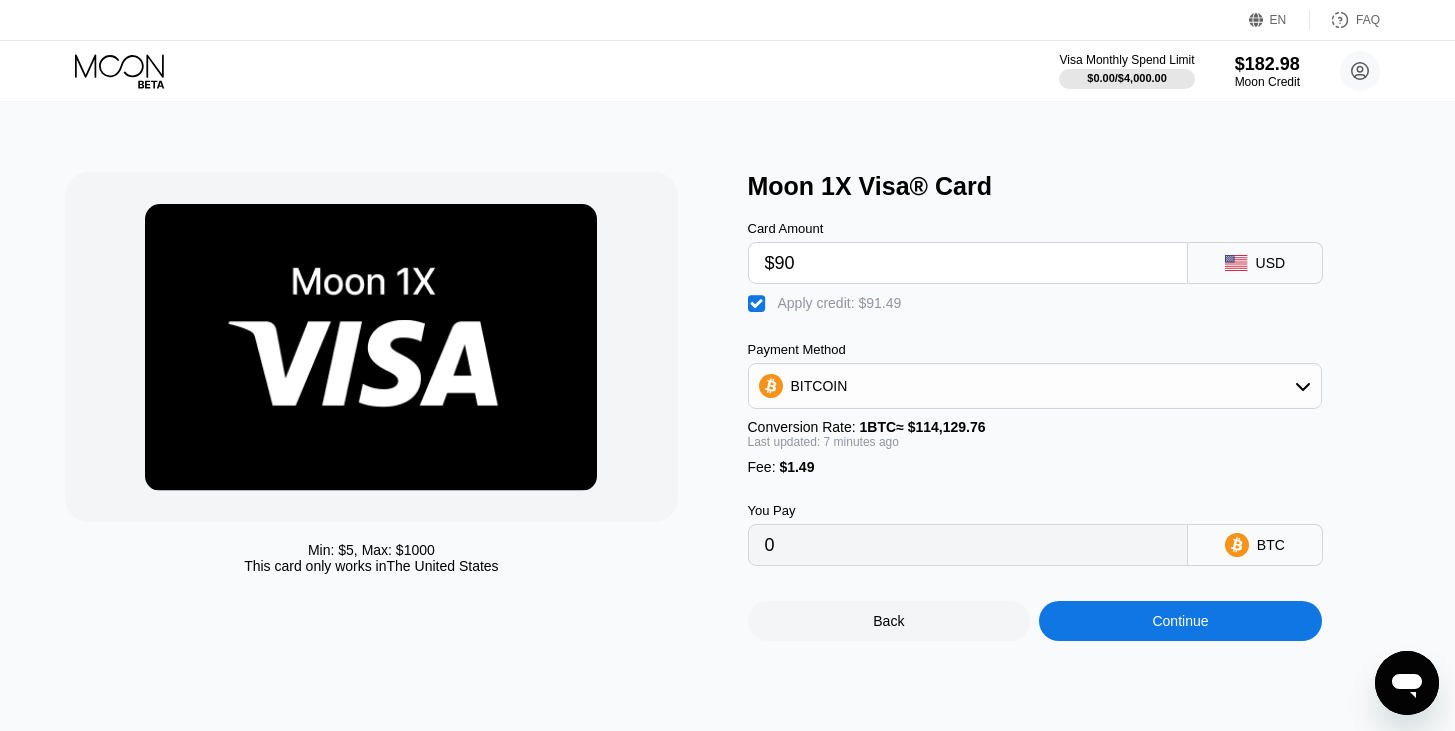 click on "Continue" at bounding box center [1180, 621] 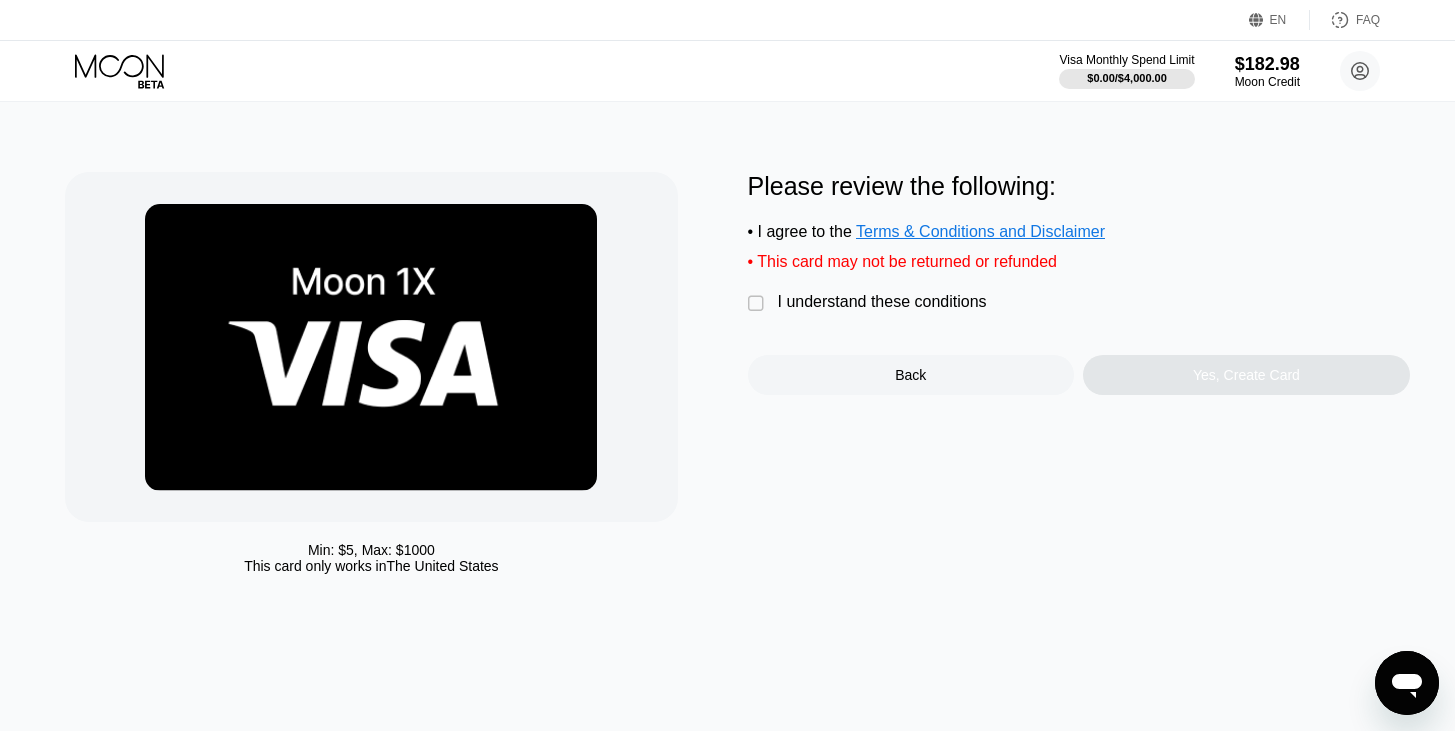 click on "" at bounding box center (758, 304) 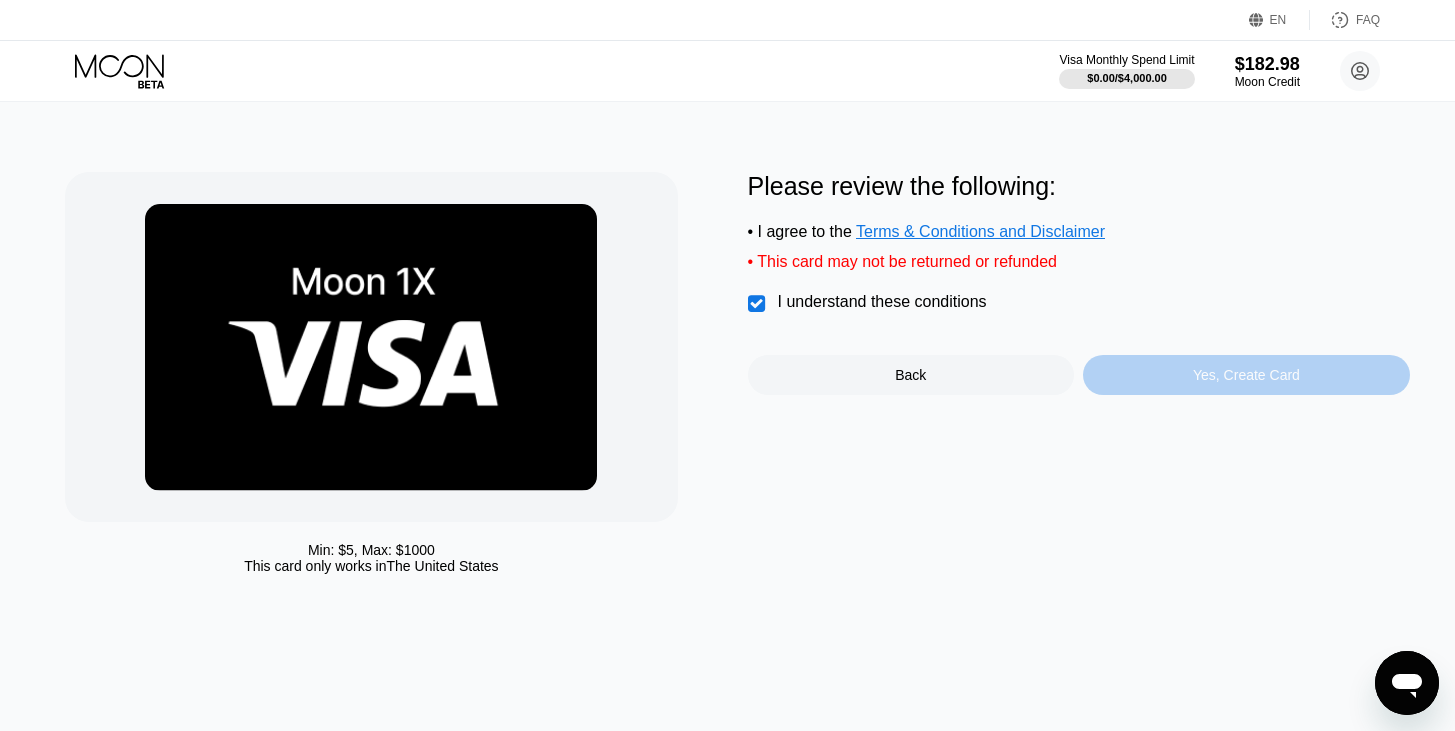 click on "Yes, Create Card" at bounding box center [1246, 375] 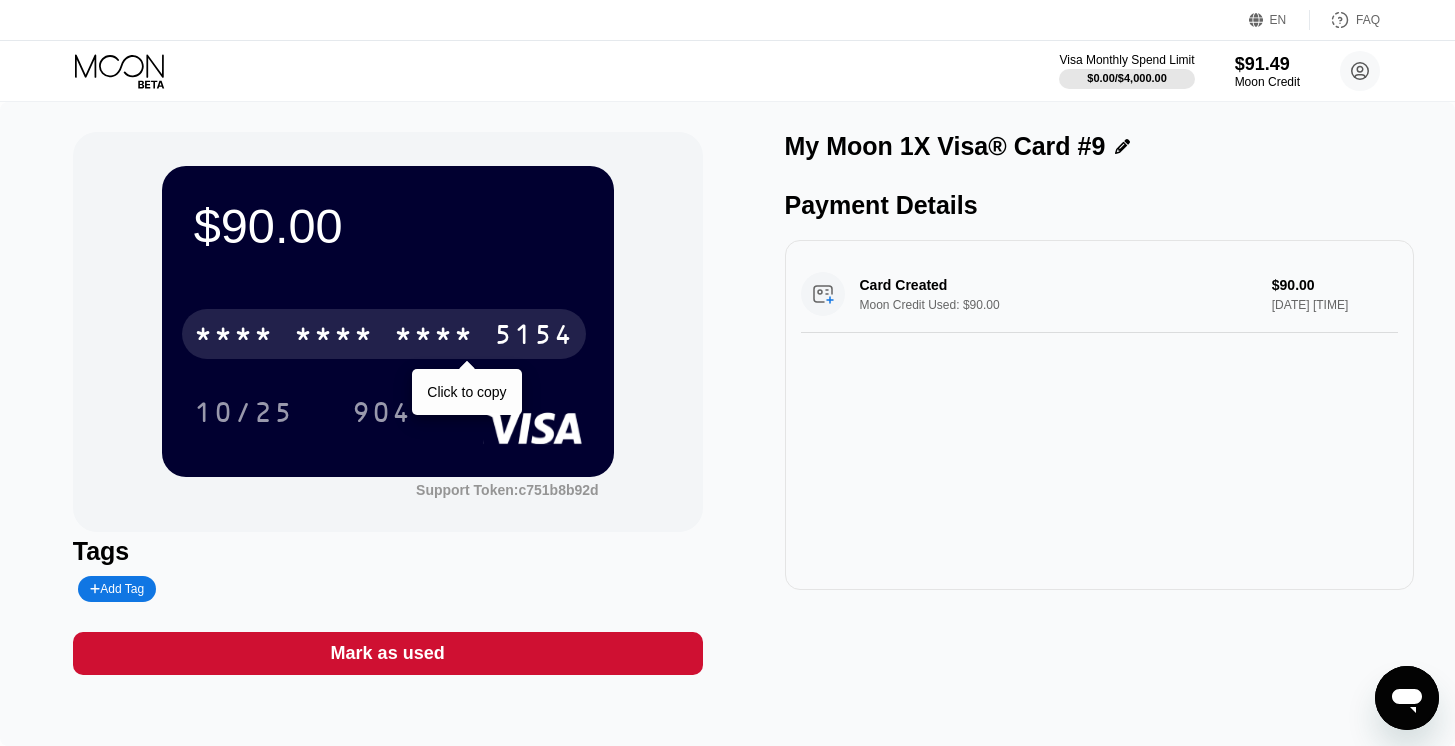 click on "5154" at bounding box center (534, 337) 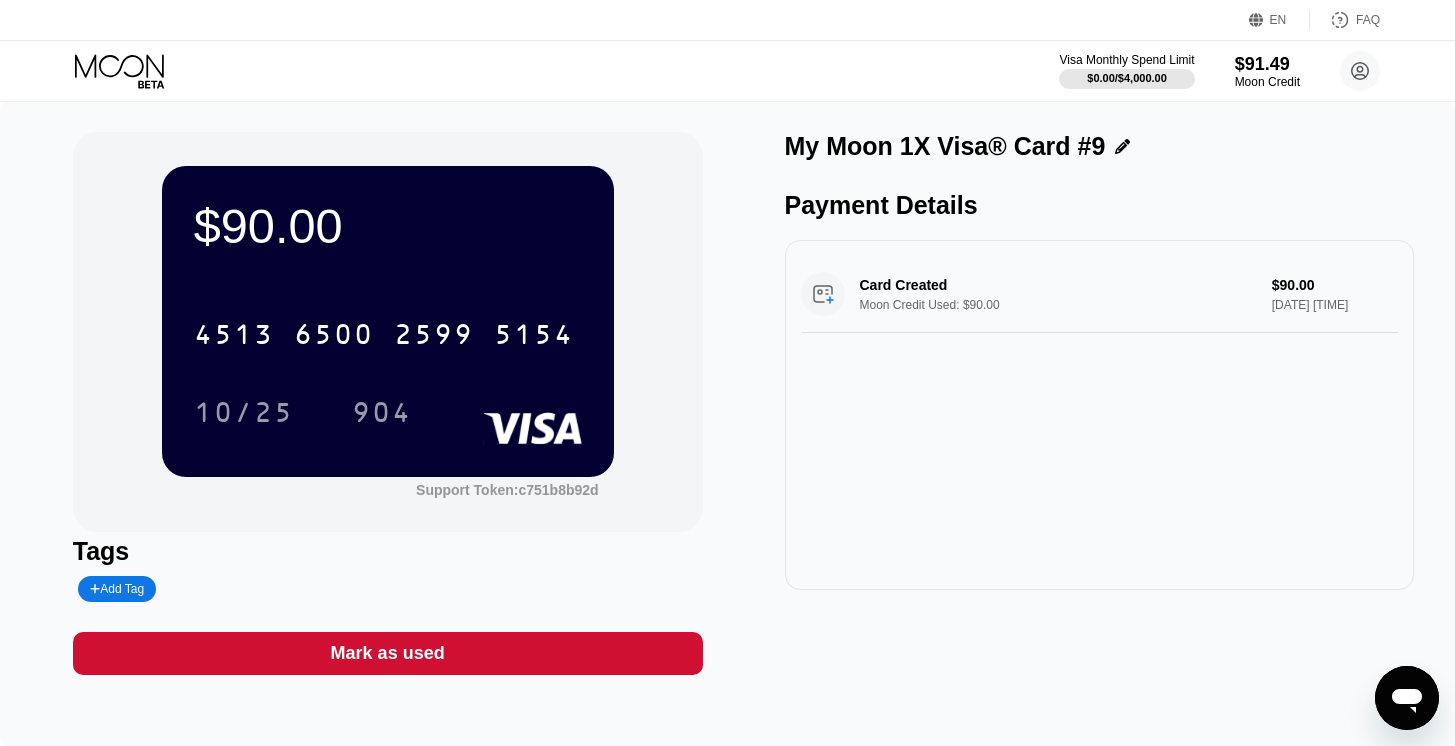 click 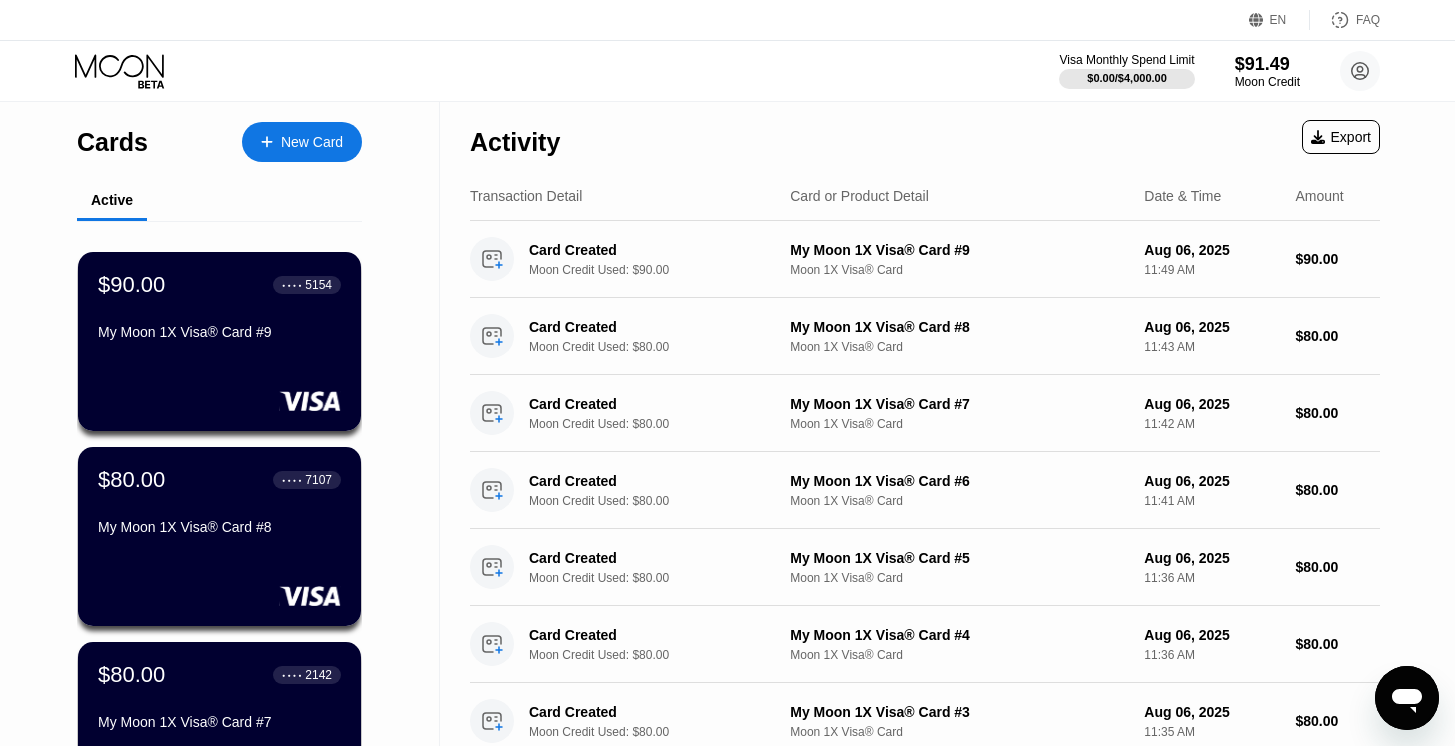 click on "New Card" at bounding box center [312, 142] 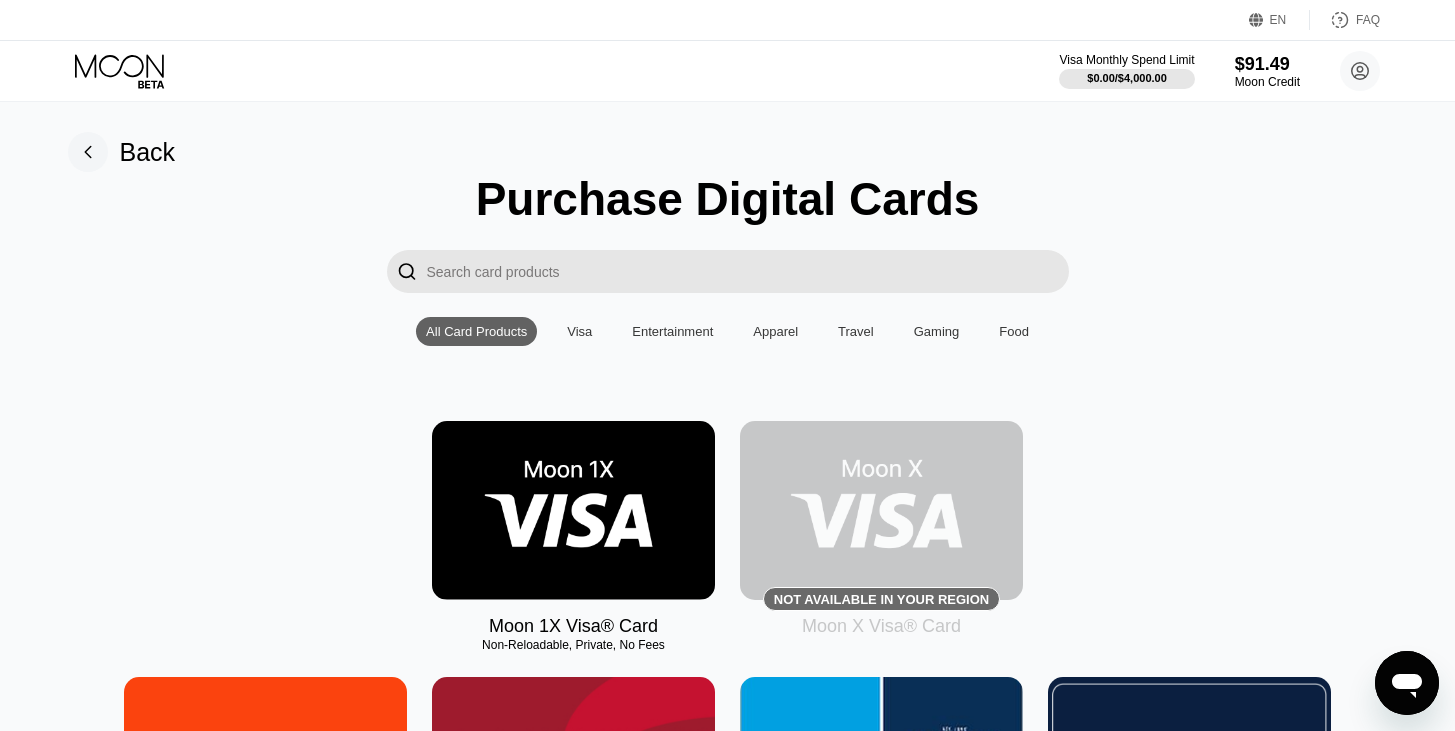 click at bounding box center (573, 510) 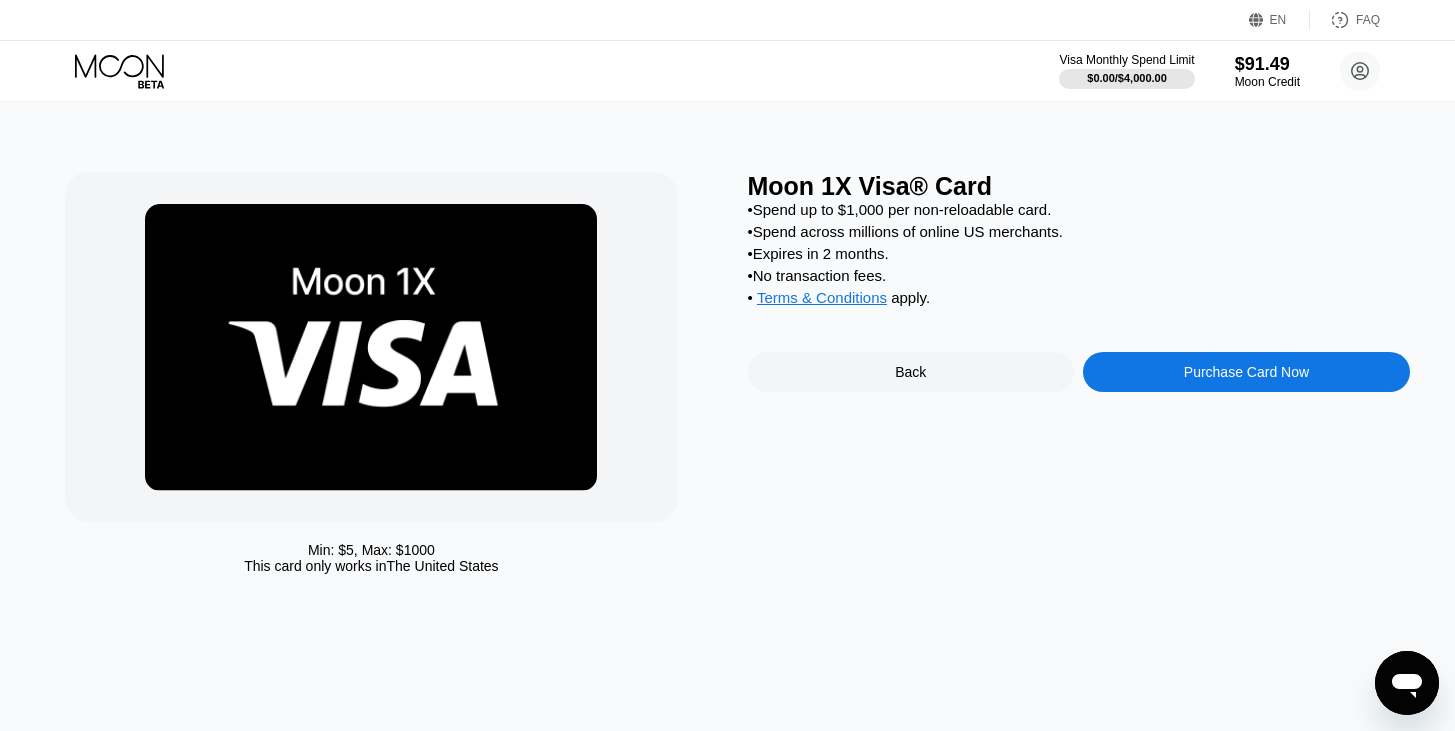 click on "Purchase Card Now" at bounding box center [1246, 372] 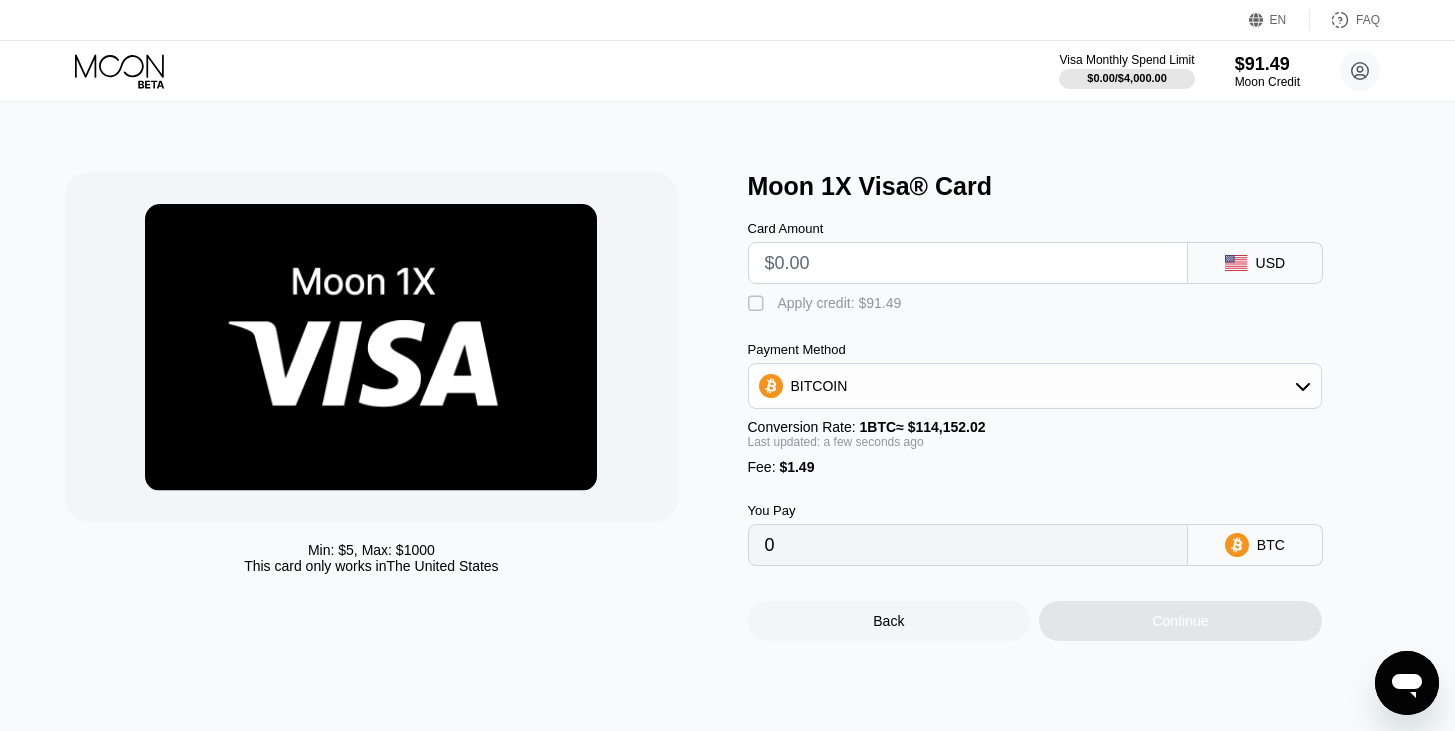 click at bounding box center (968, 263) 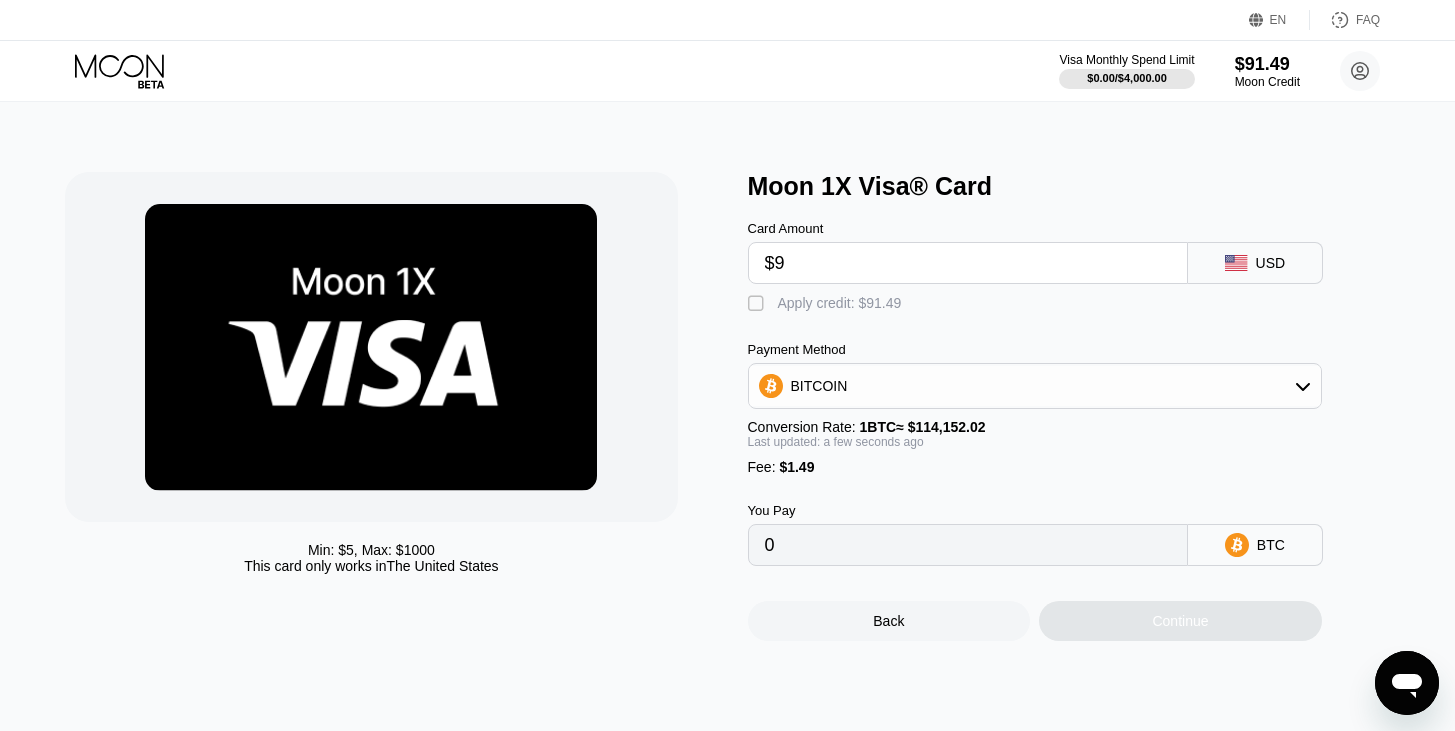 type on "$90" 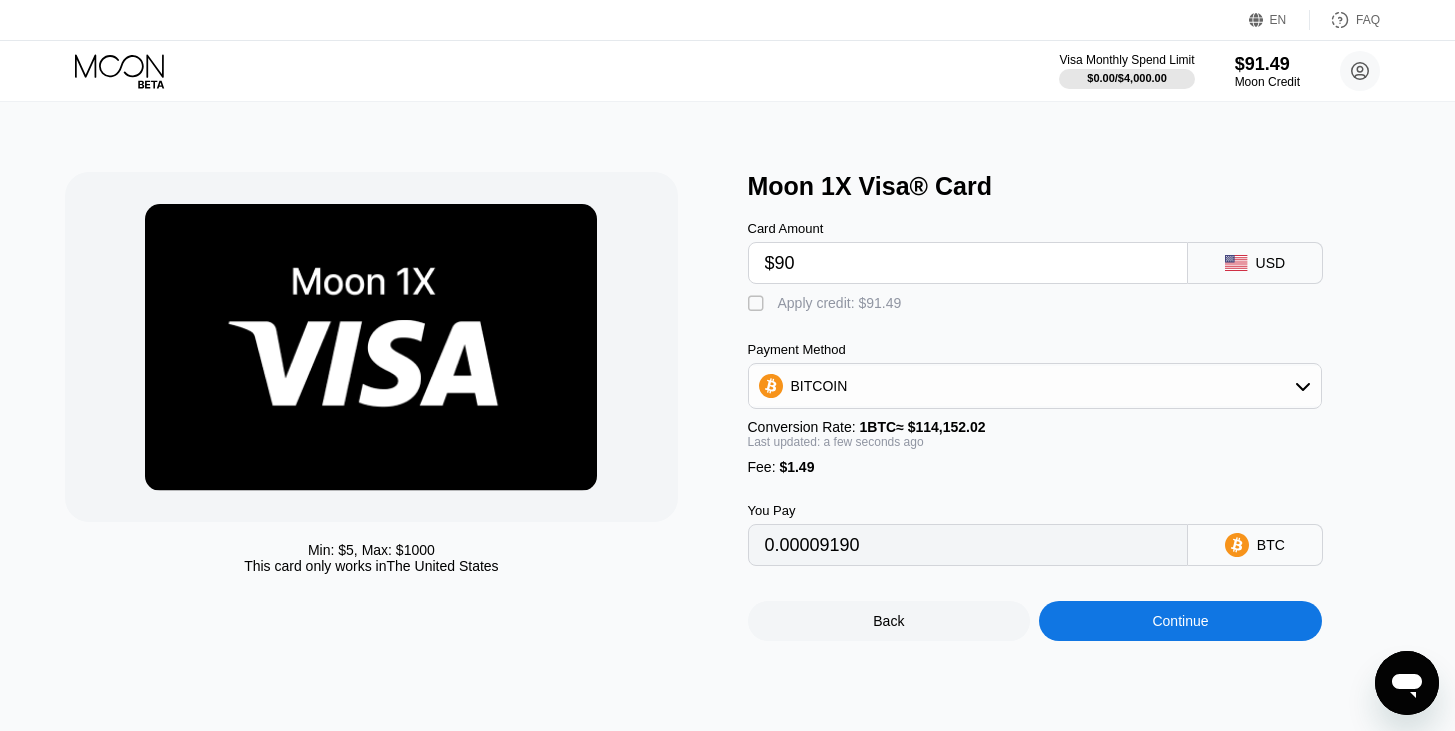 type on "0.00080148" 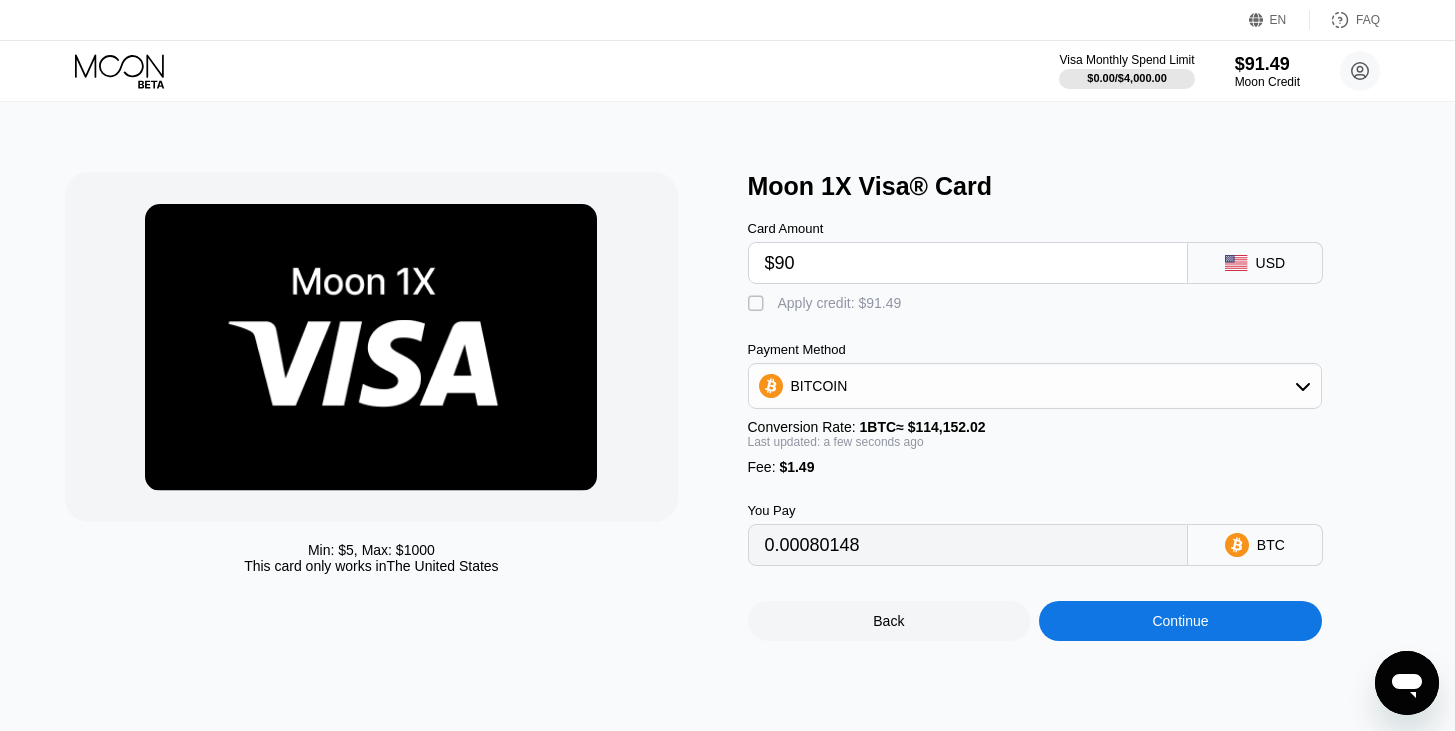 type on "$90" 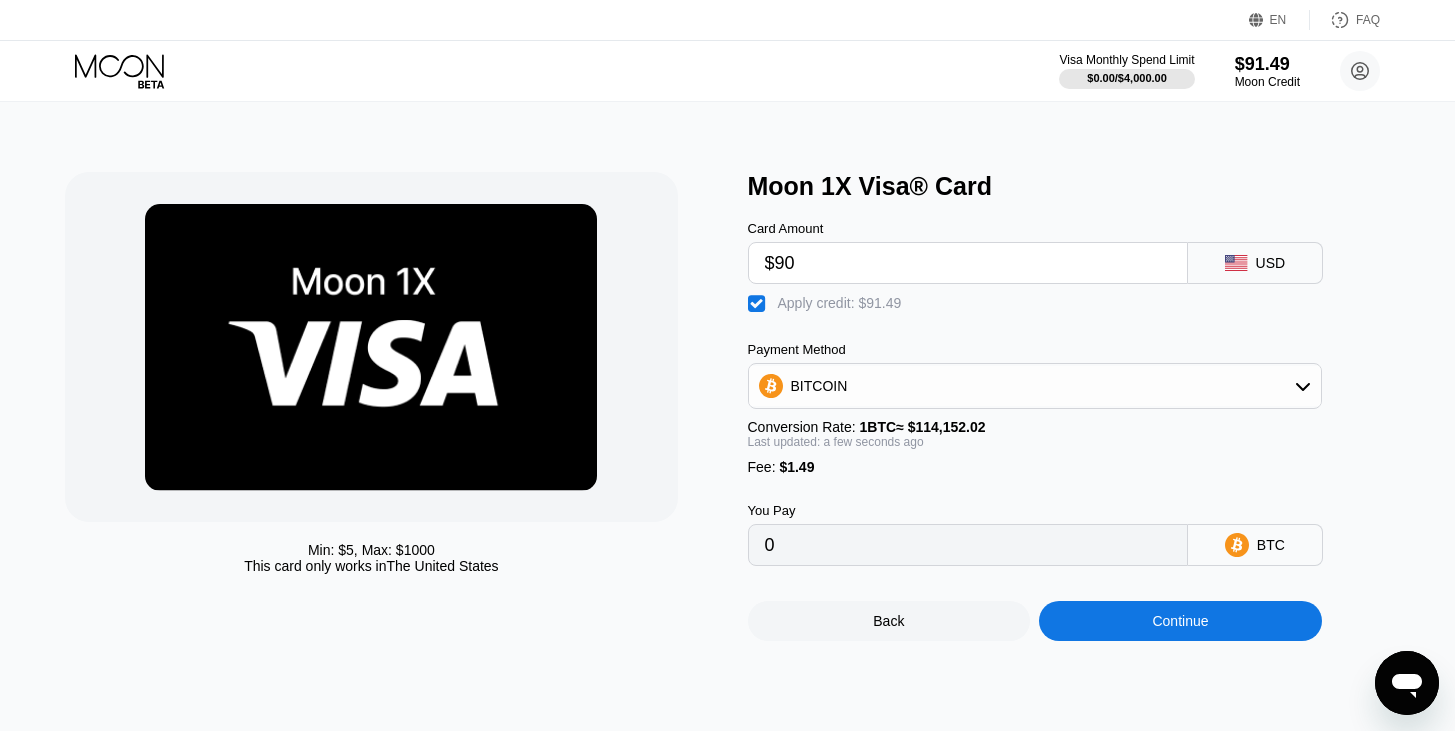 click on "Continue" at bounding box center [1180, 621] 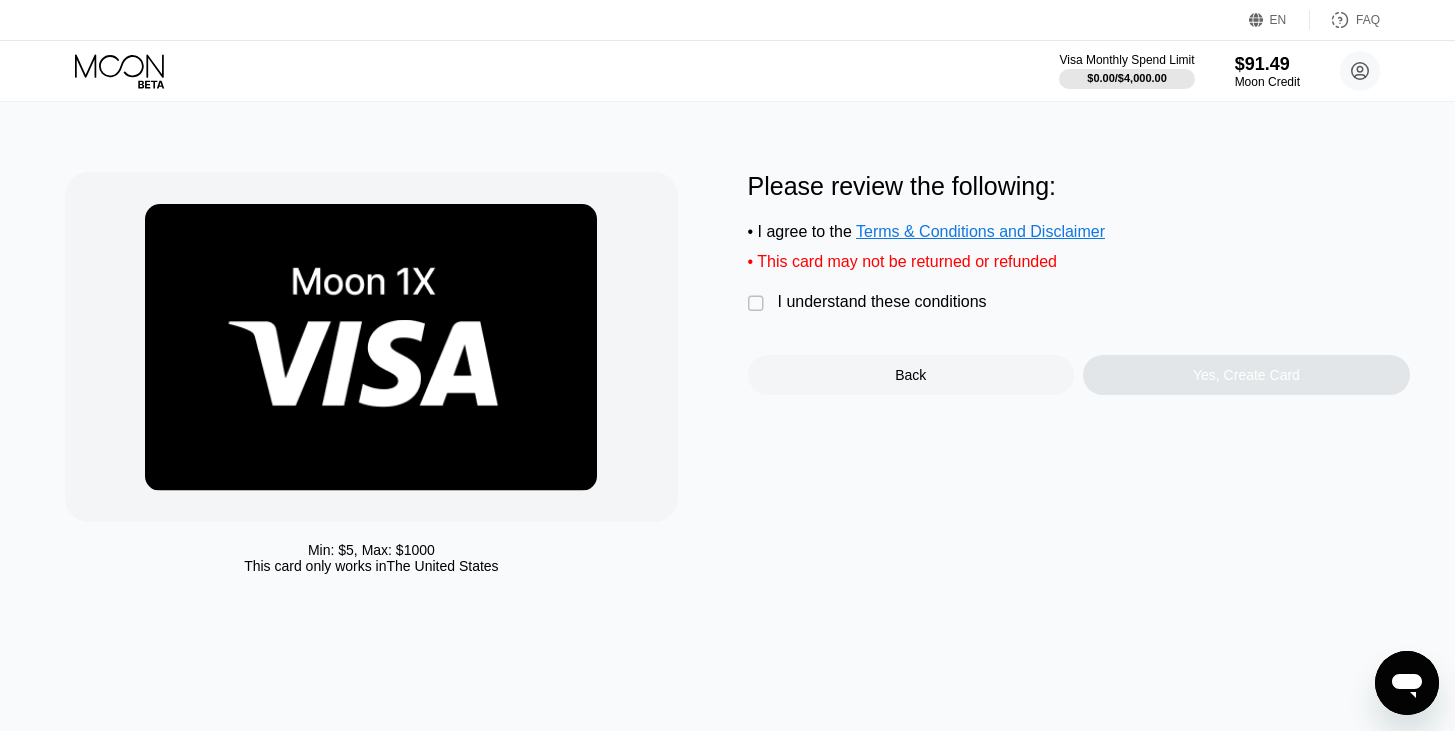 click on "I understand these conditions" at bounding box center [882, 302] 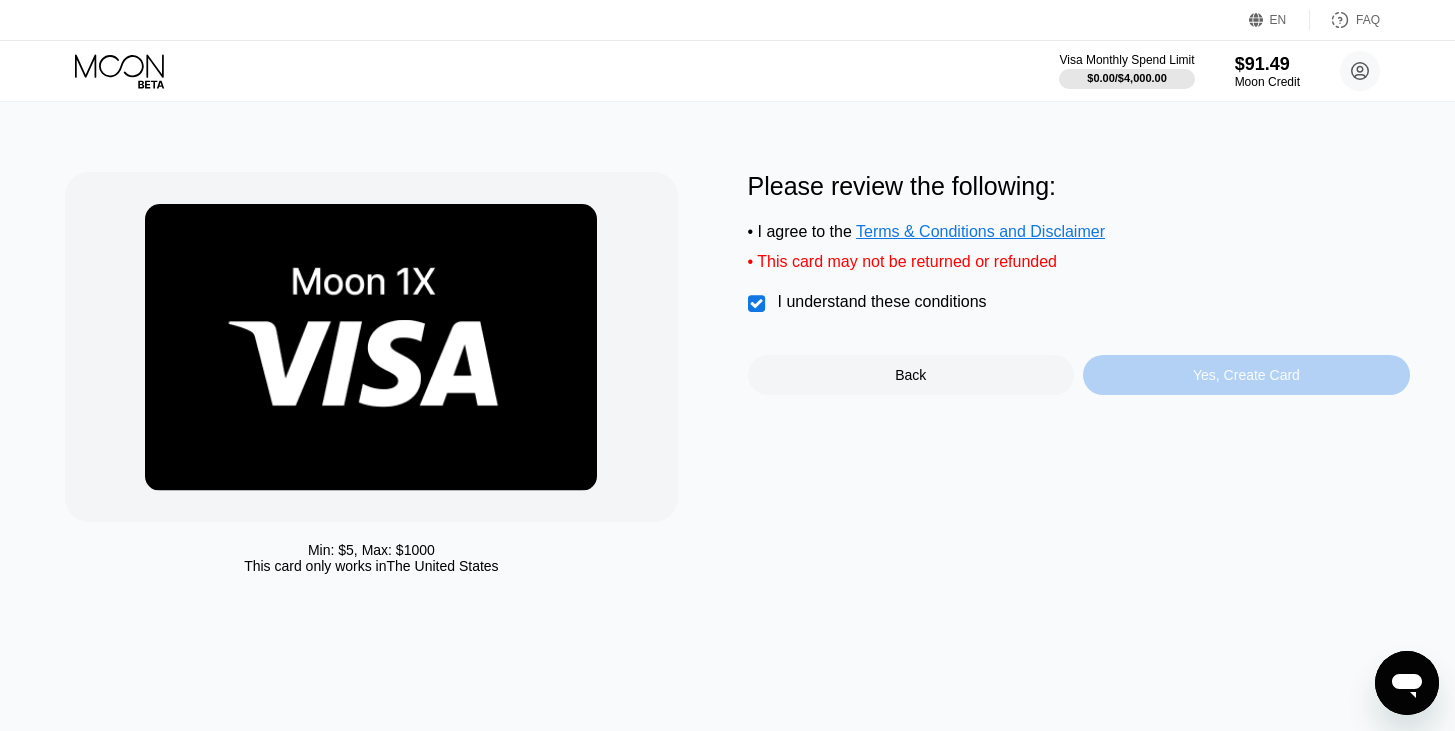 click on "Yes, Create Card" at bounding box center [1246, 375] 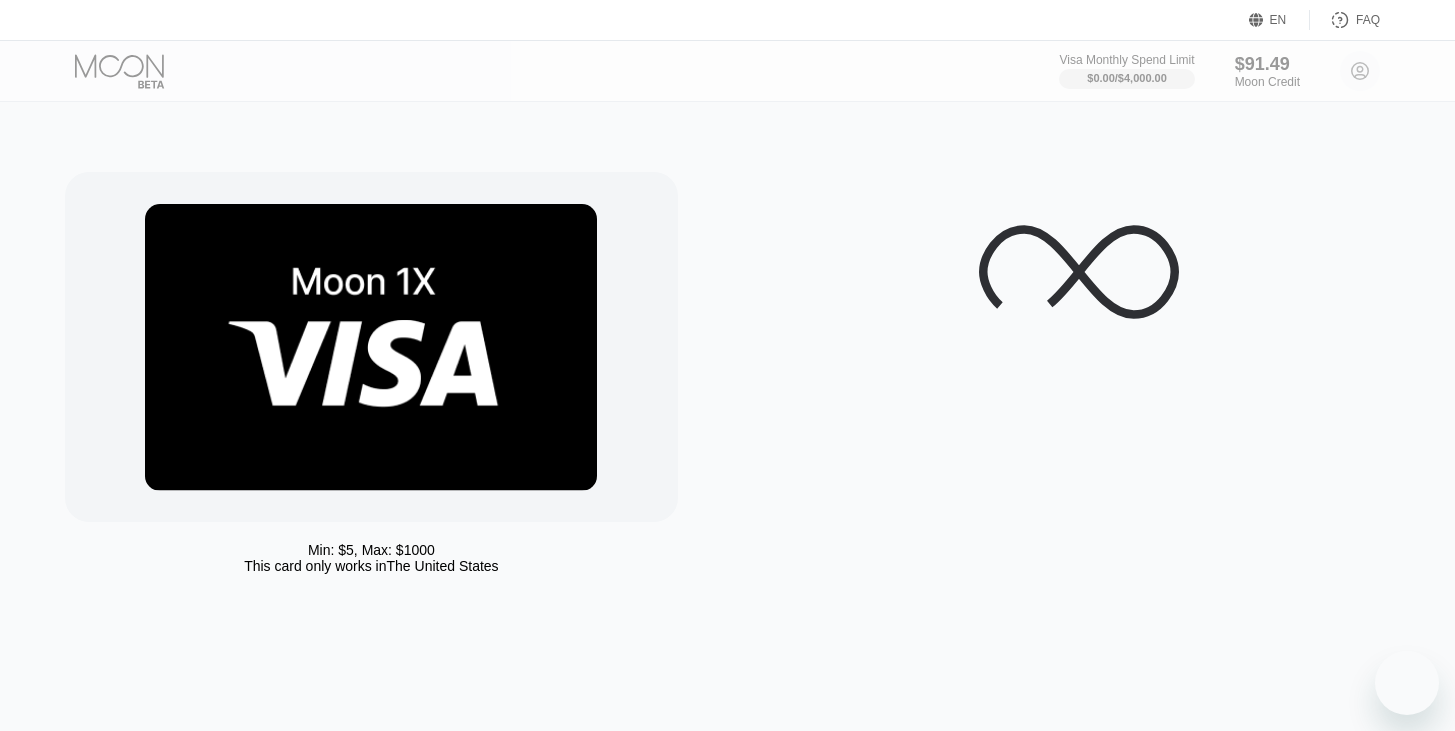 scroll, scrollTop: 0, scrollLeft: 0, axis: both 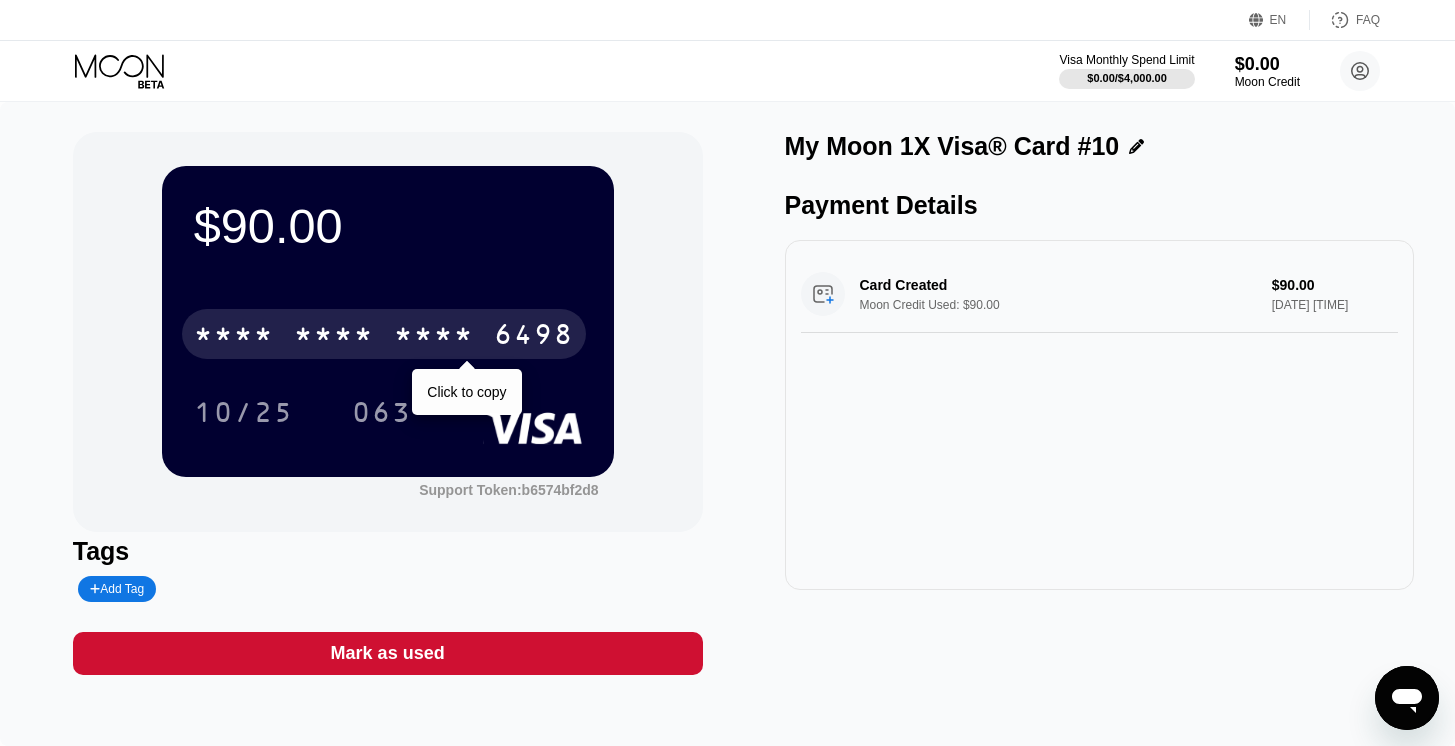 click on "* * * *" at bounding box center (234, 337) 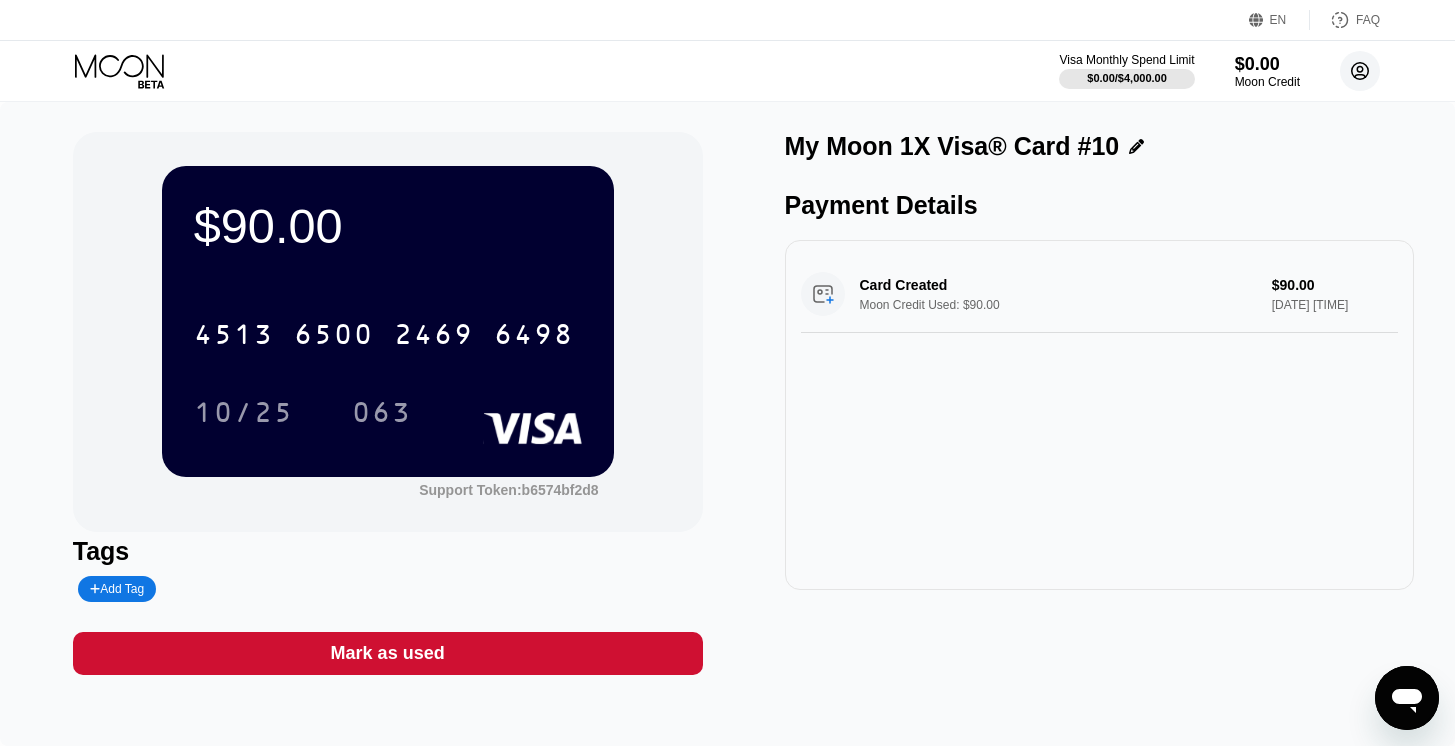 click 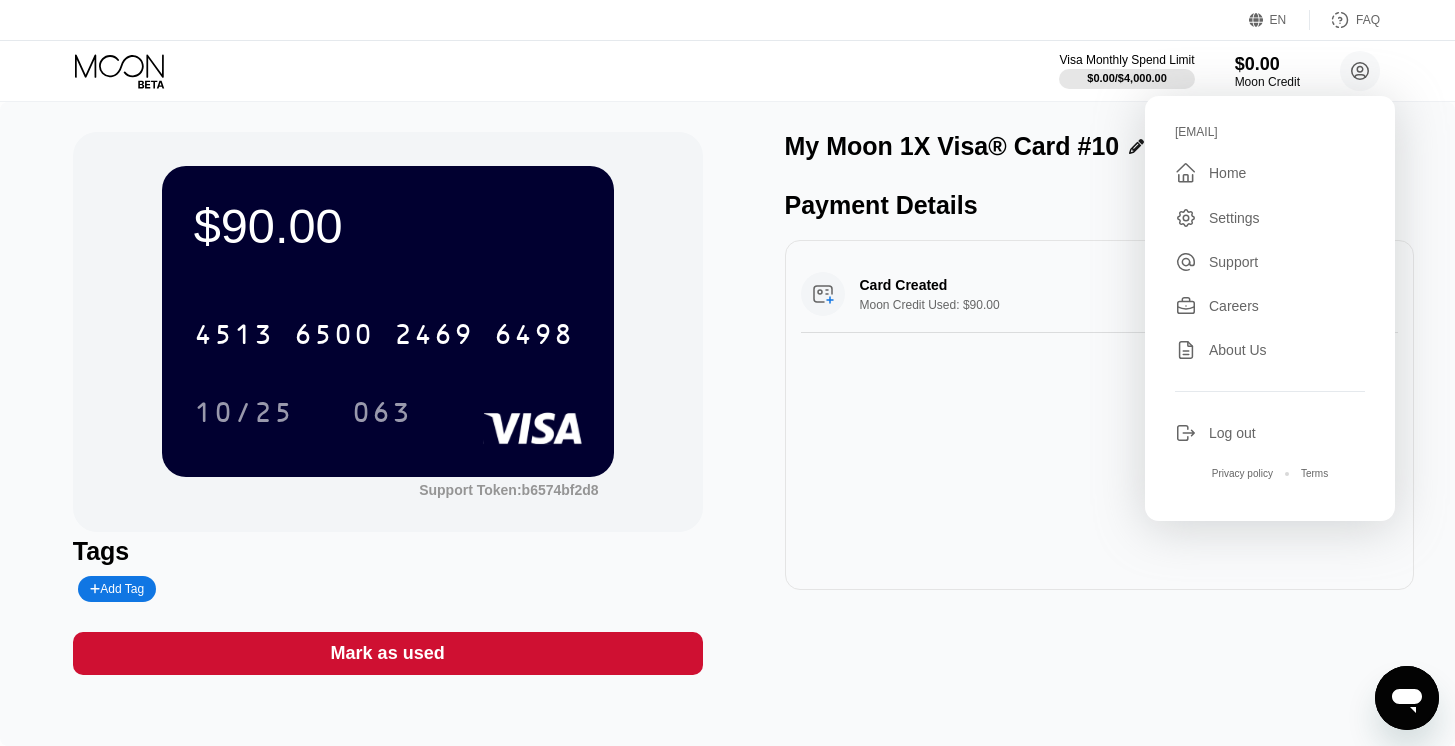 drag, startPoint x: 1296, startPoint y: 134, endPoint x: 1167, endPoint y: 123, distance: 129.46814 